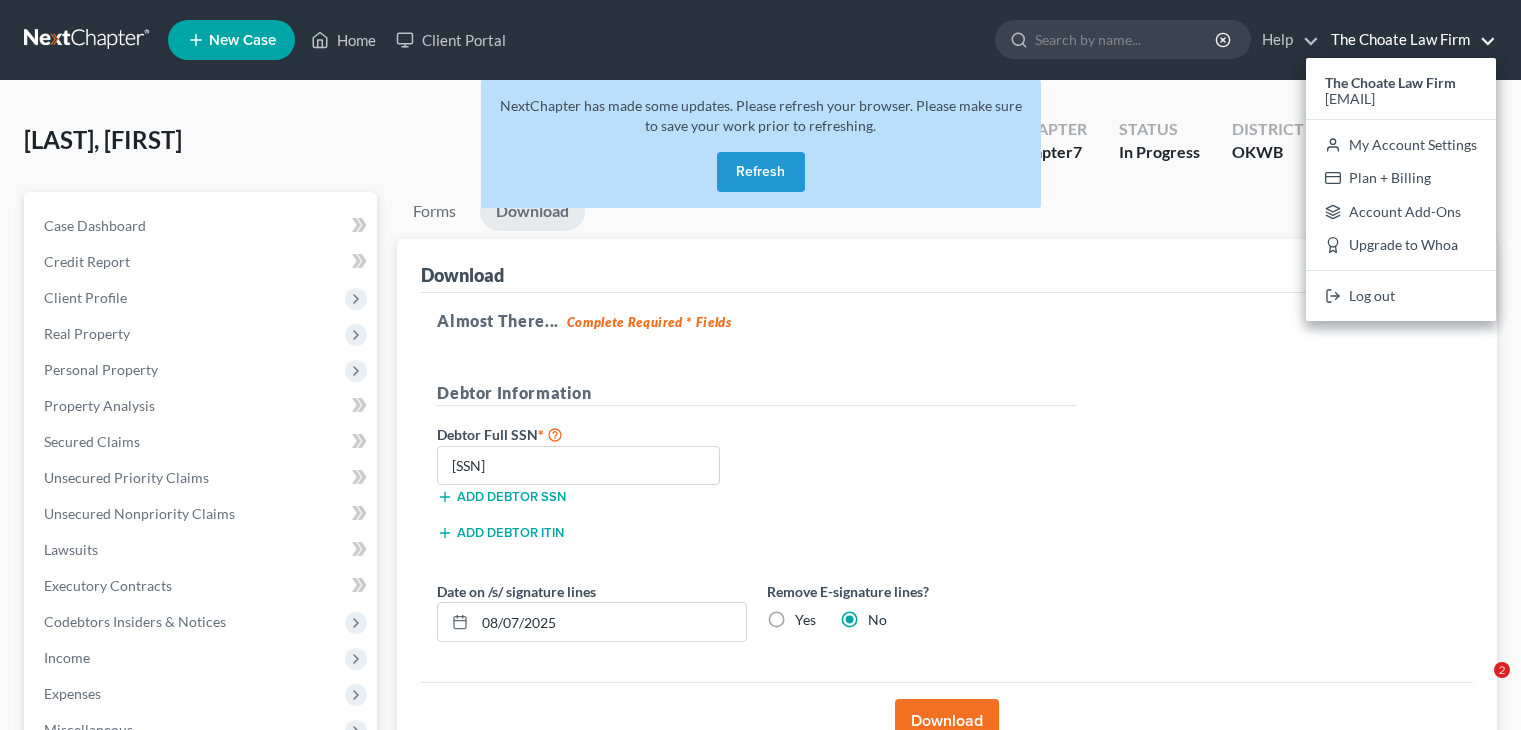 scroll, scrollTop: 0, scrollLeft: 0, axis: both 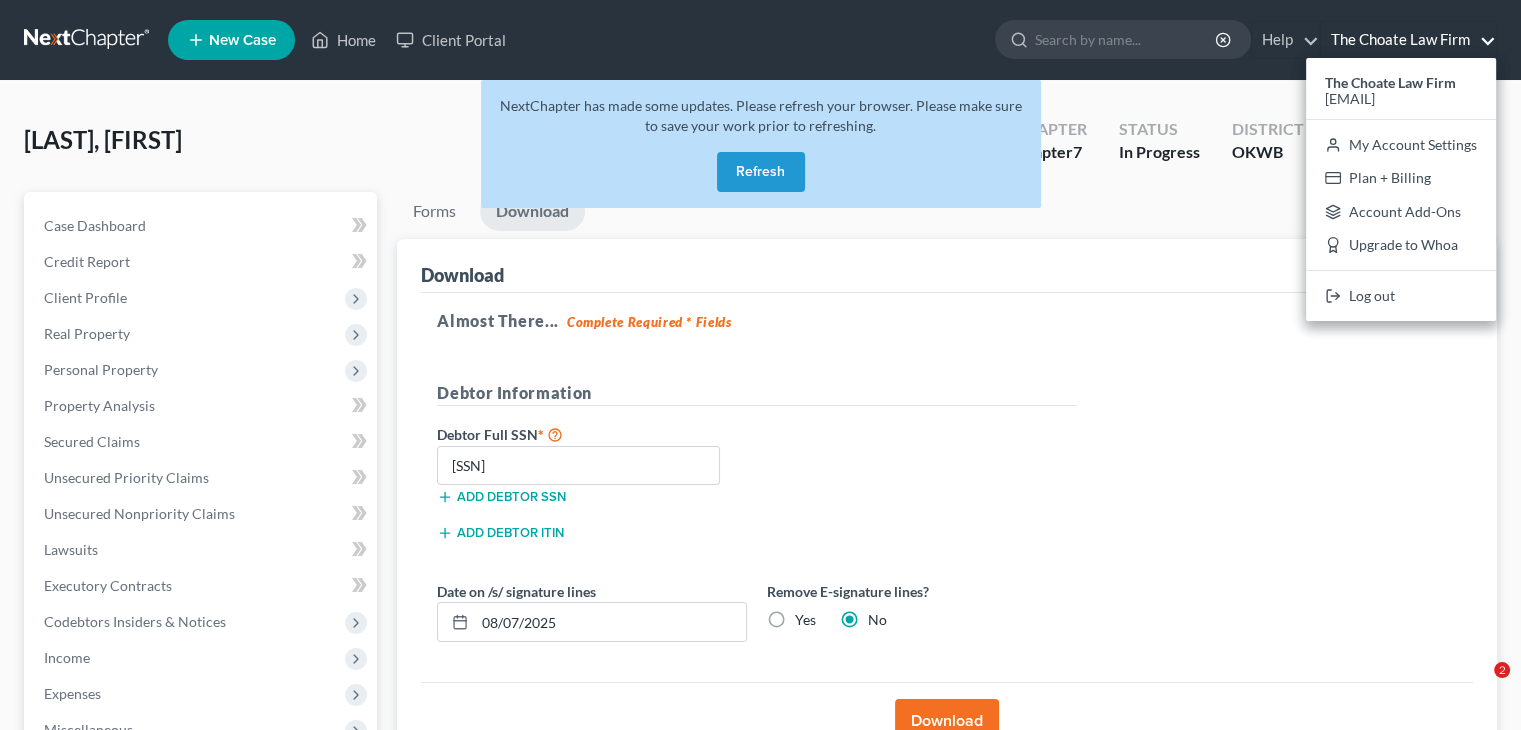 click on "Refresh" at bounding box center [761, 172] 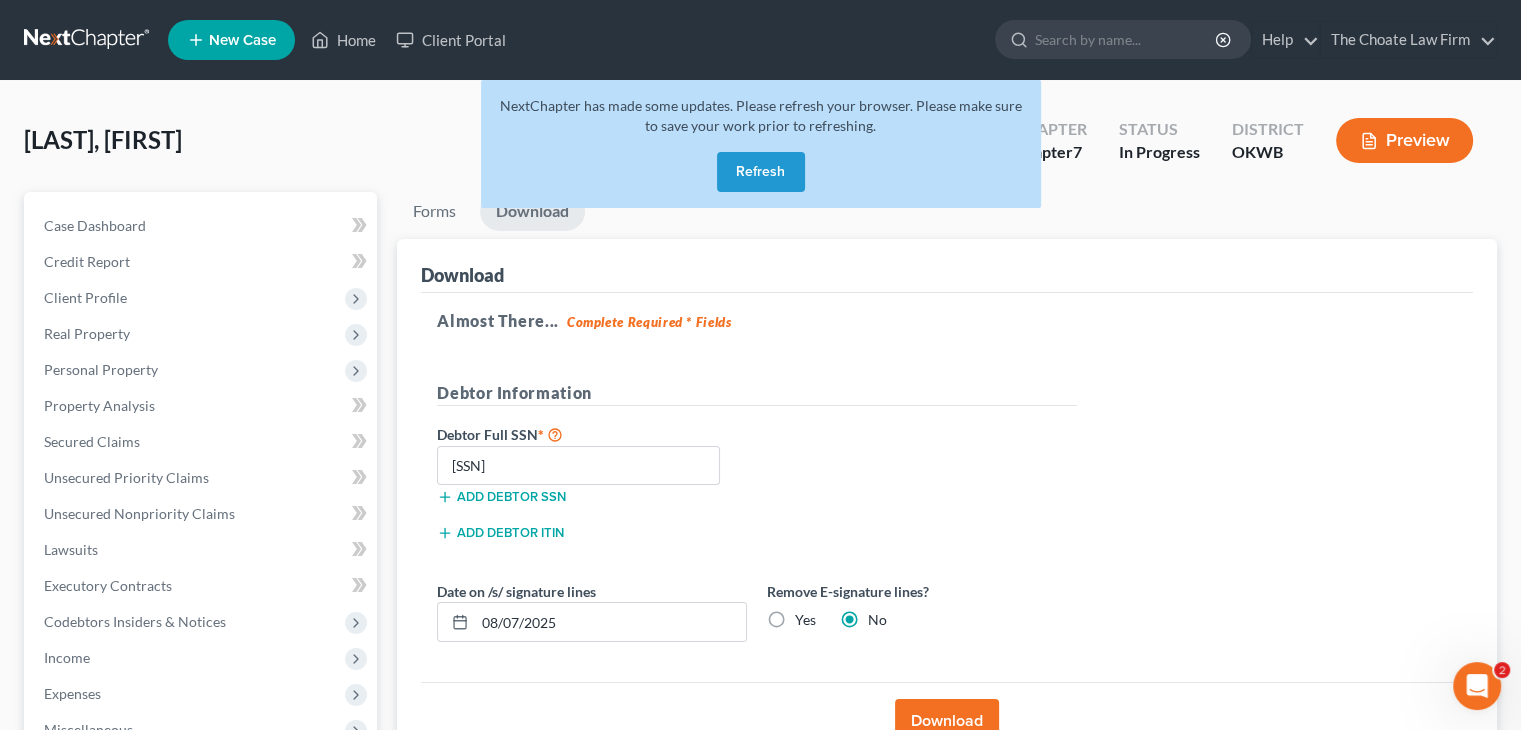 scroll, scrollTop: 0, scrollLeft: 0, axis: both 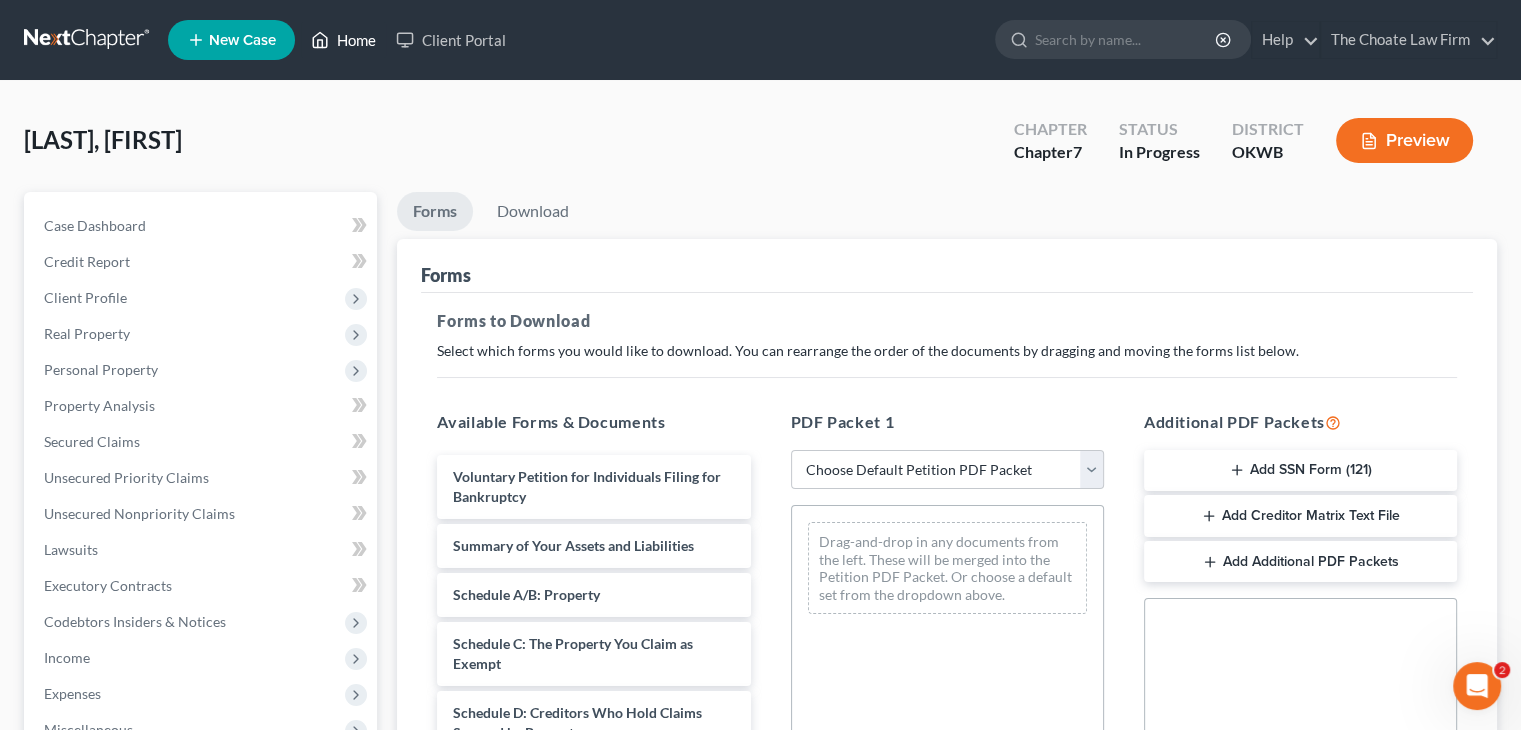 click on "Home" at bounding box center [343, 40] 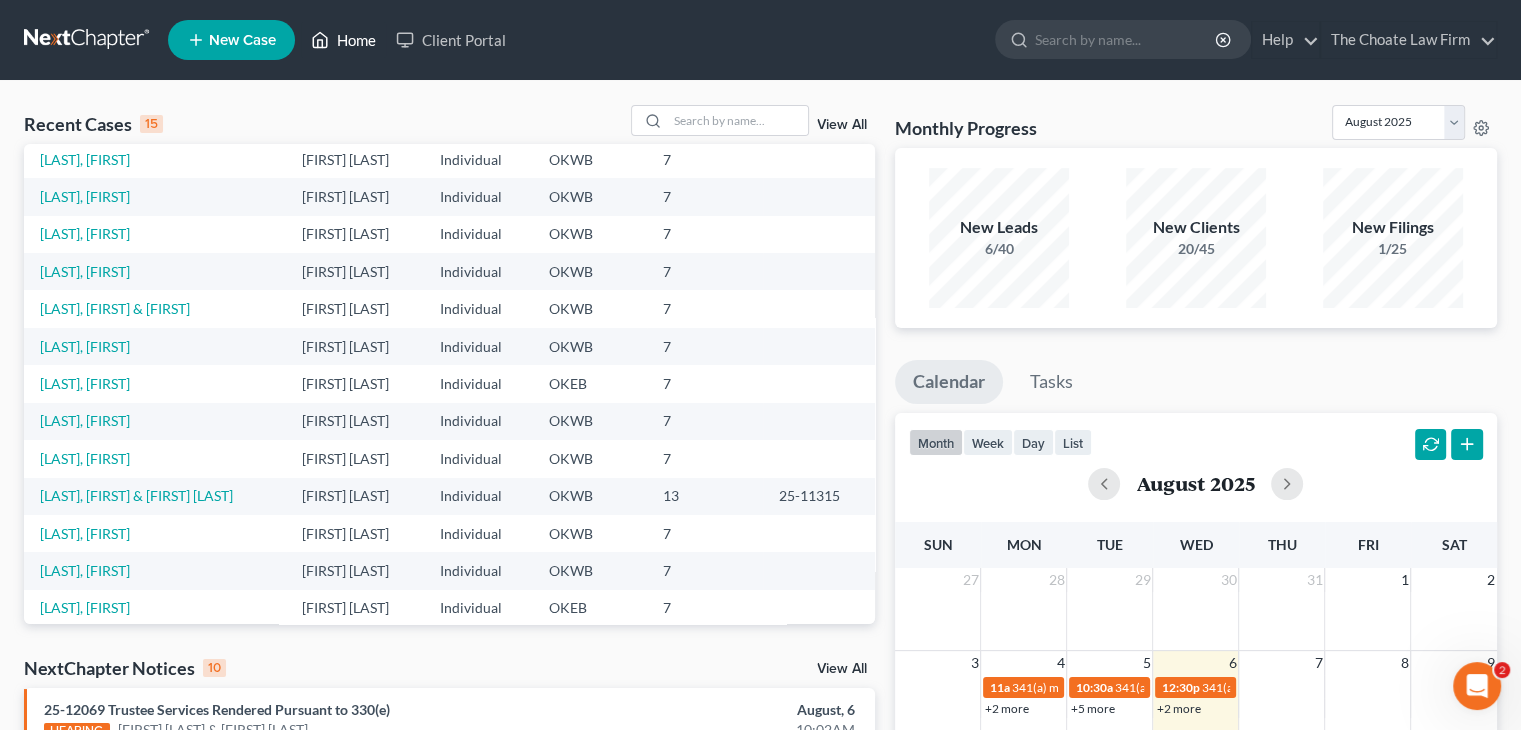 scroll, scrollTop: 137, scrollLeft: 0, axis: vertical 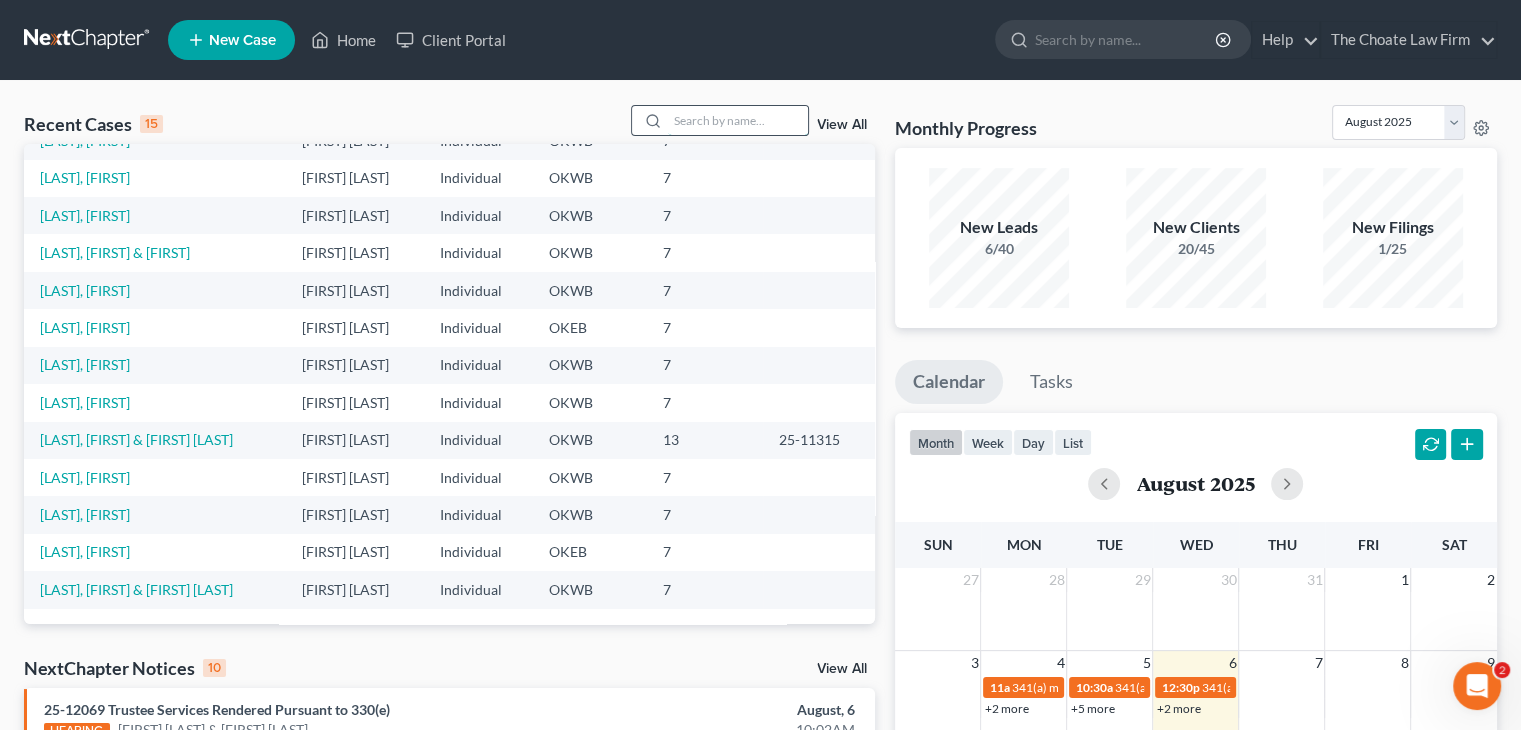 click at bounding box center [738, 120] 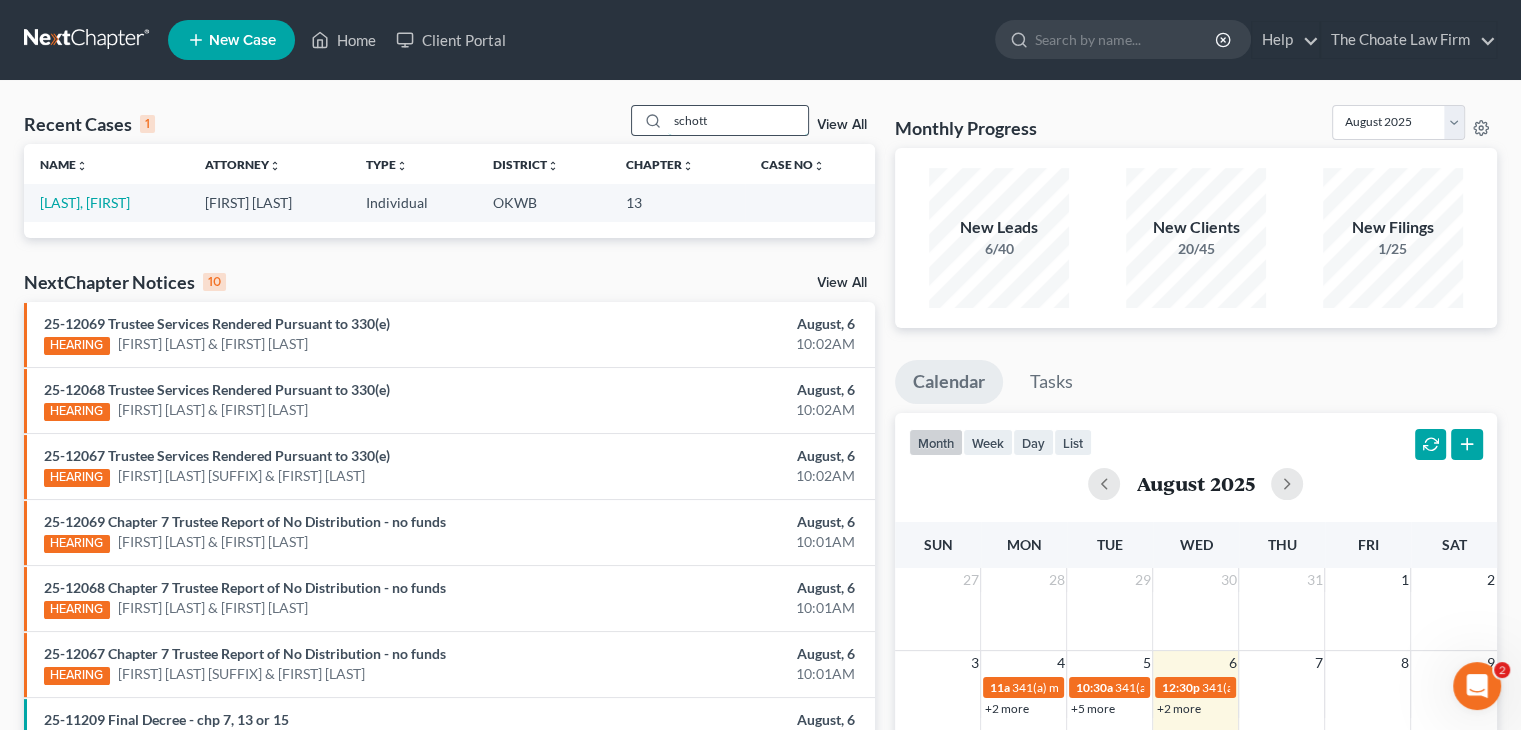scroll, scrollTop: 0, scrollLeft: 0, axis: both 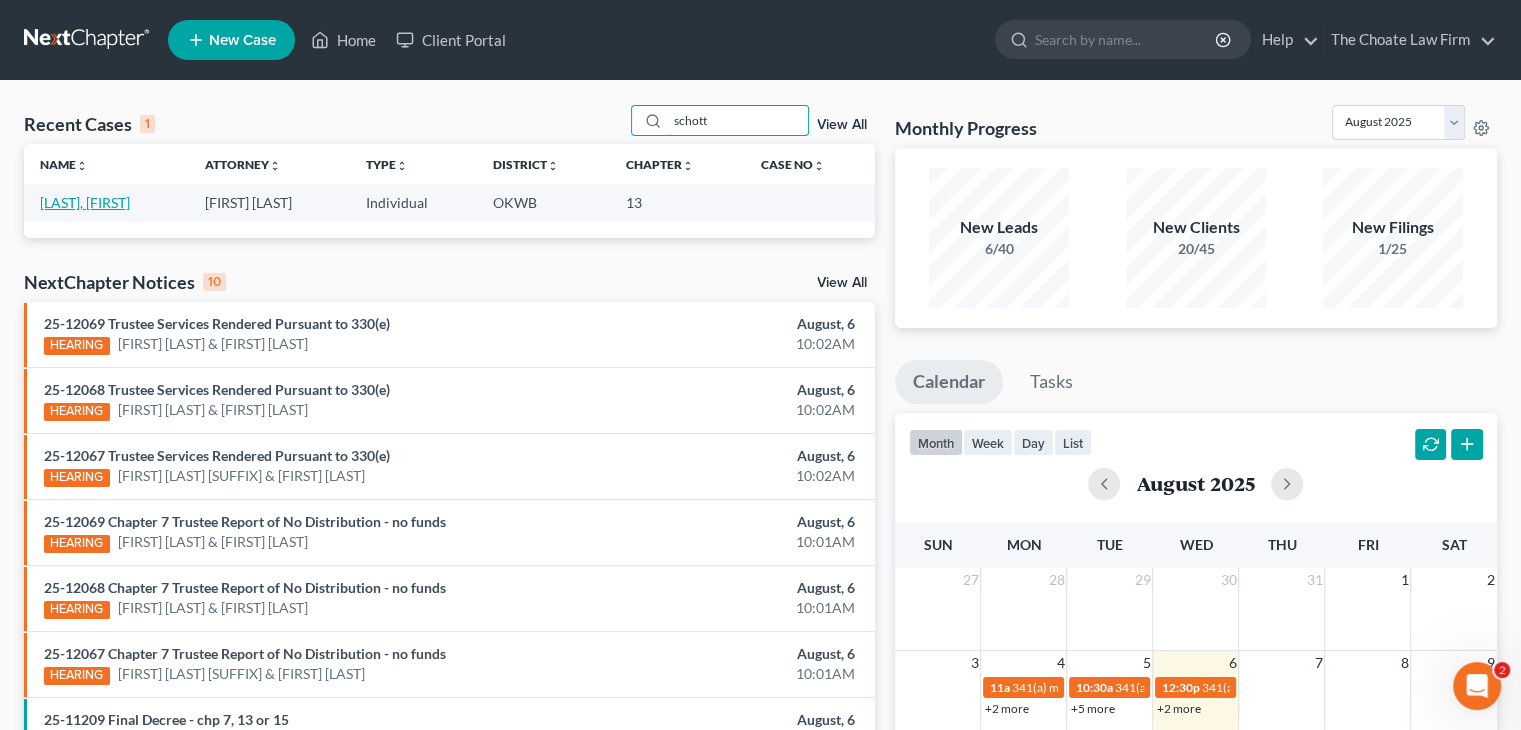 type on "schott" 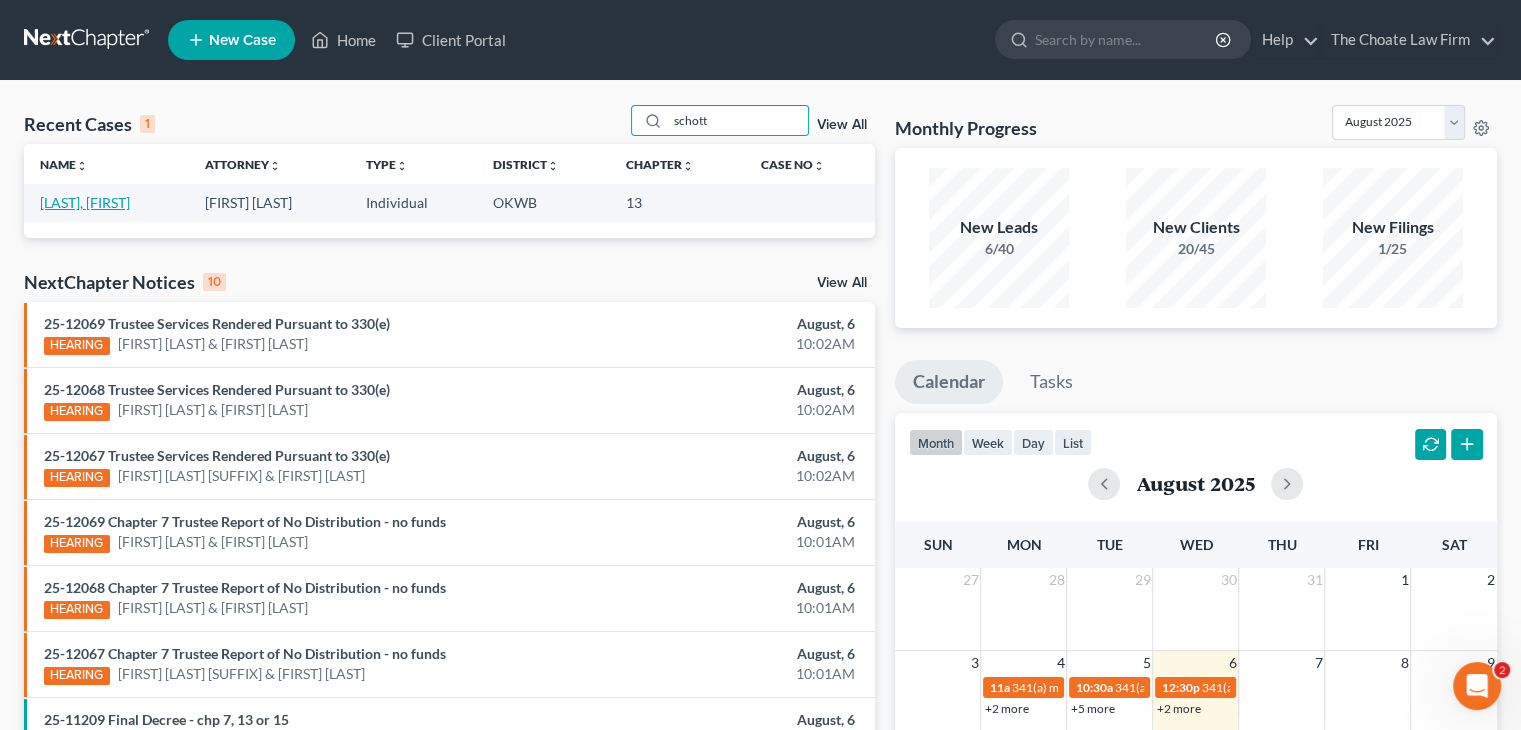 click on "Schotts, Erin" at bounding box center [85, 202] 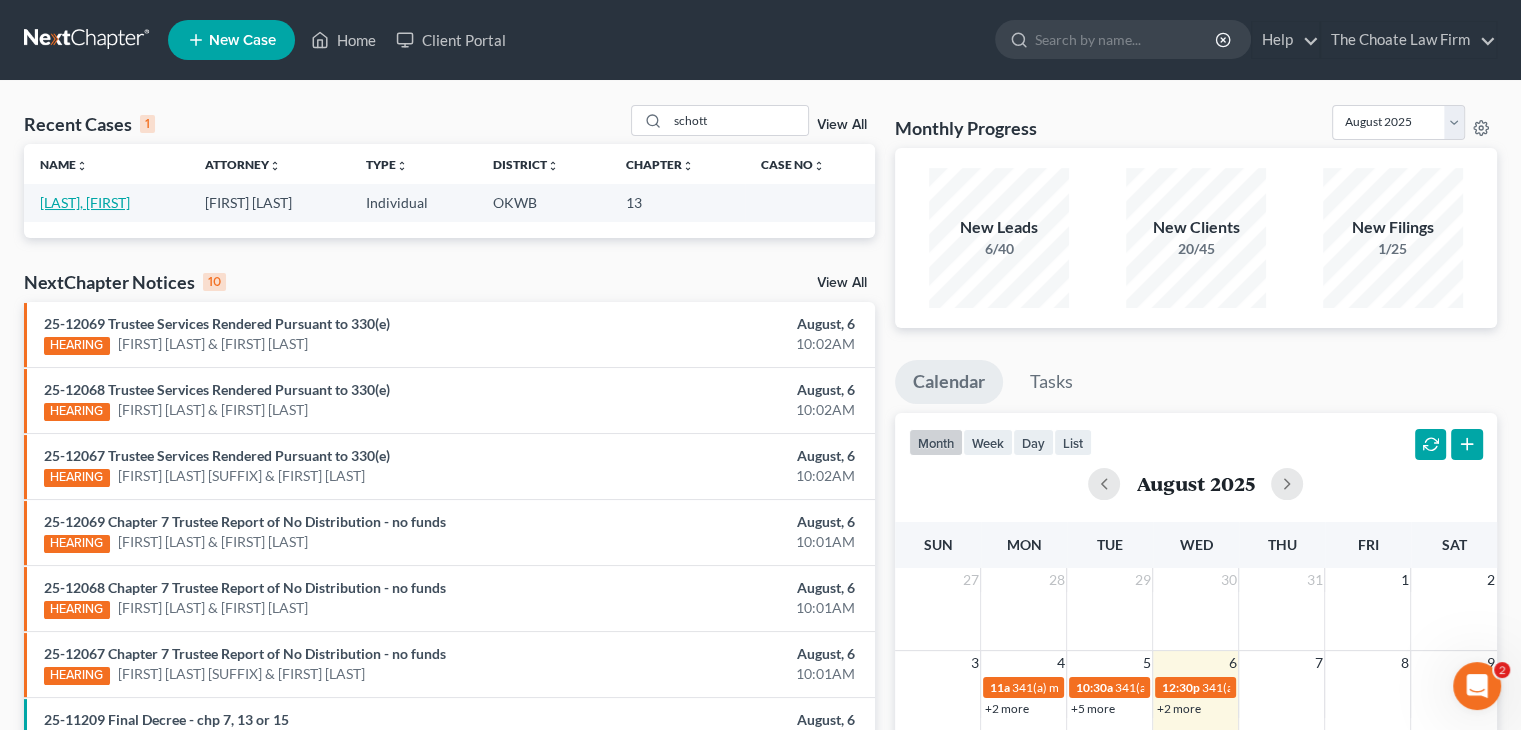 select on "3" 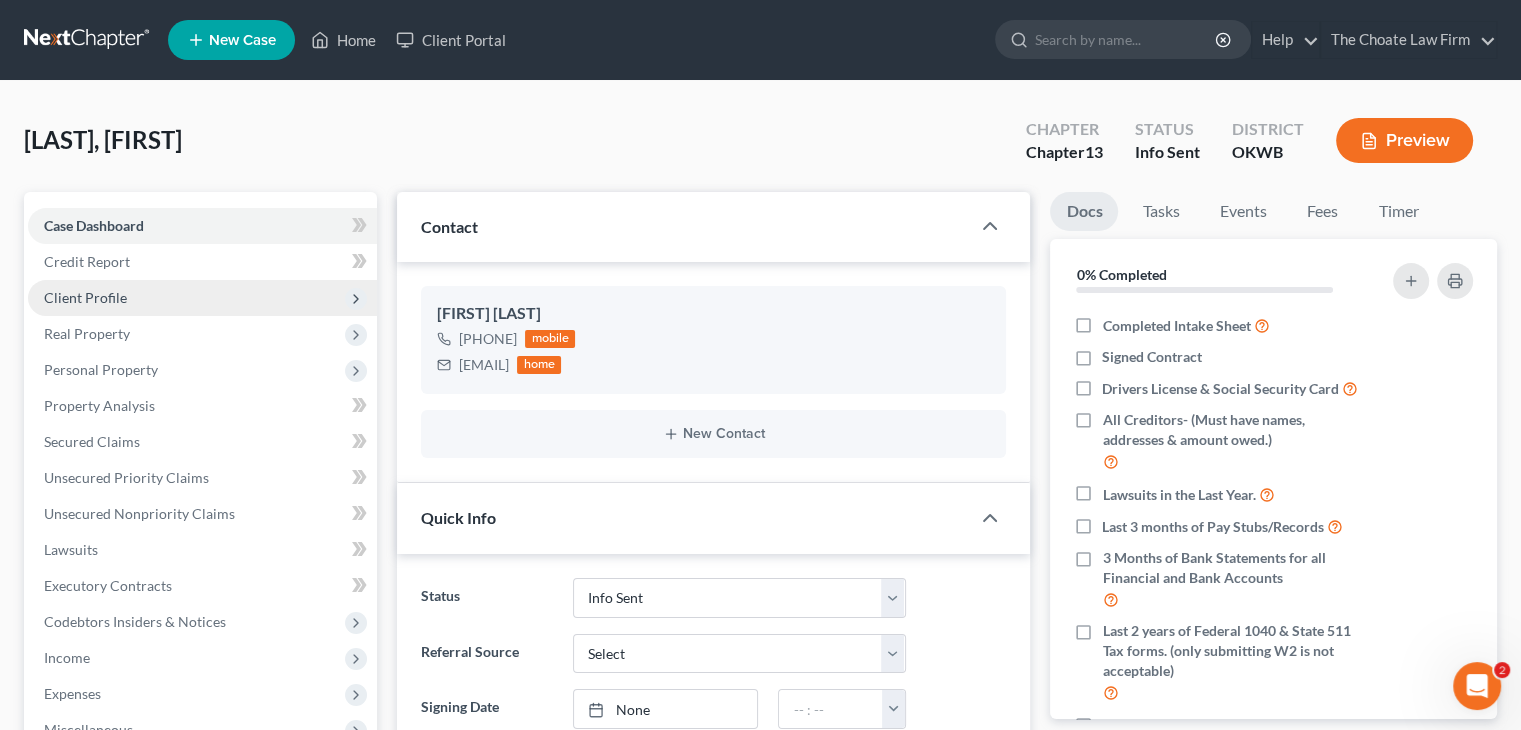 scroll, scrollTop: 296, scrollLeft: 0, axis: vertical 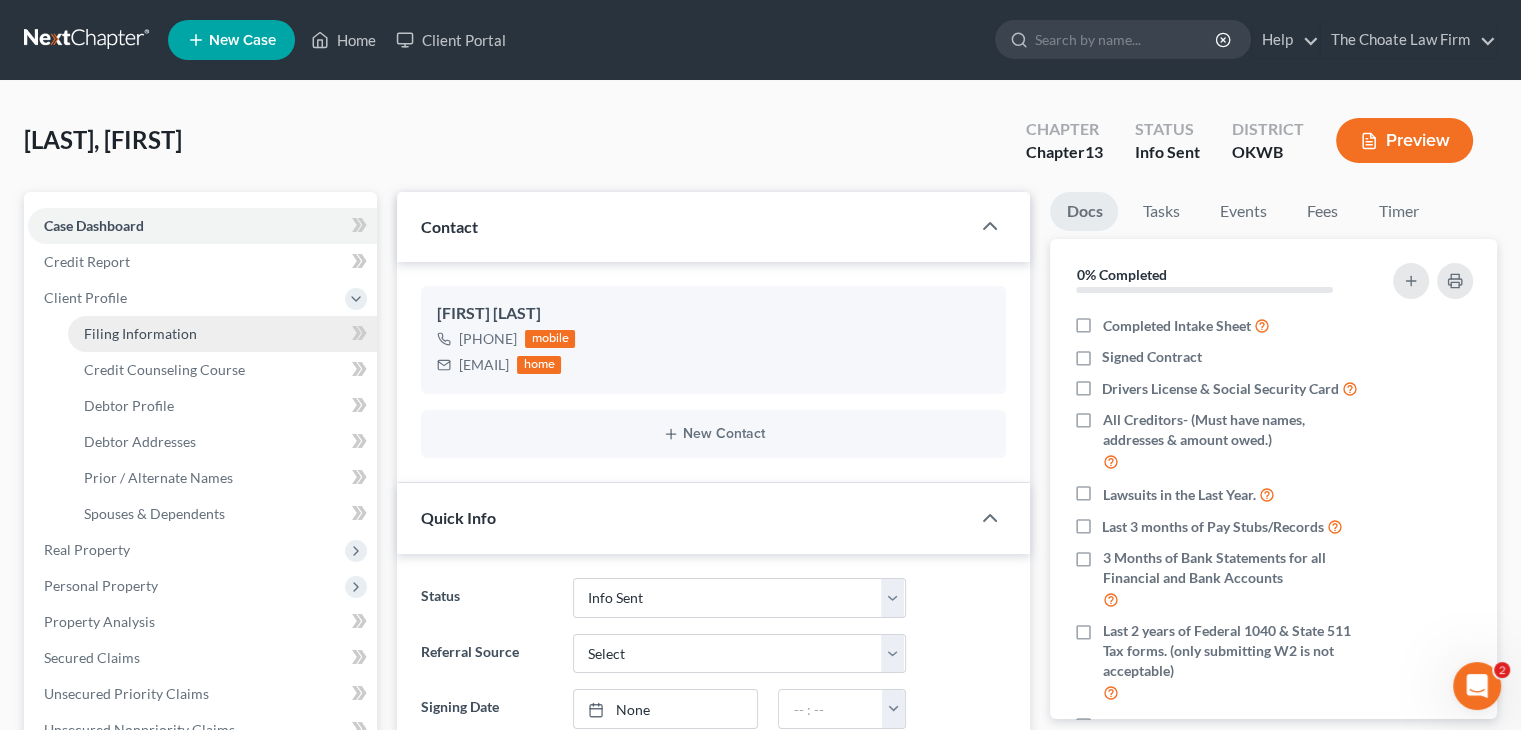 click on "Filing Information" at bounding box center [140, 333] 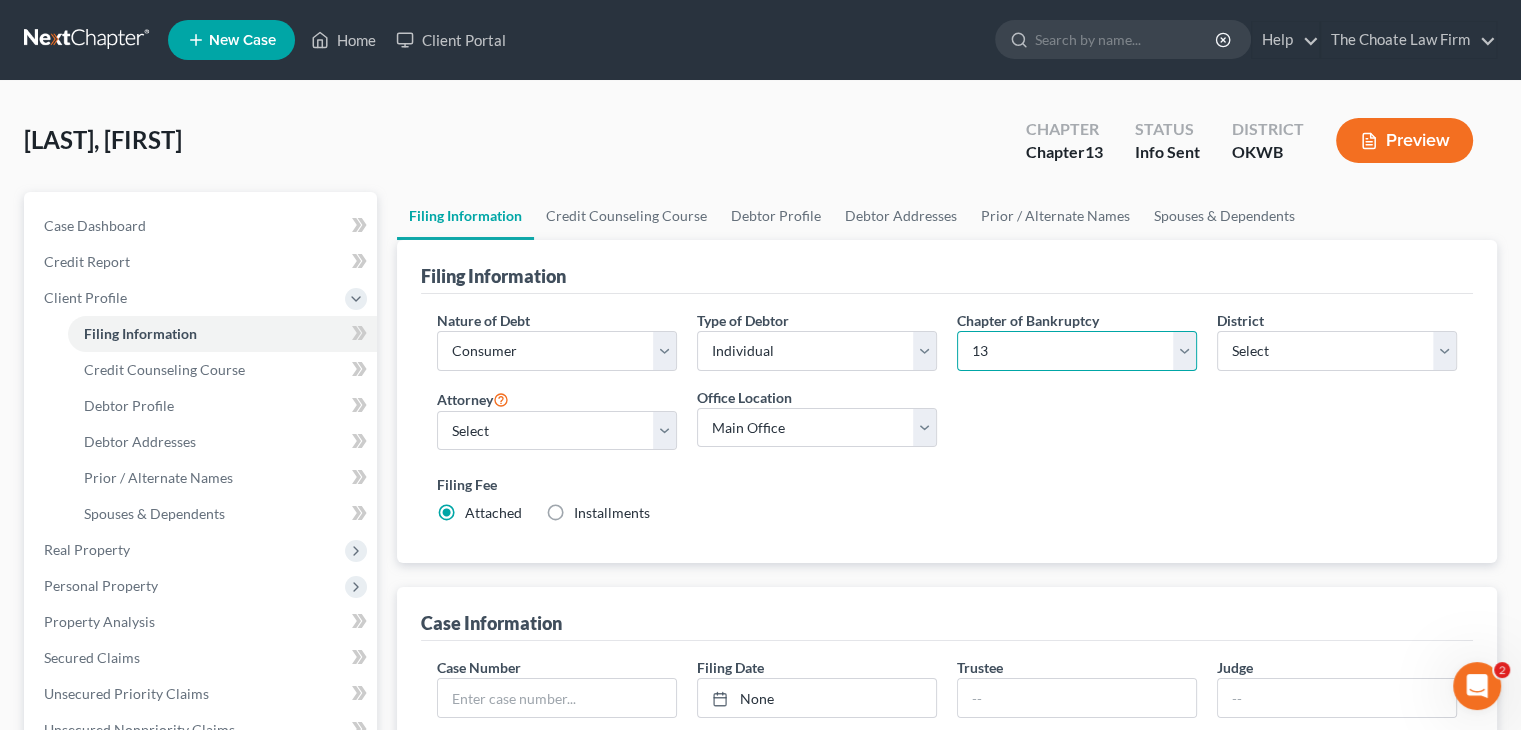 click on "Select 7 11 12 13" at bounding box center [1077, 351] 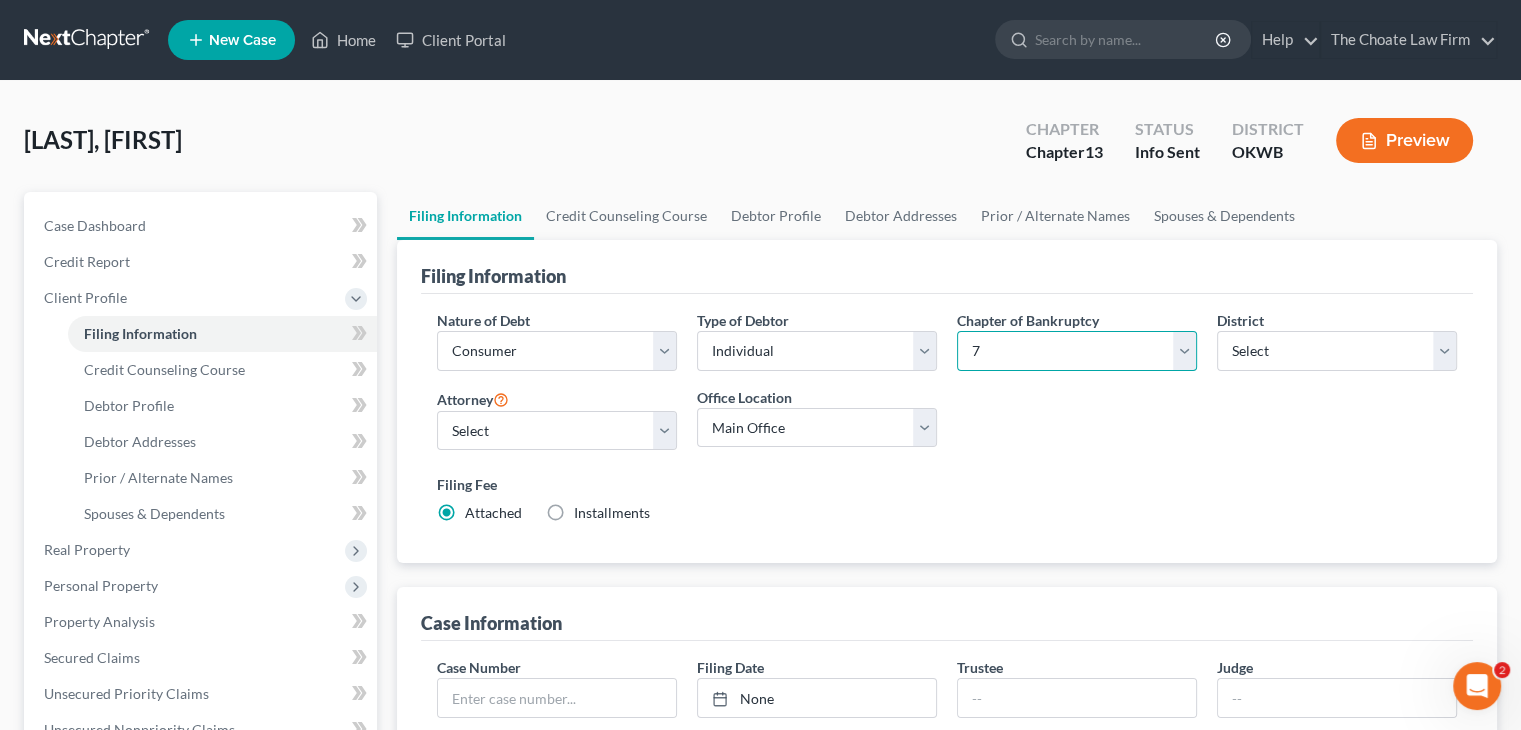 click on "Select 7 11 12 13" at bounding box center [1077, 351] 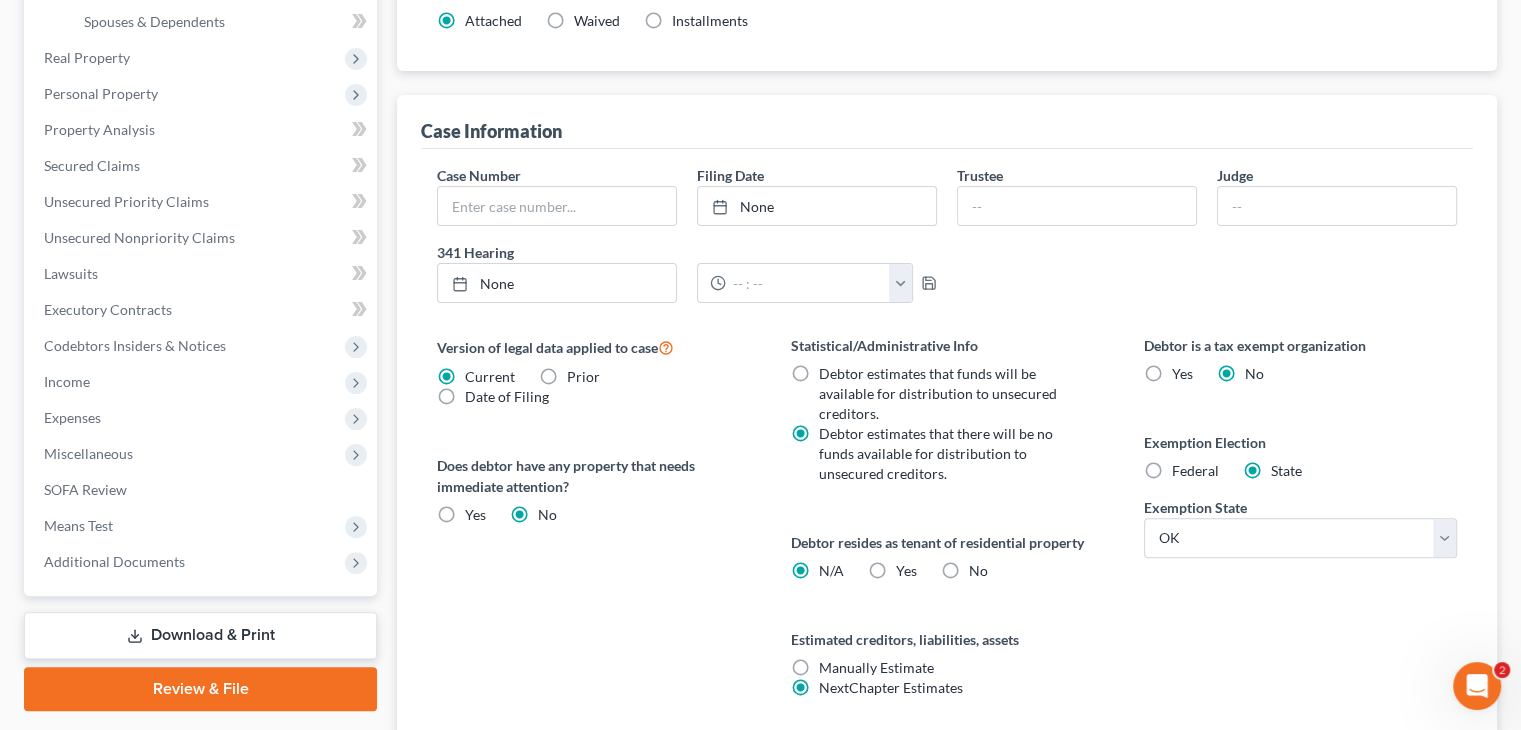 scroll, scrollTop: 491, scrollLeft: 0, axis: vertical 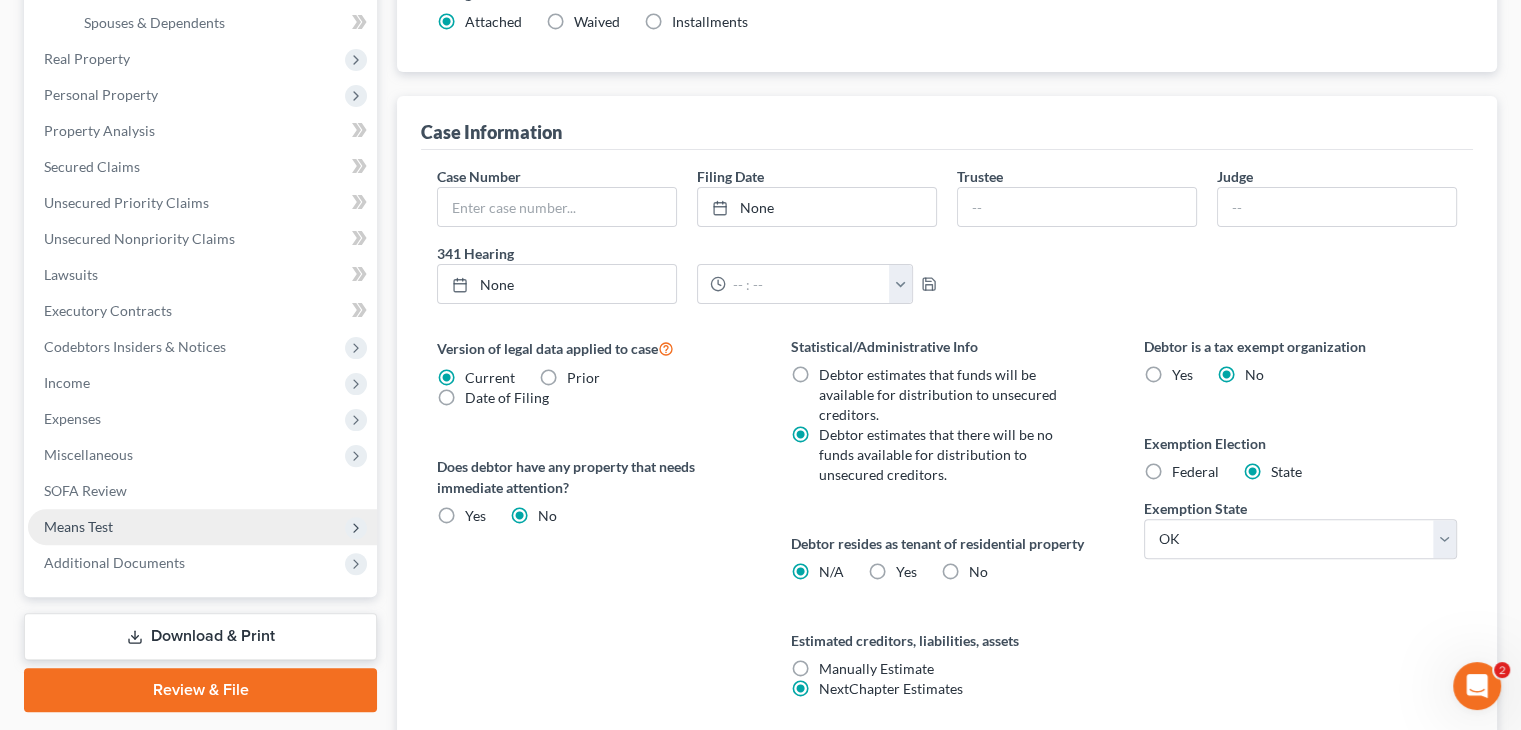 click on "Means Test" at bounding box center (78, 526) 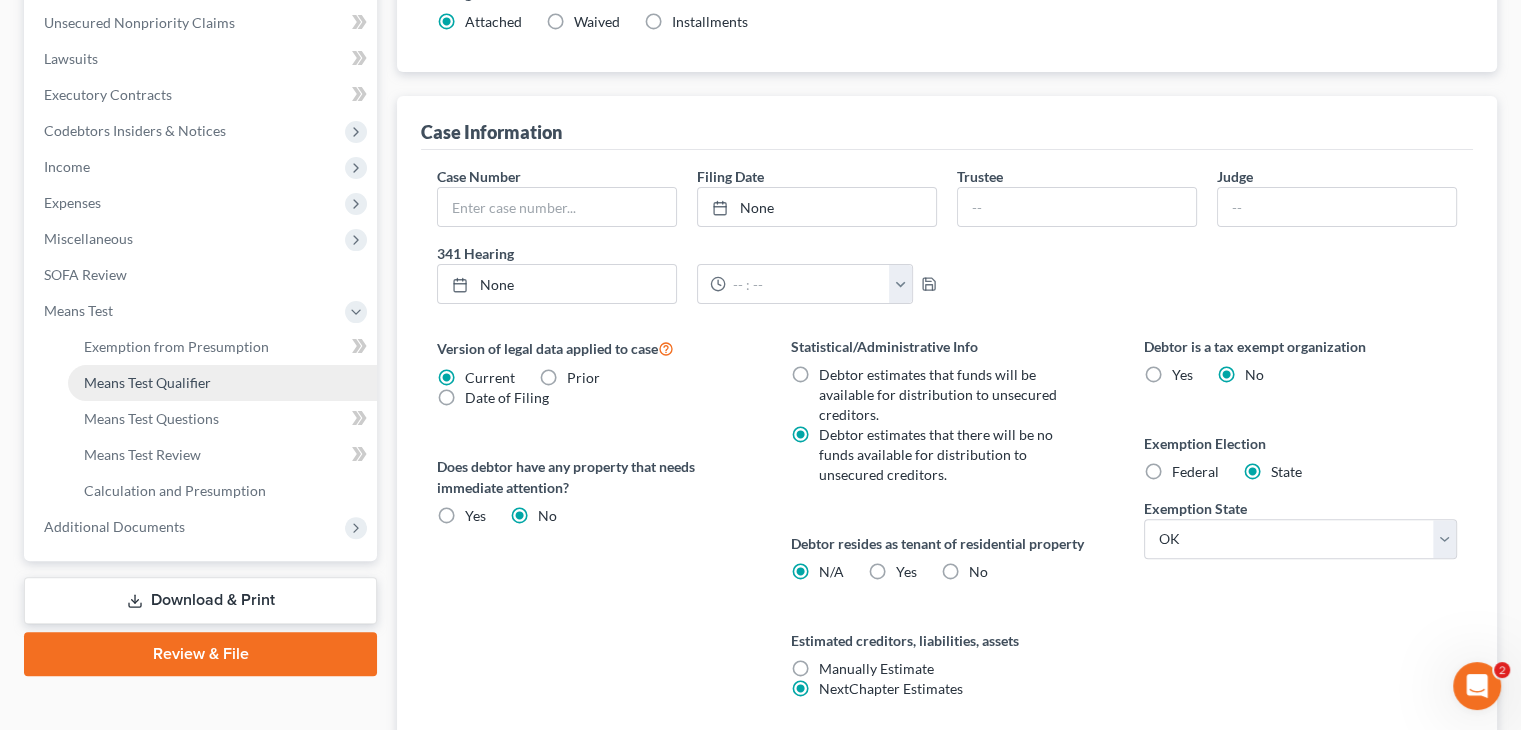 click on "Means Test Qualifier" at bounding box center (147, 382) 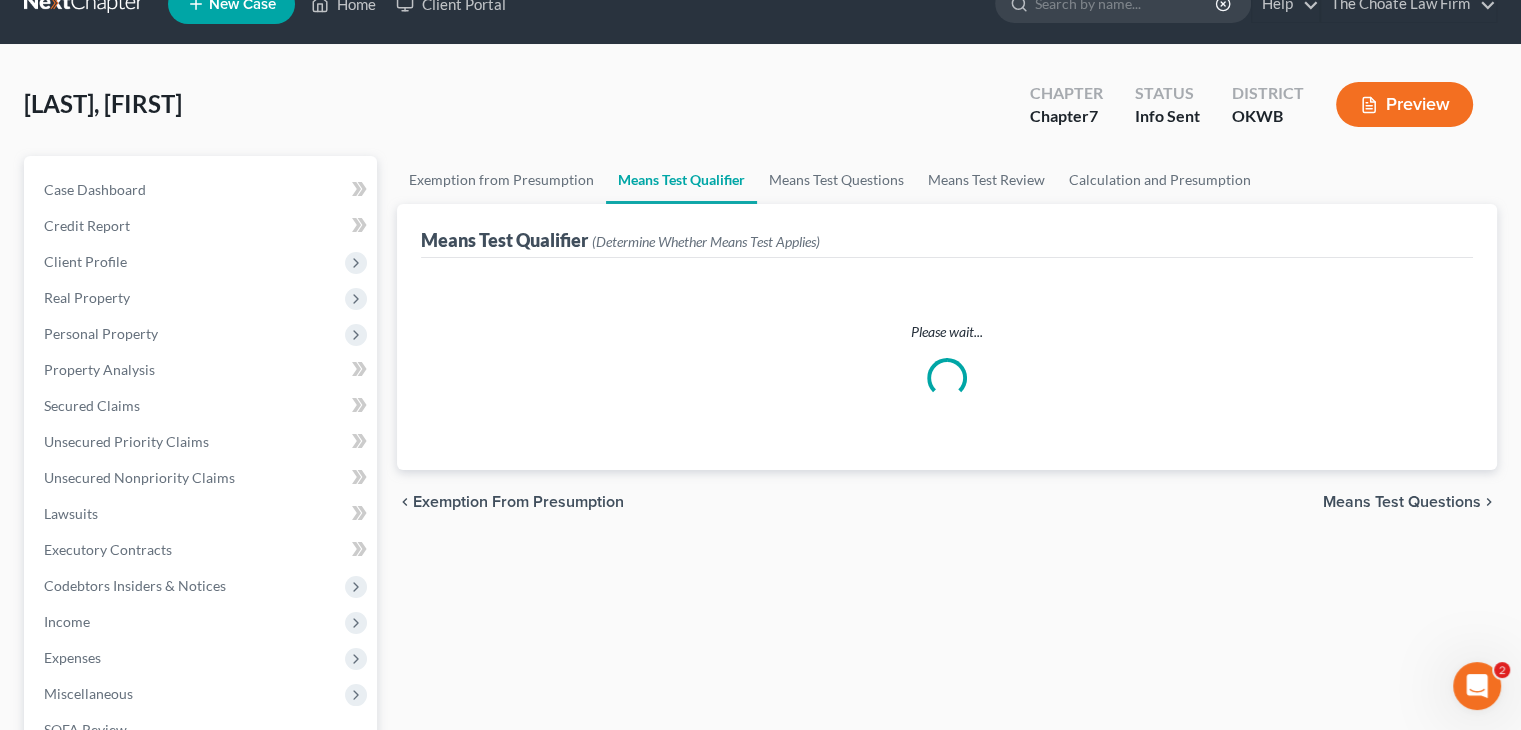 scroll, scrollTop: 0, scrollLeft: 0, axis: both 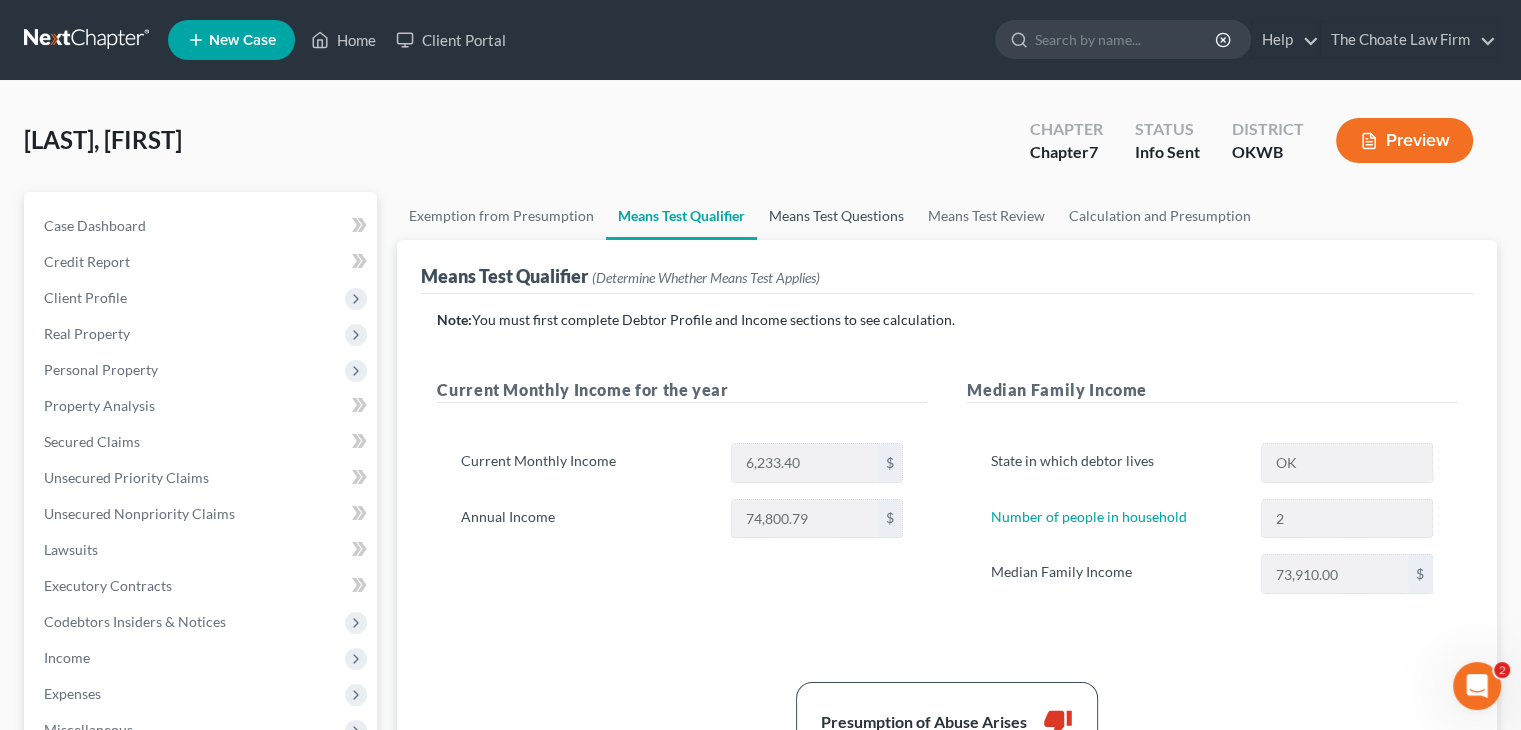 click on "Means Test Questions" at bounding box center (836, 216) 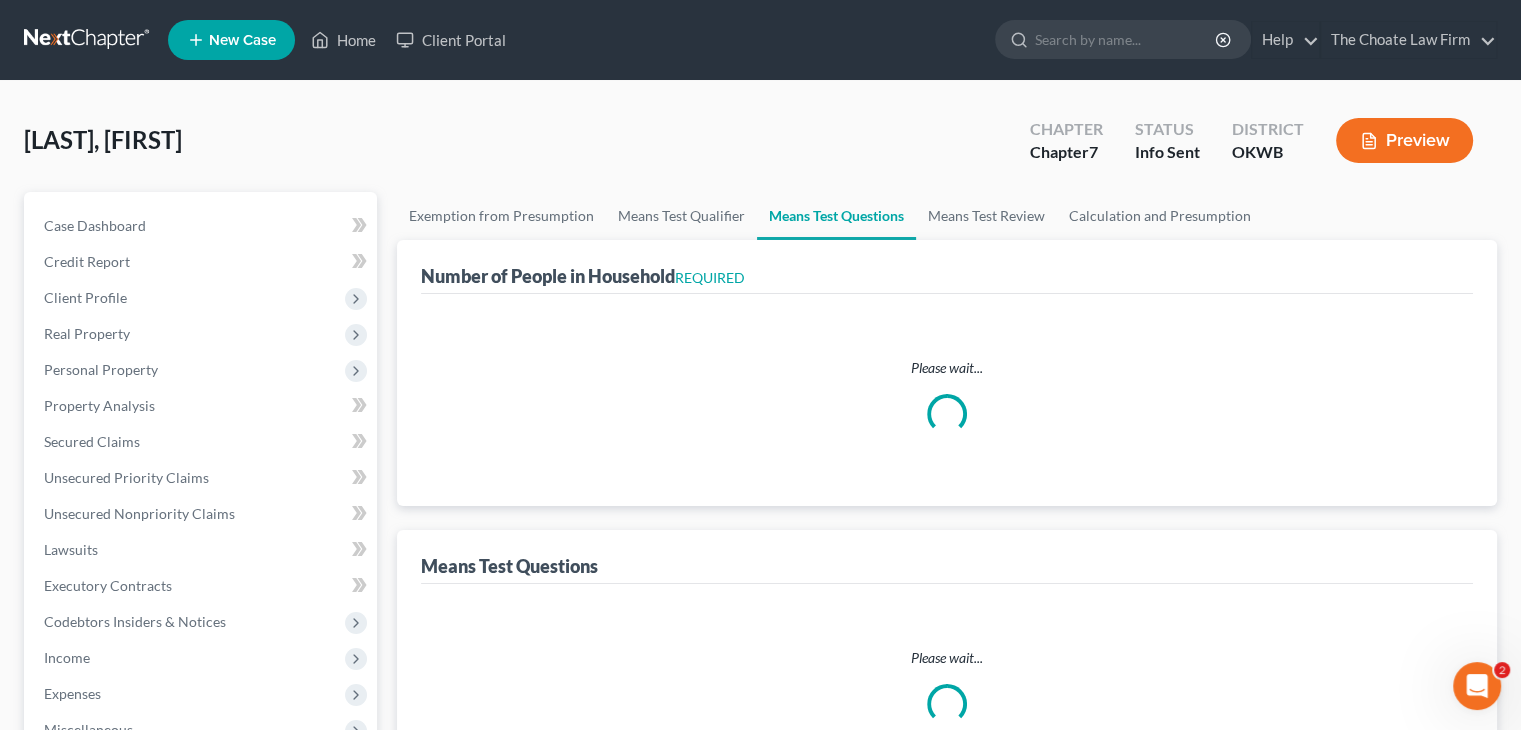 select on "0" 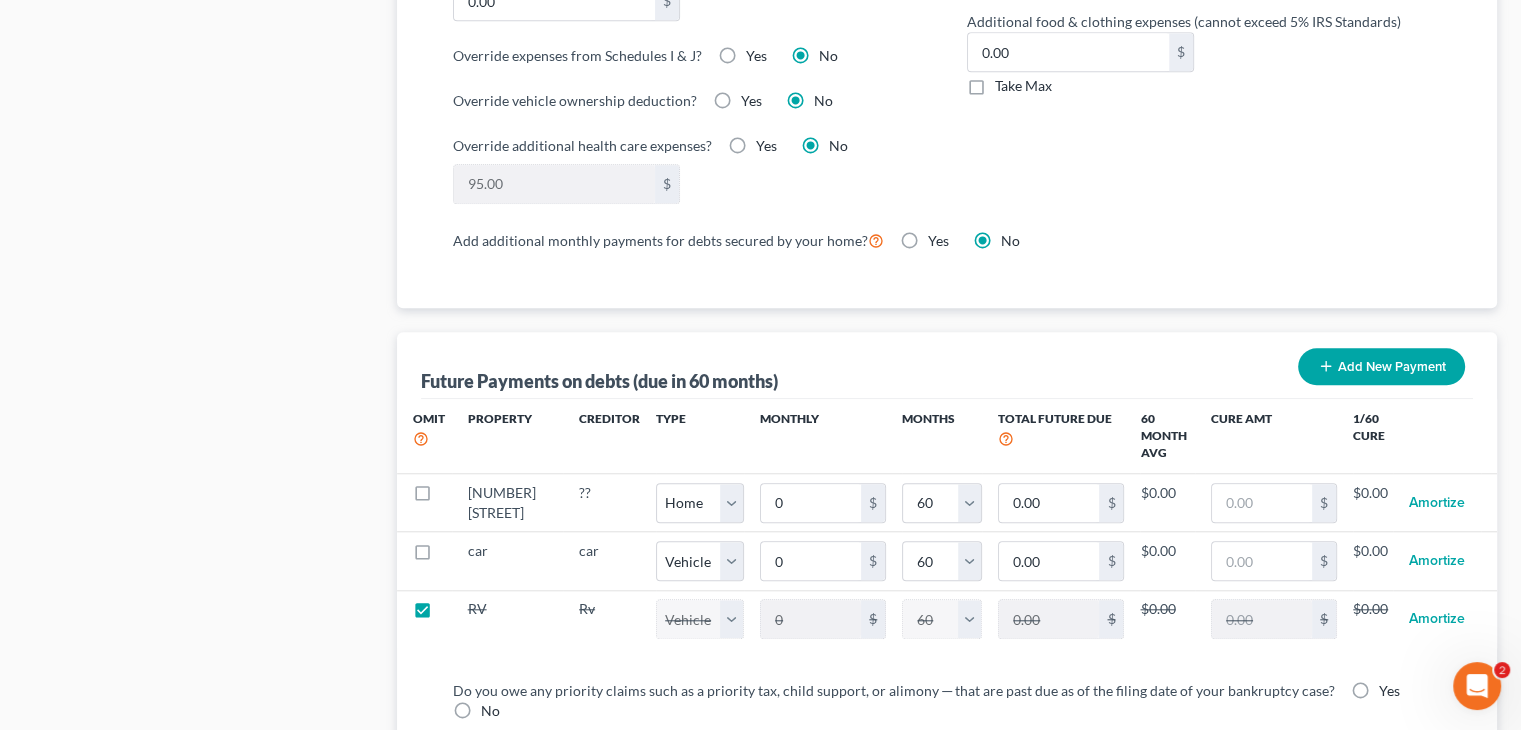 scroll, scrollTop: 1792, scrollLeft: 0, axis: vertical 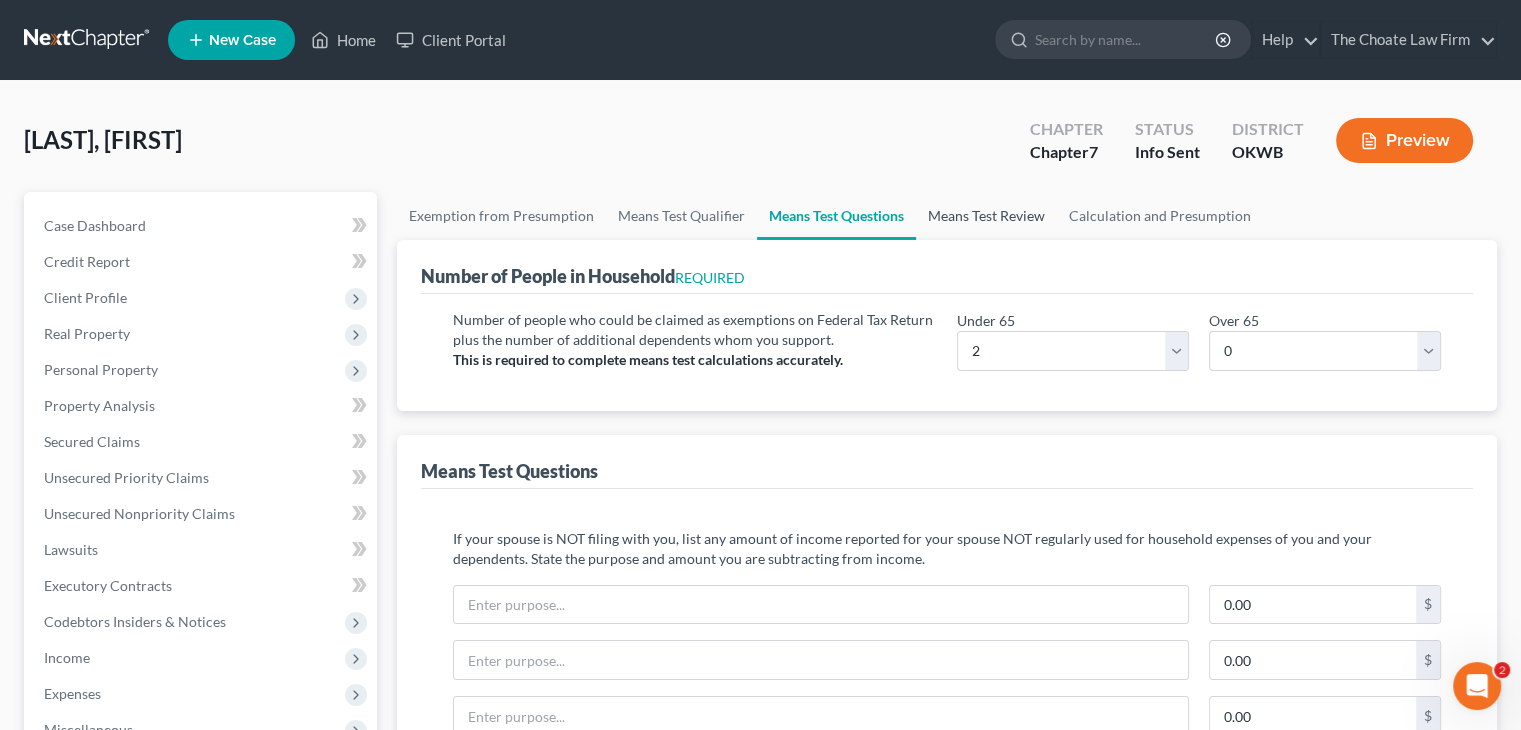 click on "Means Test Review" at bounding box center (986, 216) 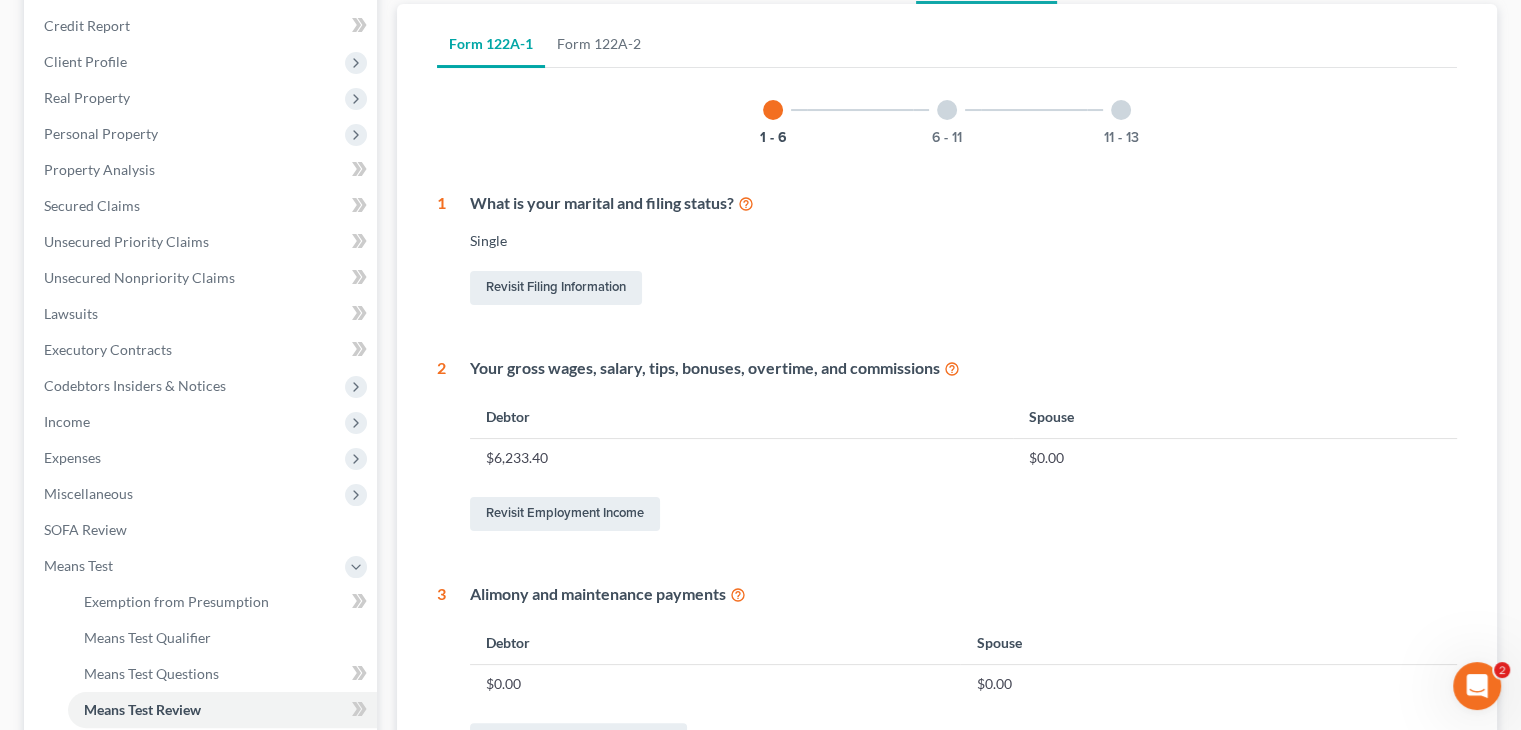 scroll, scrollTop: 123, scrollLeft: 0, axis: vertical 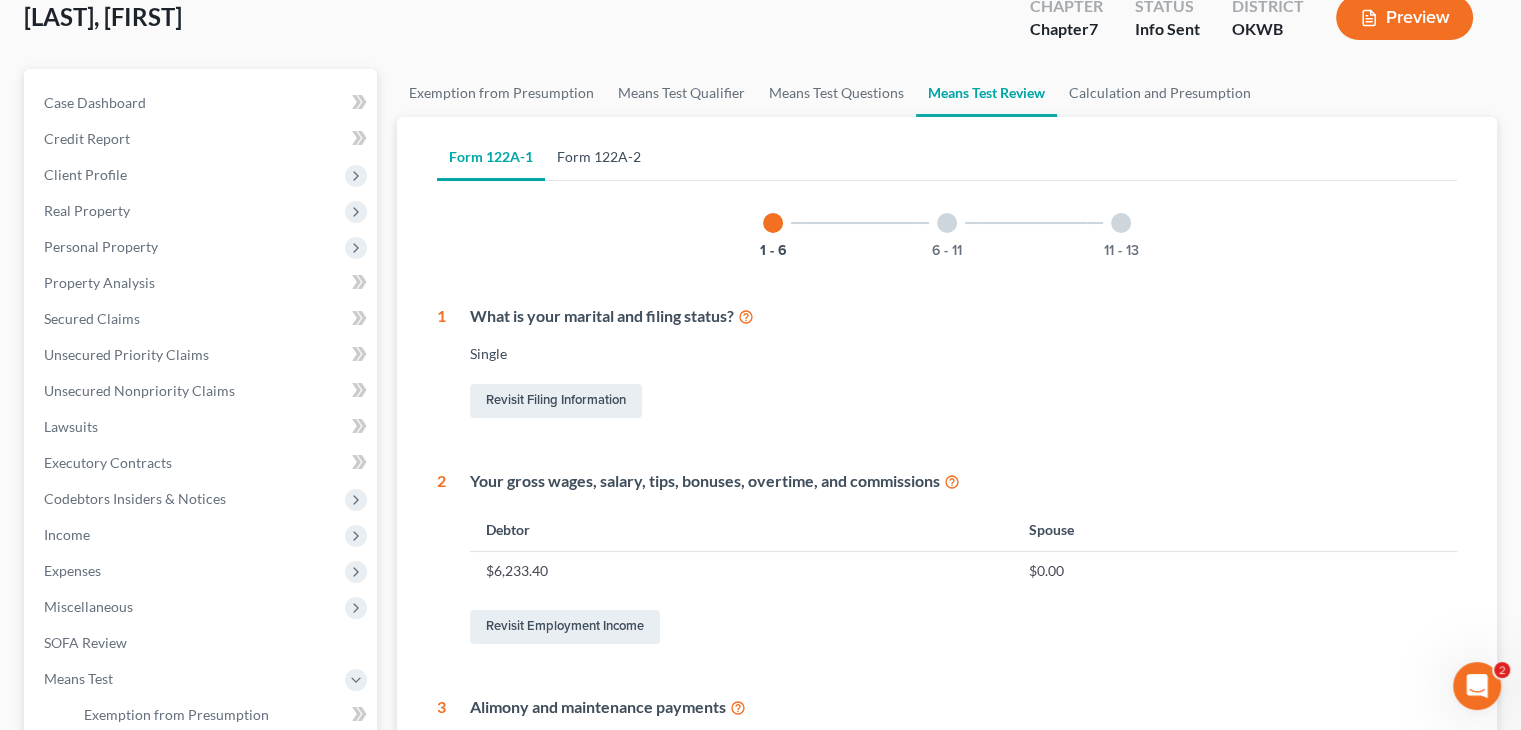 click on "Form 122A-2" at bounding box center [599, 157] 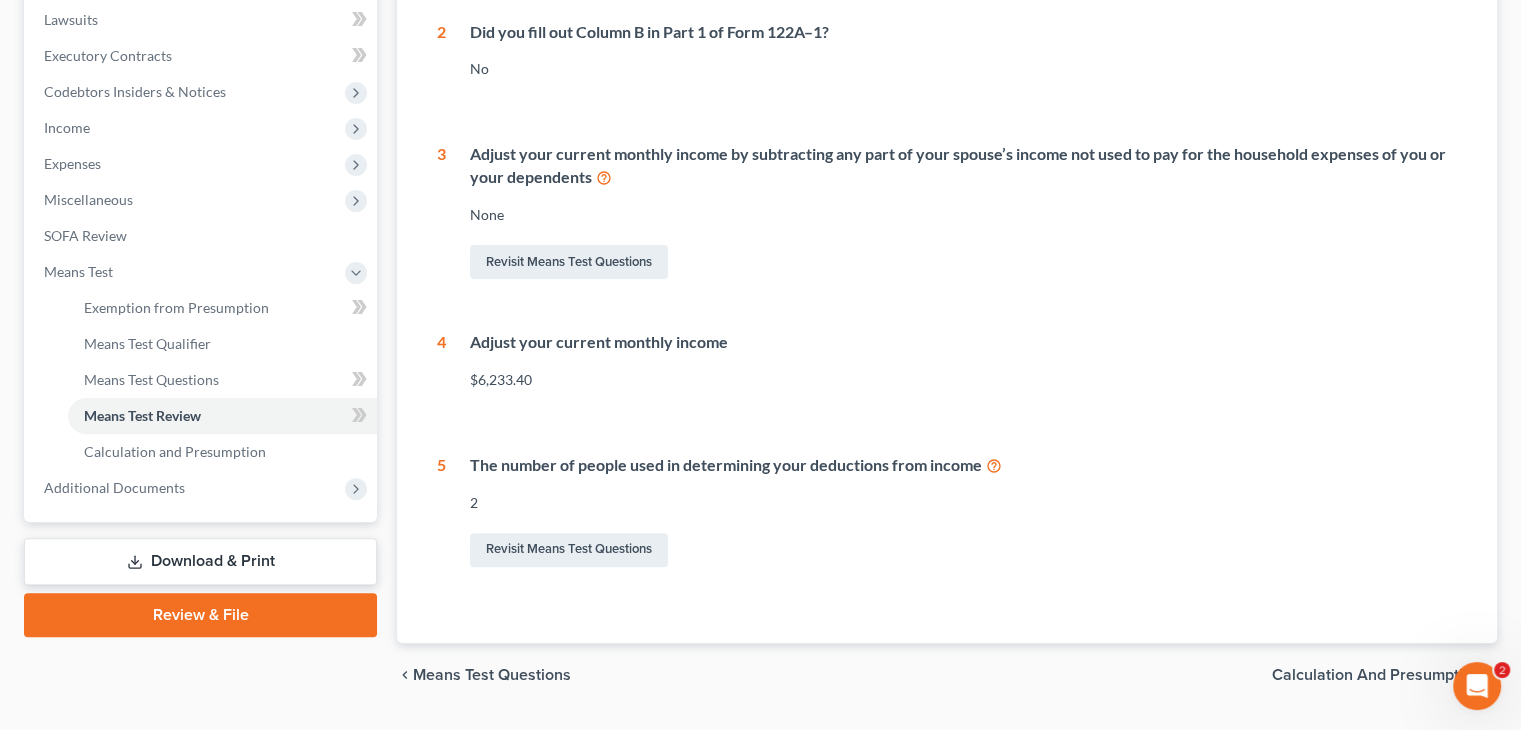 scroll, scrollTop: 582, scrollLeft: 0, axis: vertical 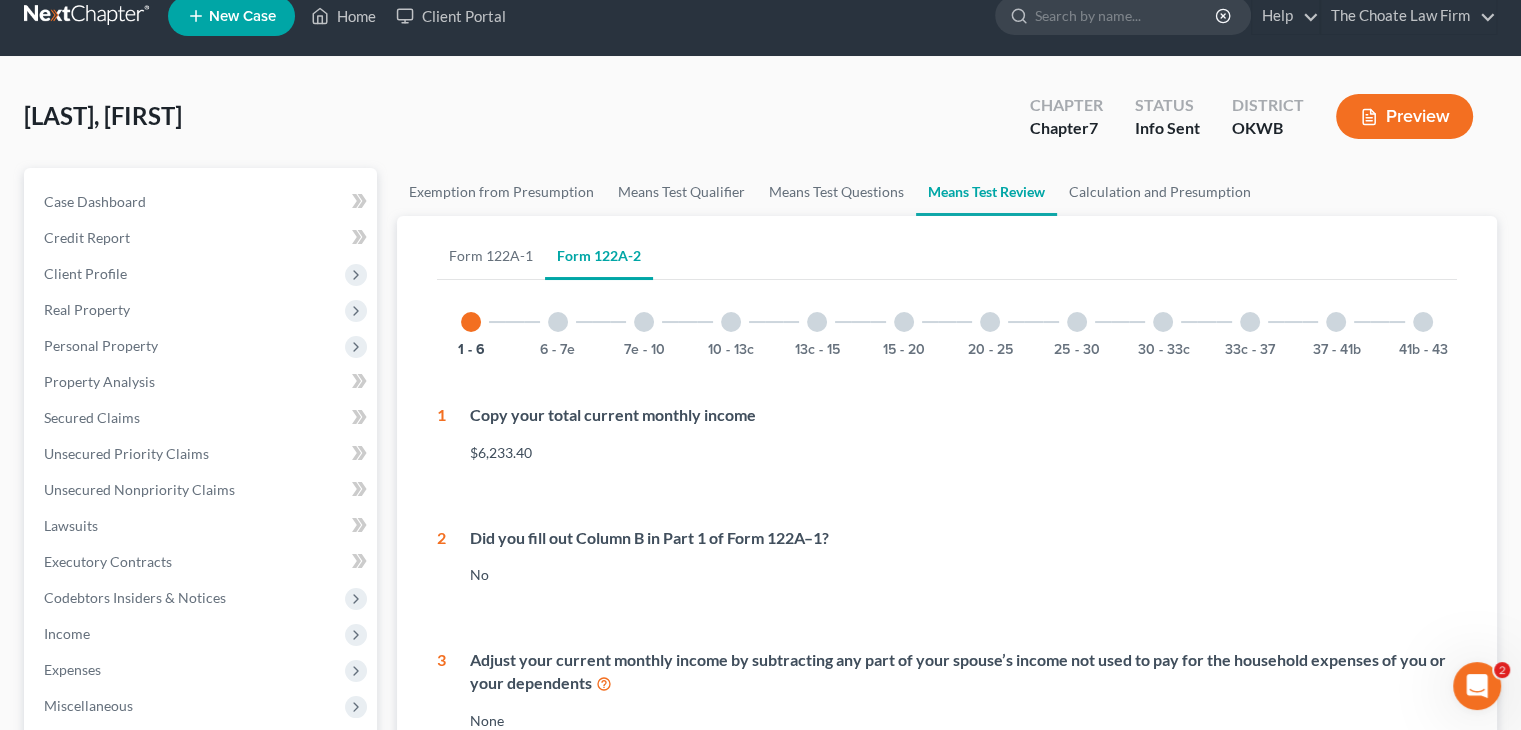 click at bounding box center [558, 322] 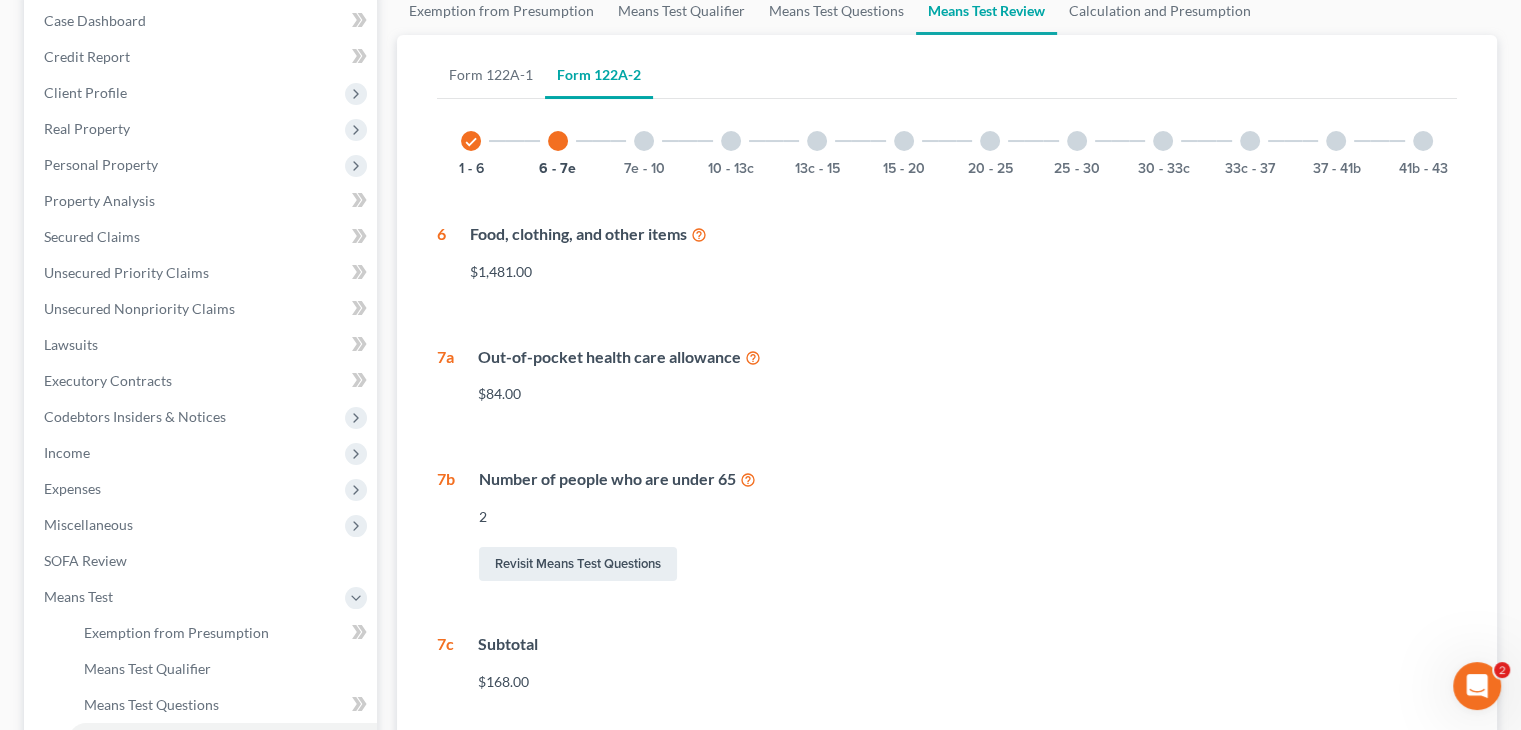scroll, scrollTop: 148, scrollLeft: 0, axis: vertical 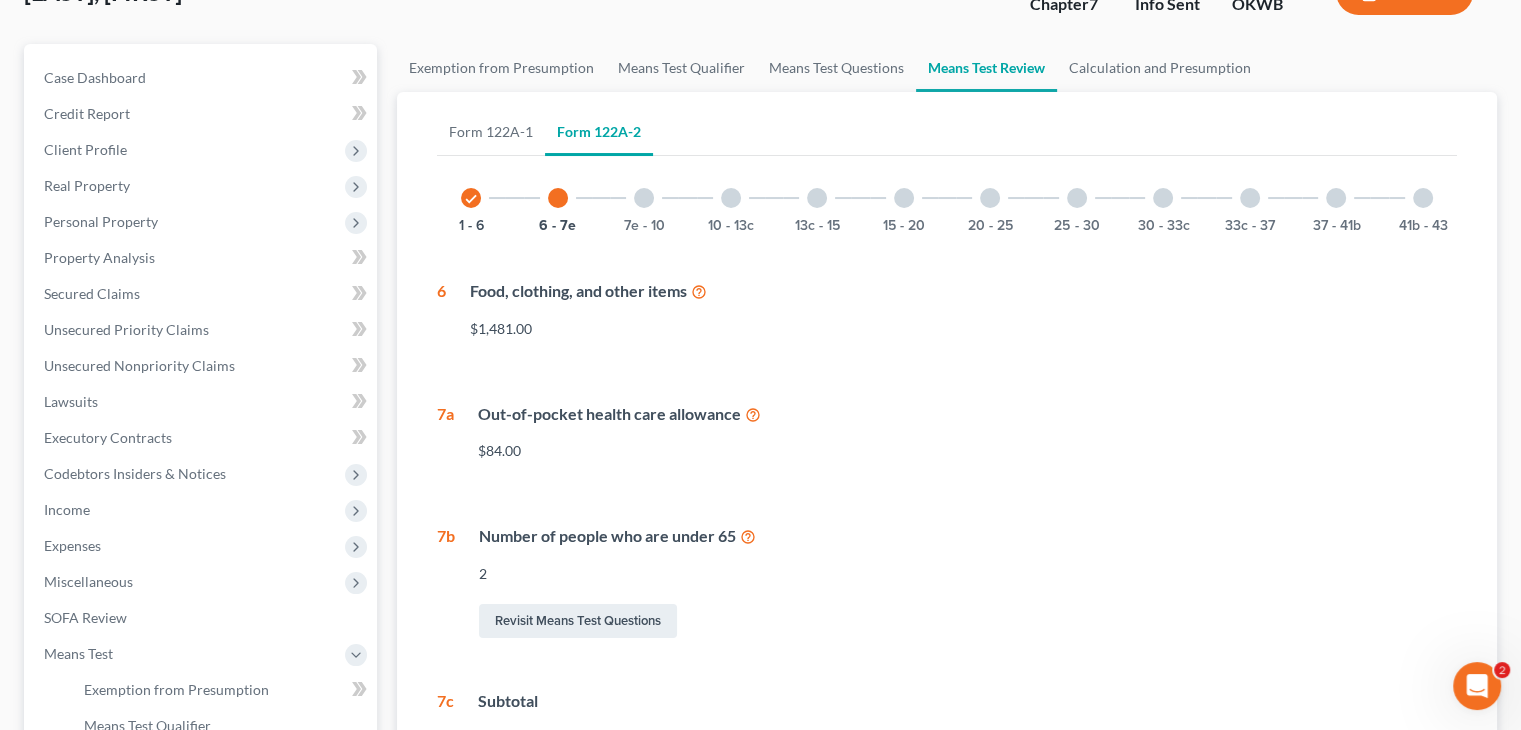 click at bounding box center (644, 198) 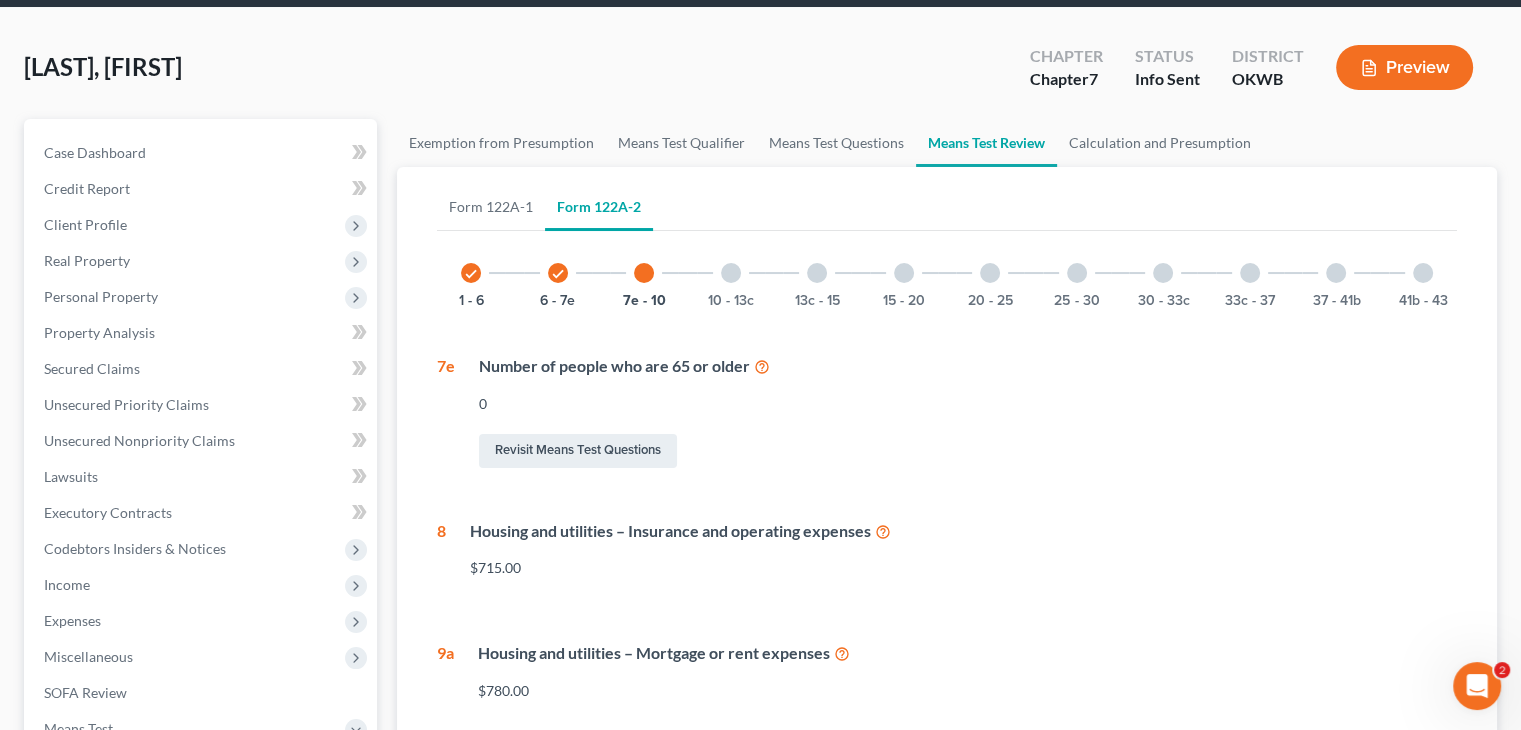 scroll, scrollTop: 68, scrollLeft: 0, axis: vertical 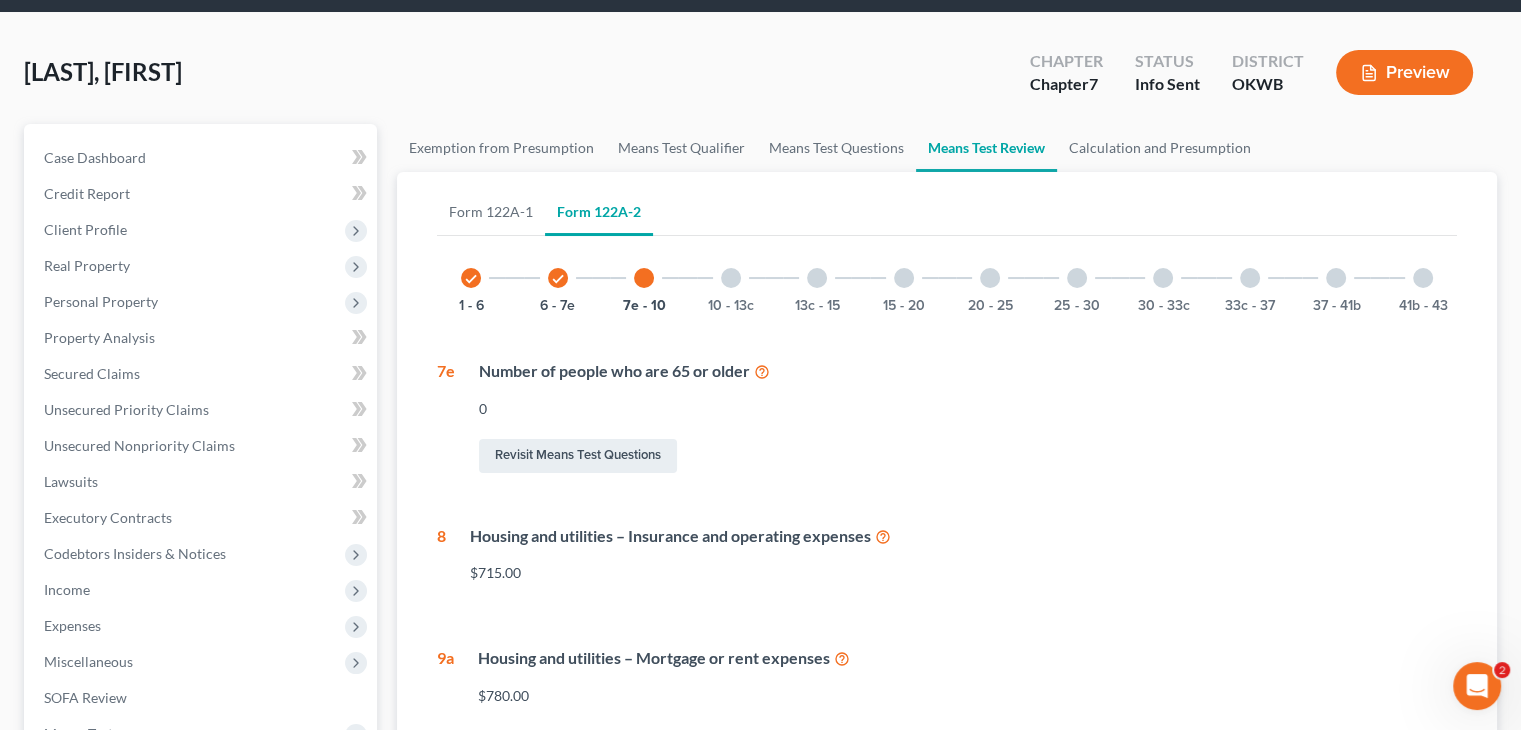 click at bounding box center (731, 278) 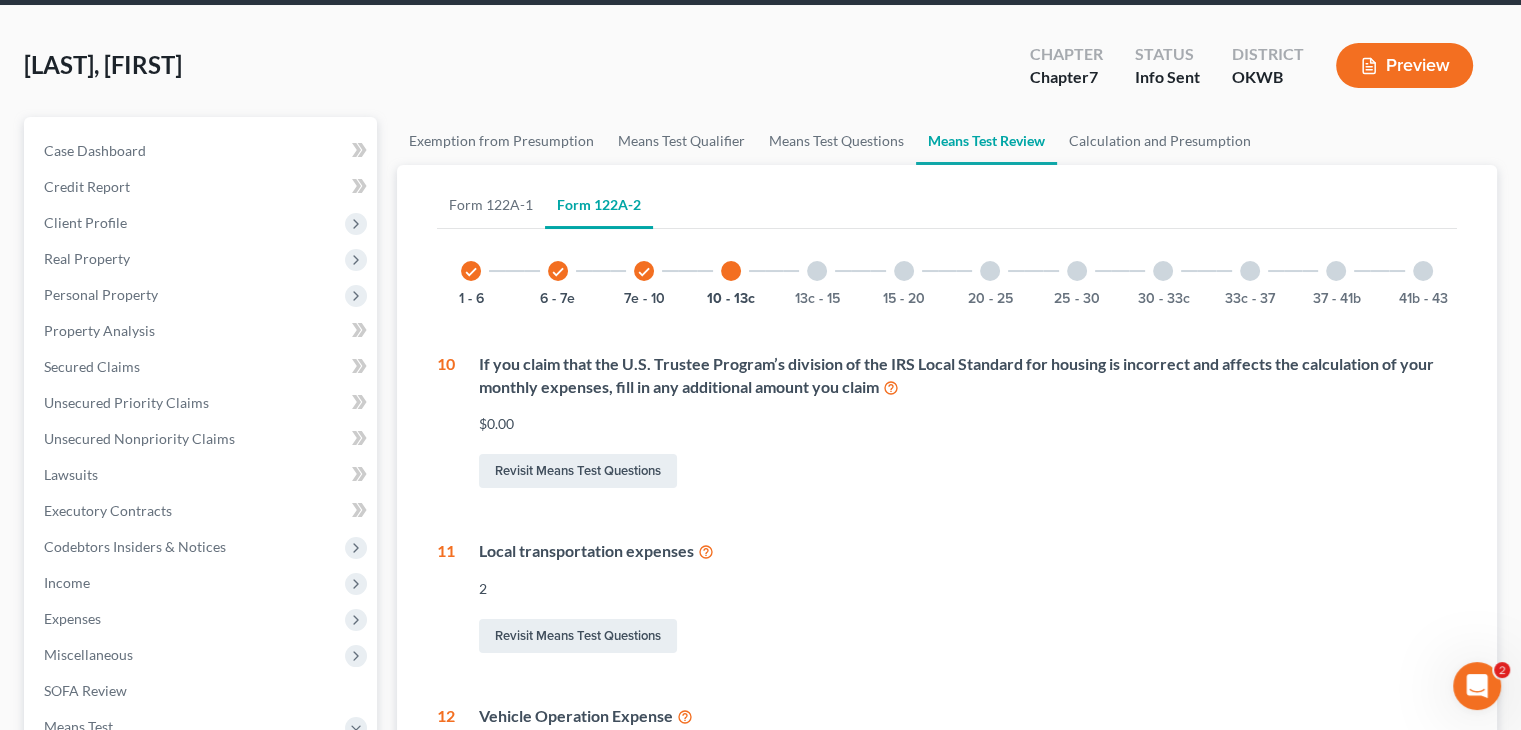 scroll, scrollTop: 42, scrollLeft: 0, axis: vertical 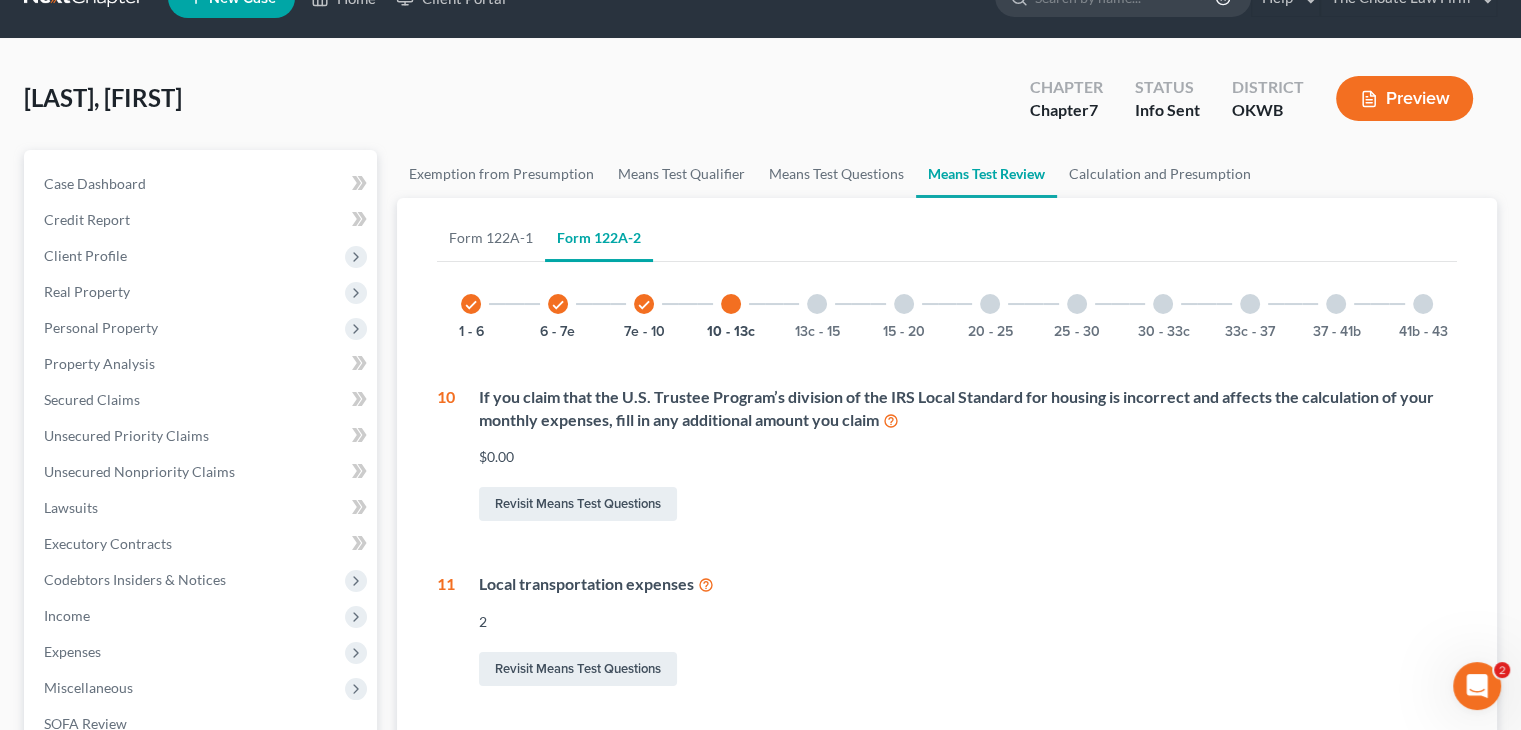 click at bounding box center (817, 304) 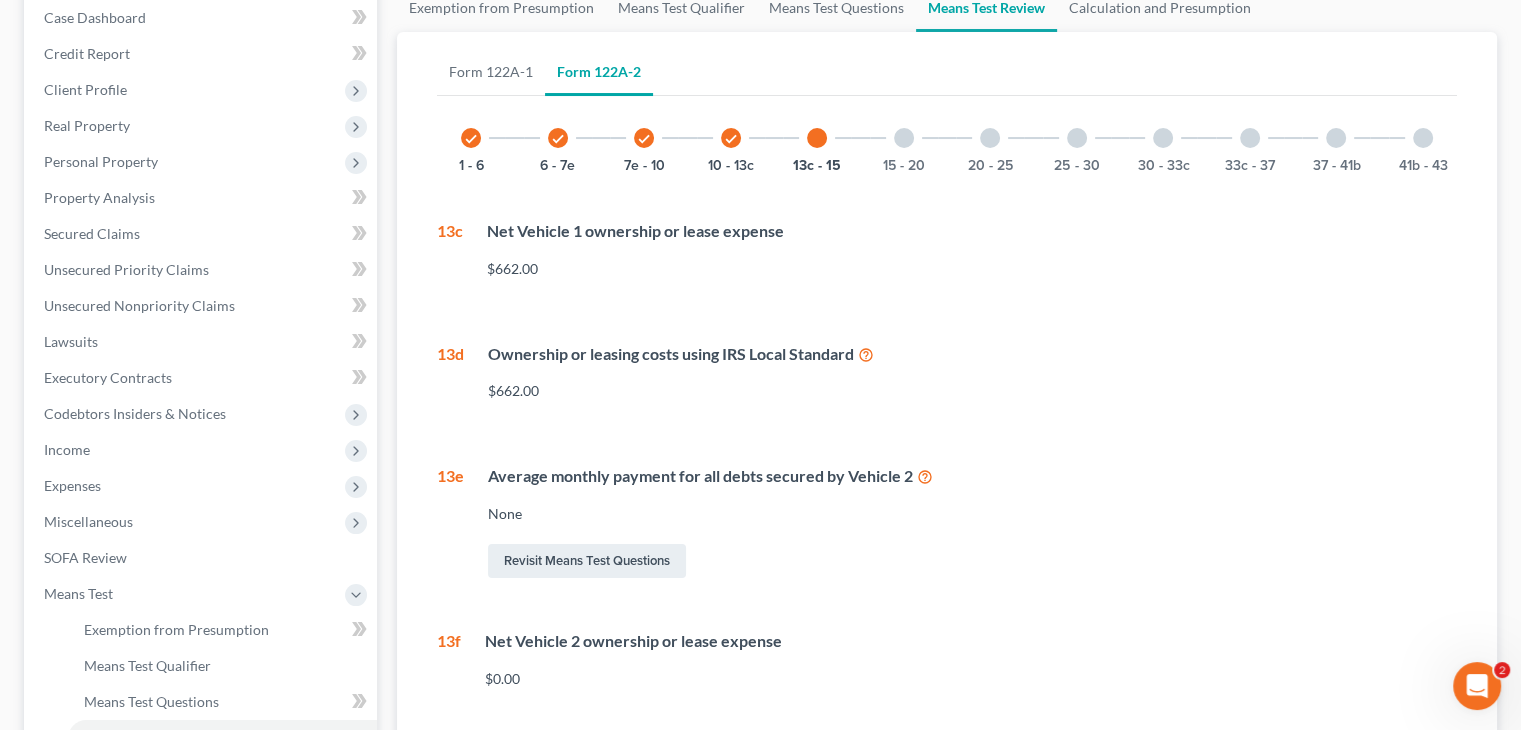 scroll, scrollTop: 0, scrollLeft: 0, axis: both 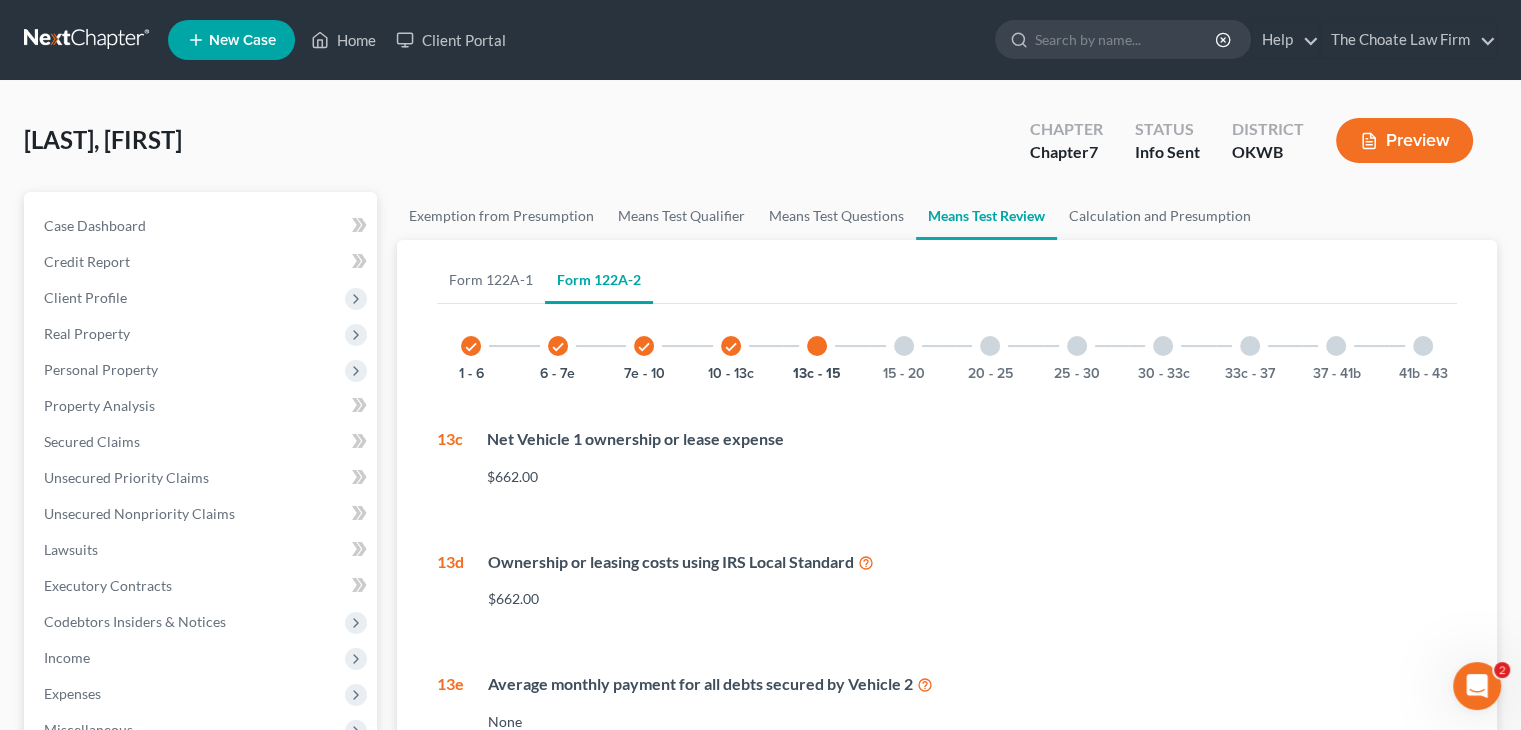 click at bounding box center [904, 346] 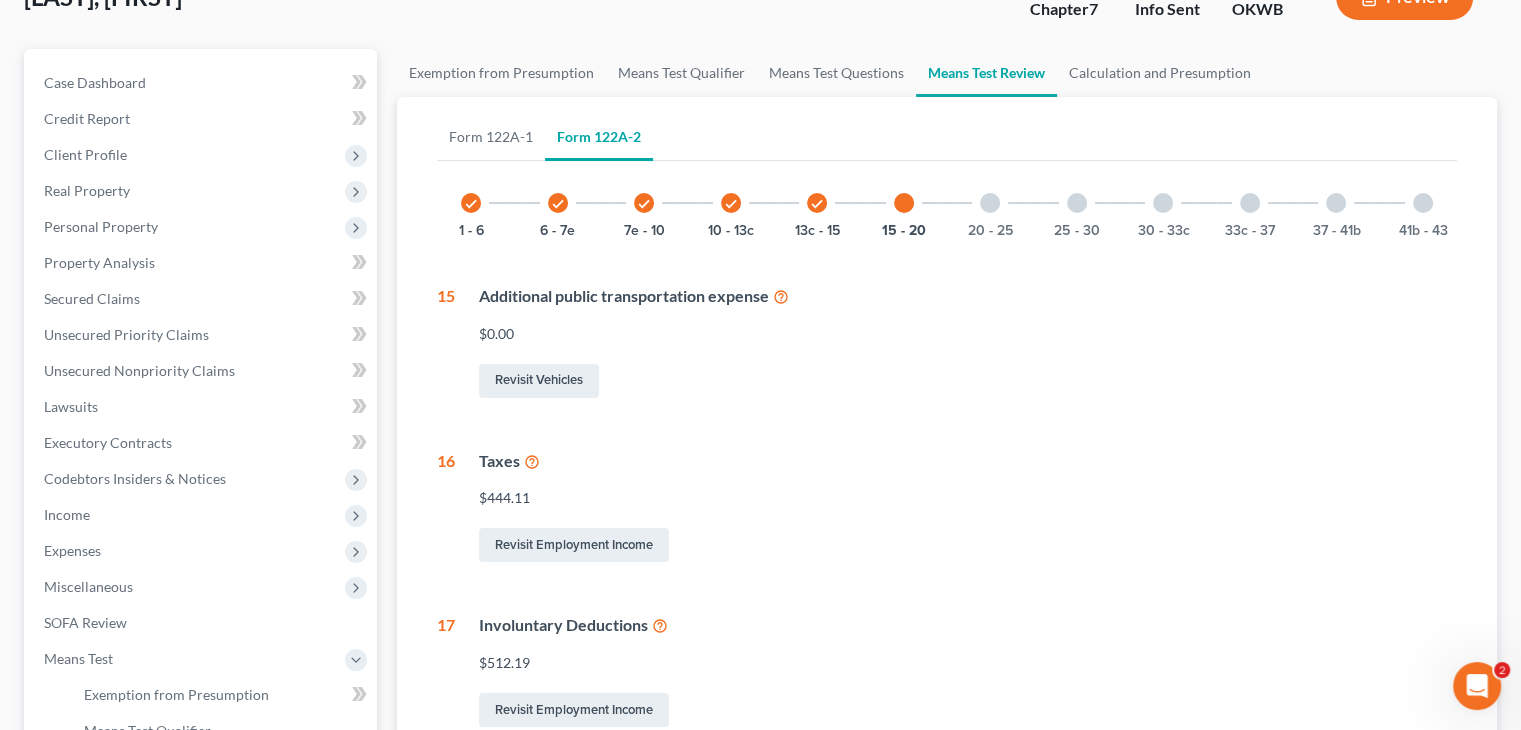 scroll, scrollTop: 141, scrollLeft: 0, axis: vertical 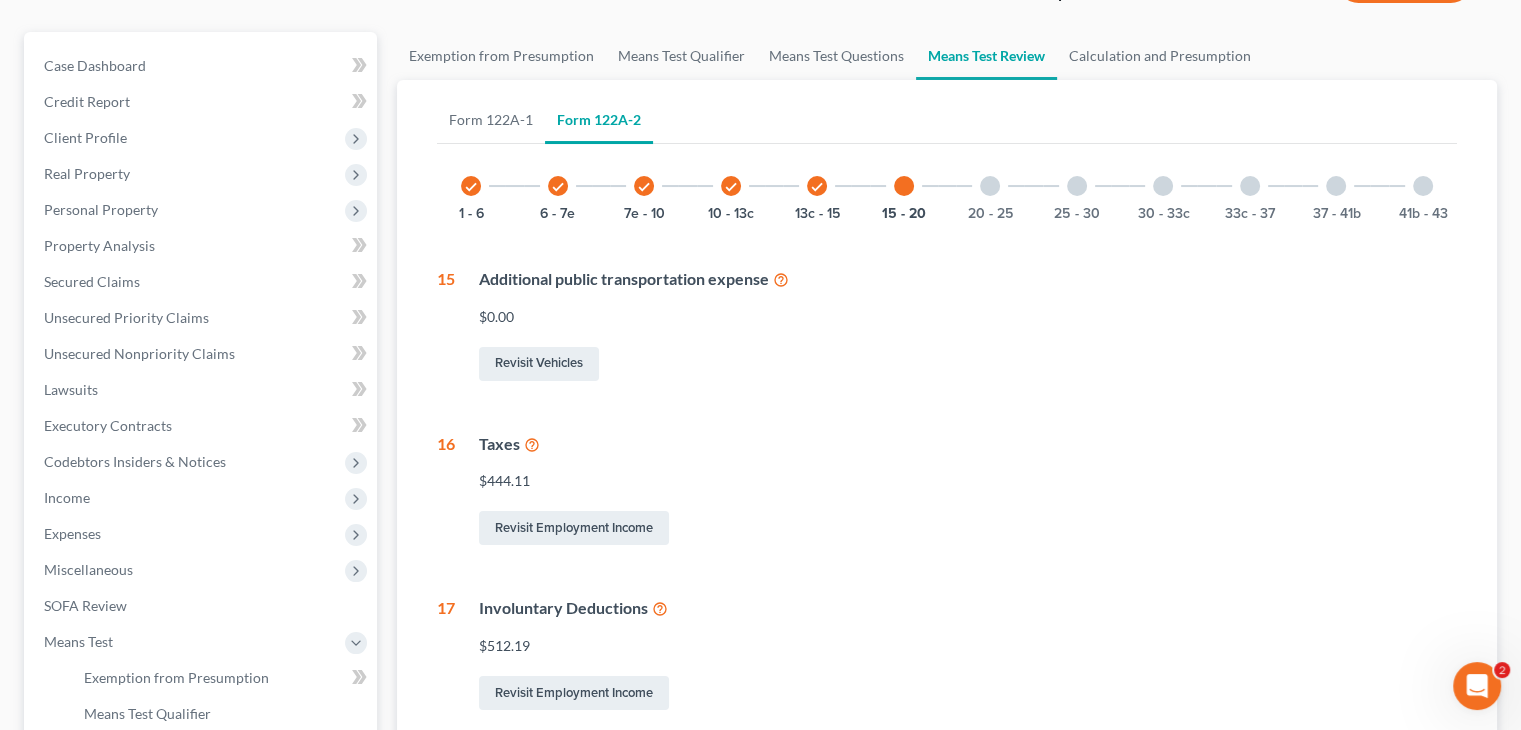 click at bounding box center (990, 186) 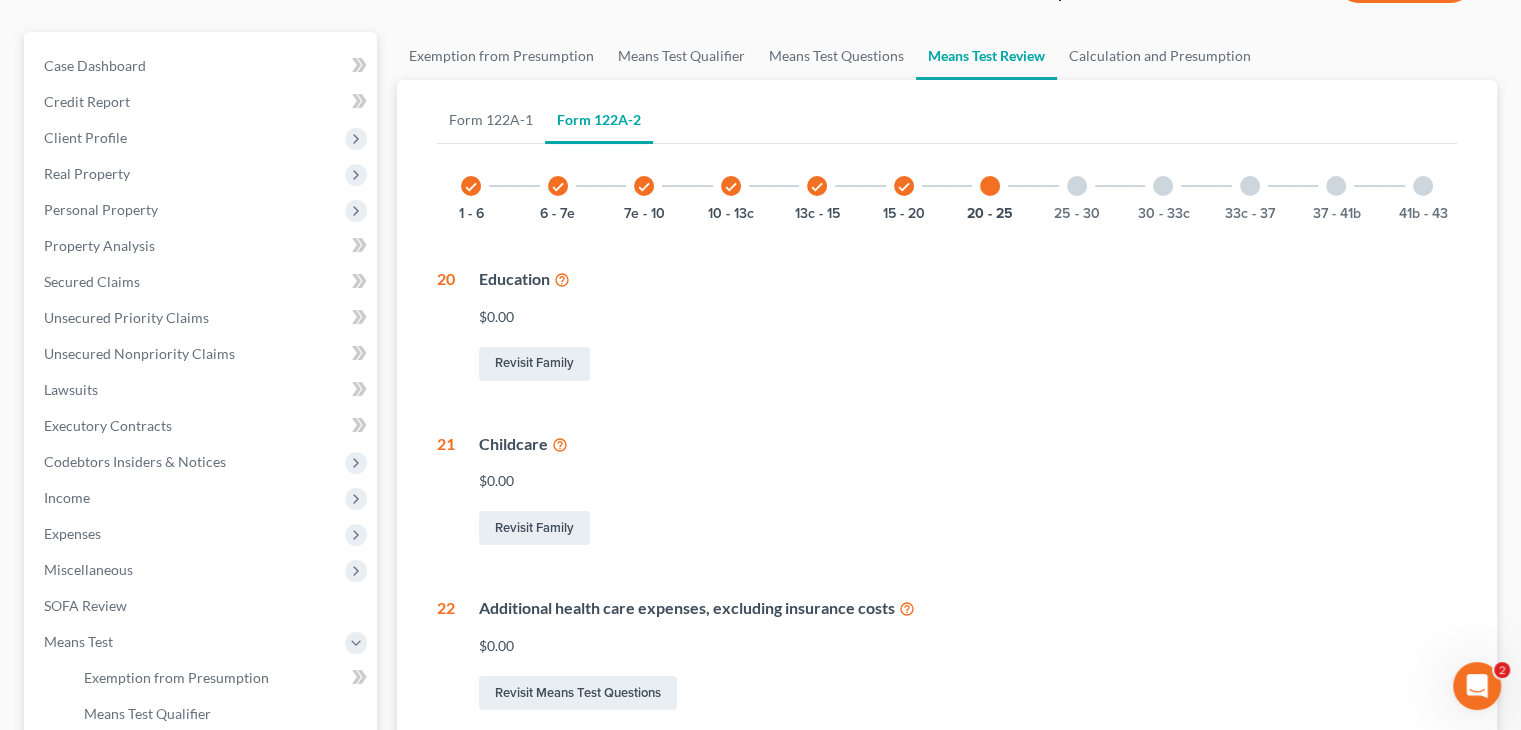 scroll, scrollTop: 127, scrollLeft: 0, axis: vertical 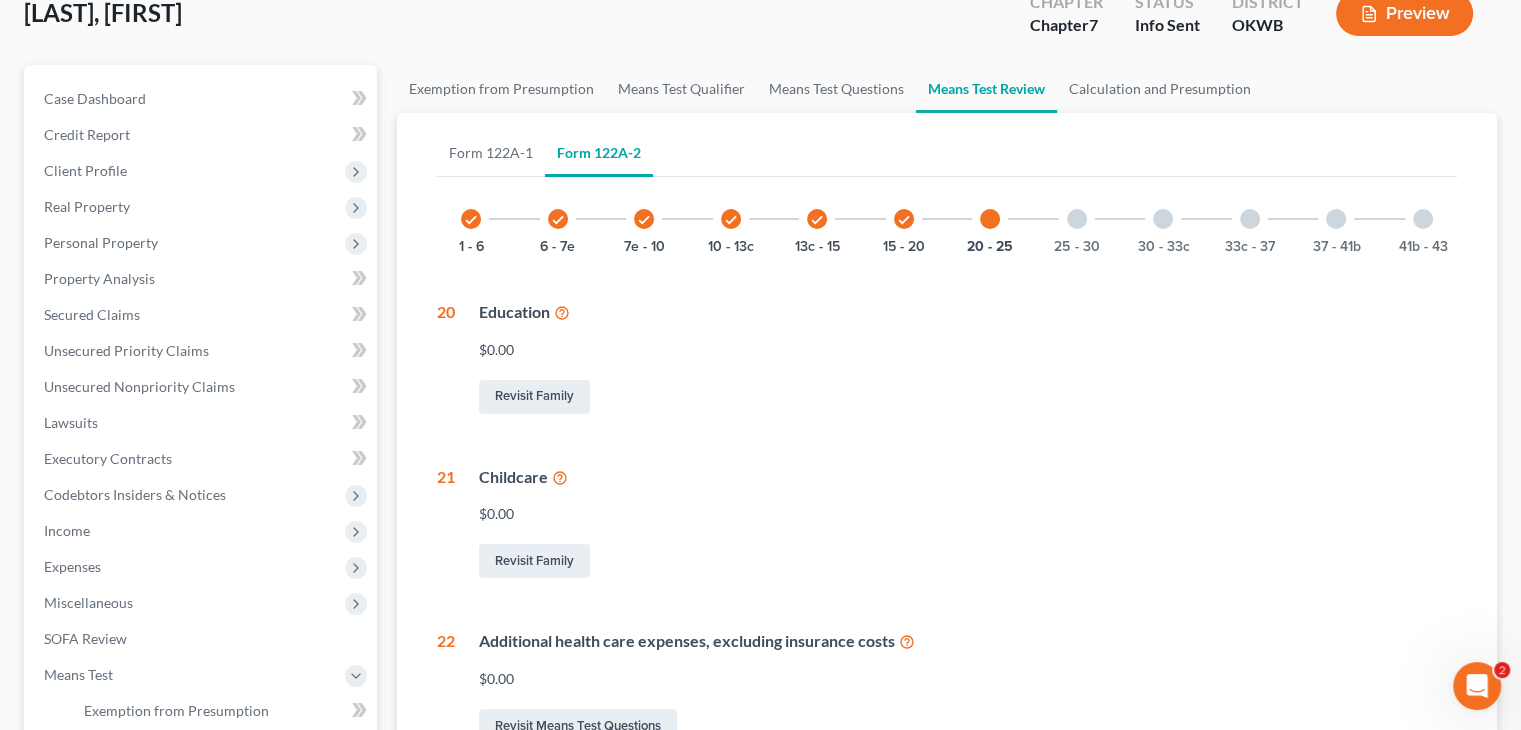 click at bounding box center (1077, 219) 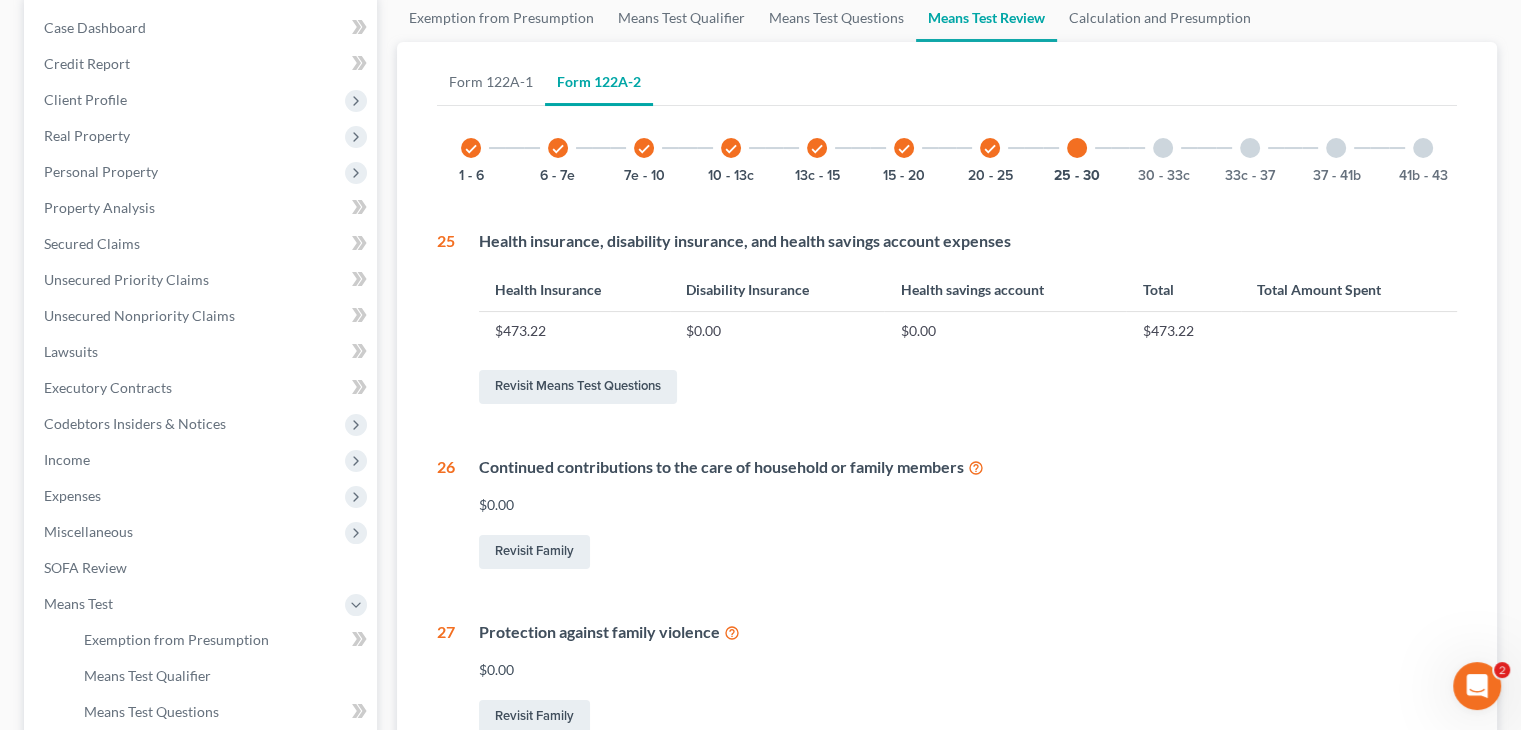 scroll, scrollTop: 188, scrollLeft: 0, axis: vertical 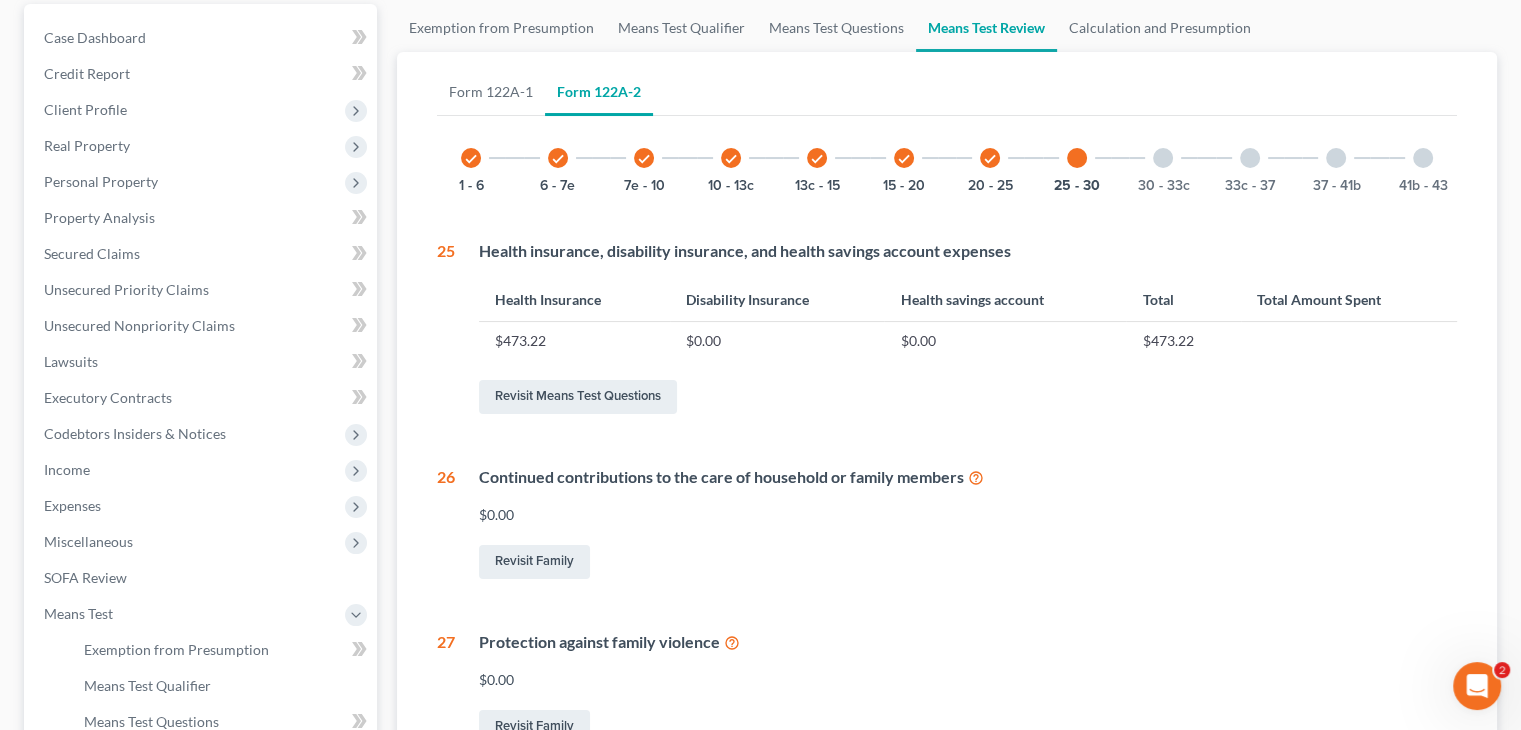 click at bounding box center (1163, 158) 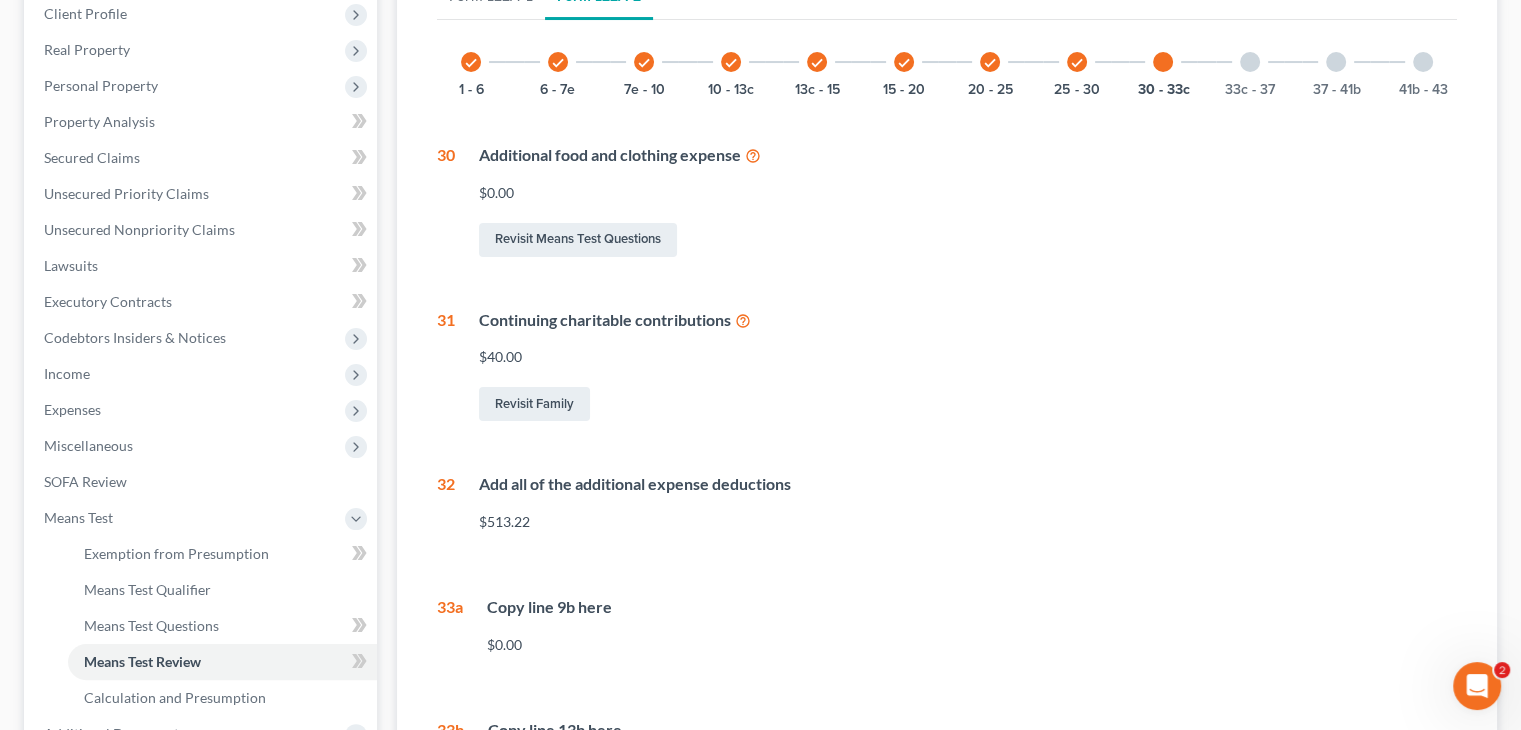 scroll, scrollTop: 0, scrollLeft: 0, axis: both 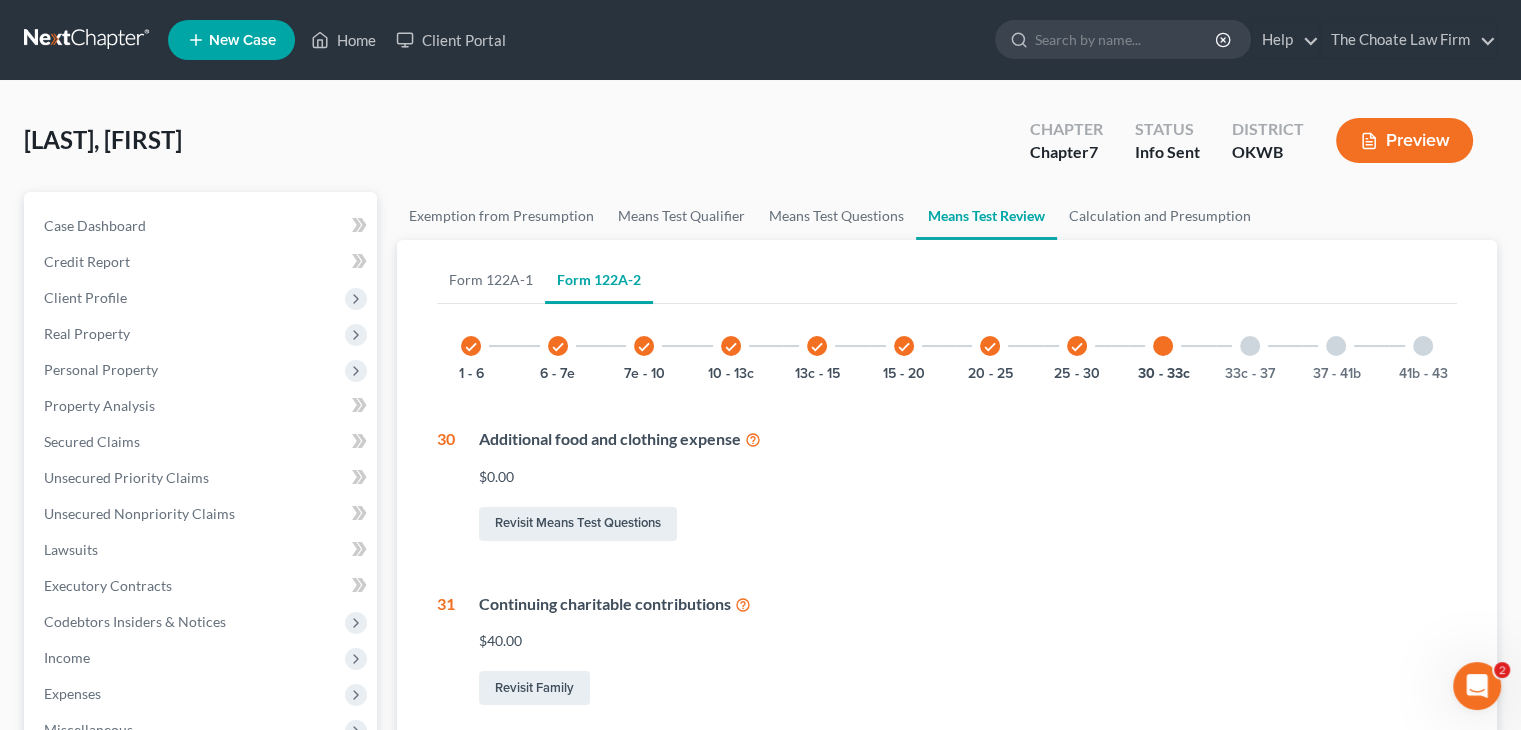click at bounding box center (1250, 346) 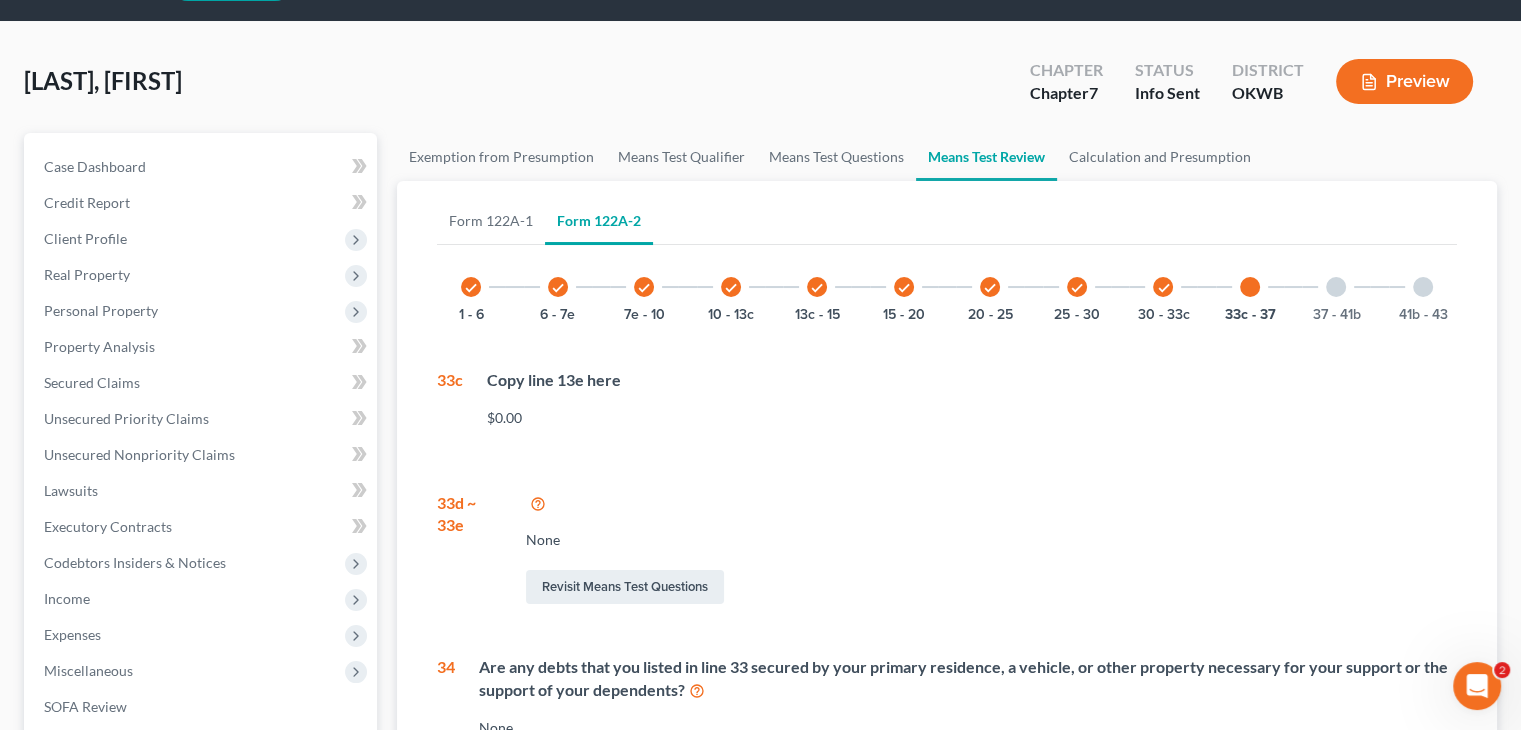 scroll, scrollTop: 9, scrollLeft: 0, axis: vertical 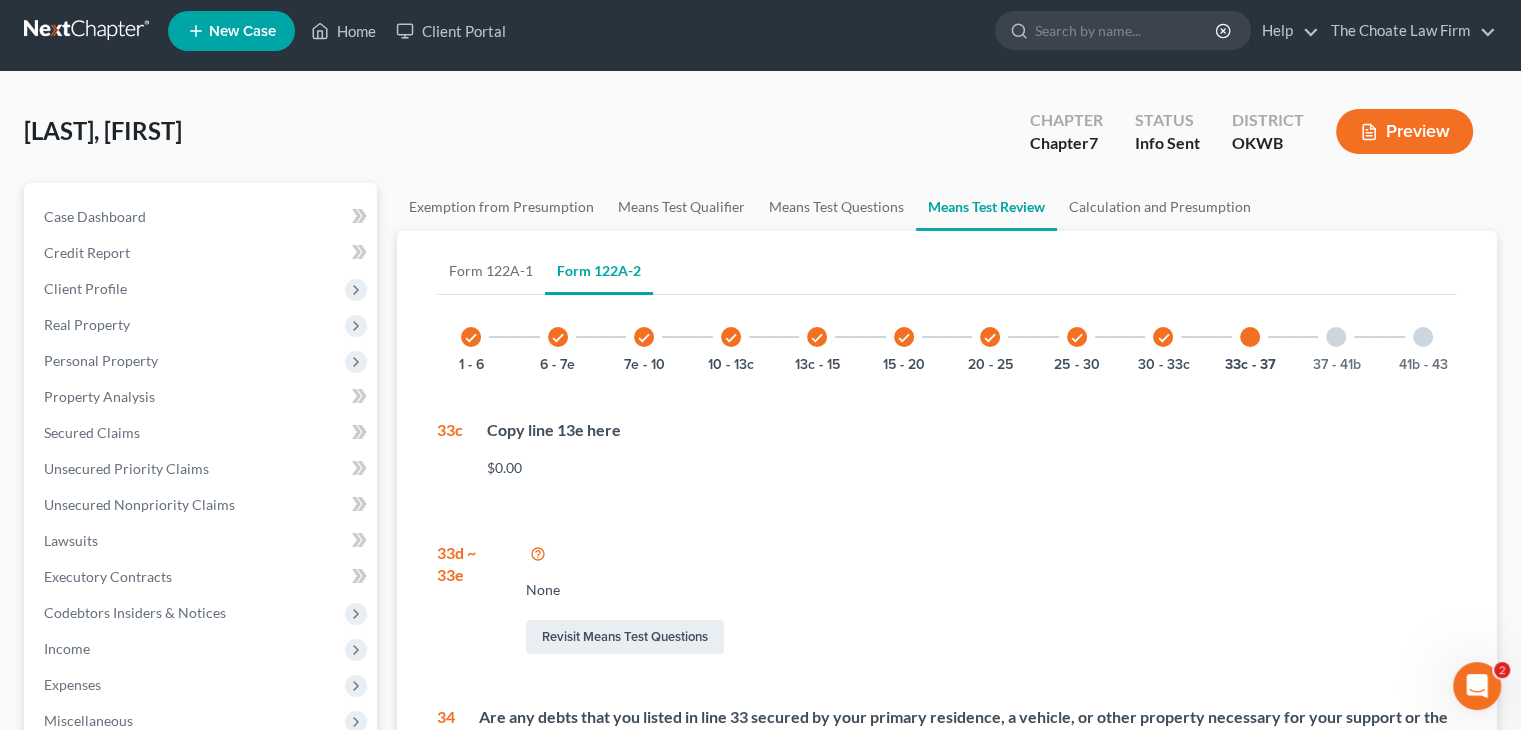 click at bounding box center [1336, 337] 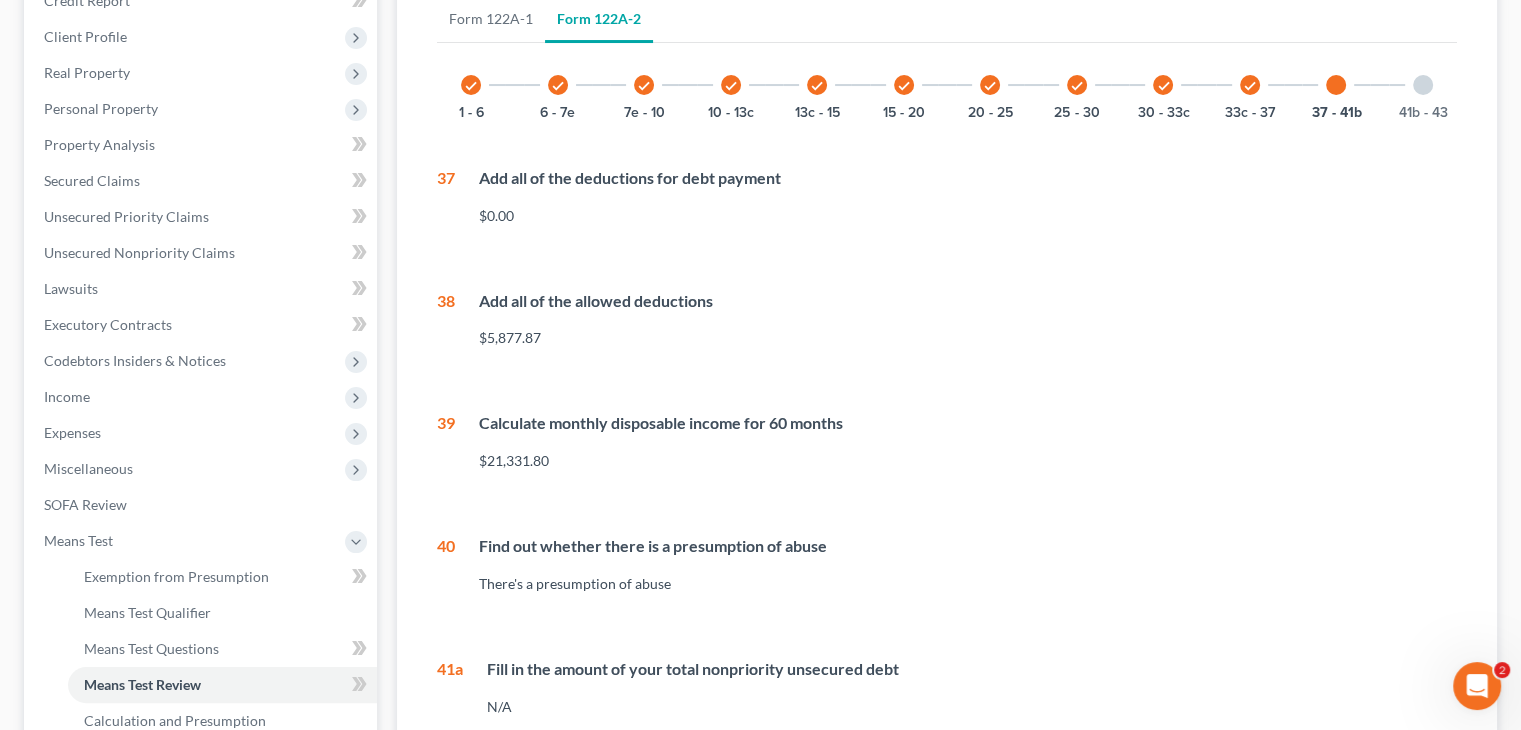 scroll, scrollTop: 284, scrollLeft: 0, axis: vertical 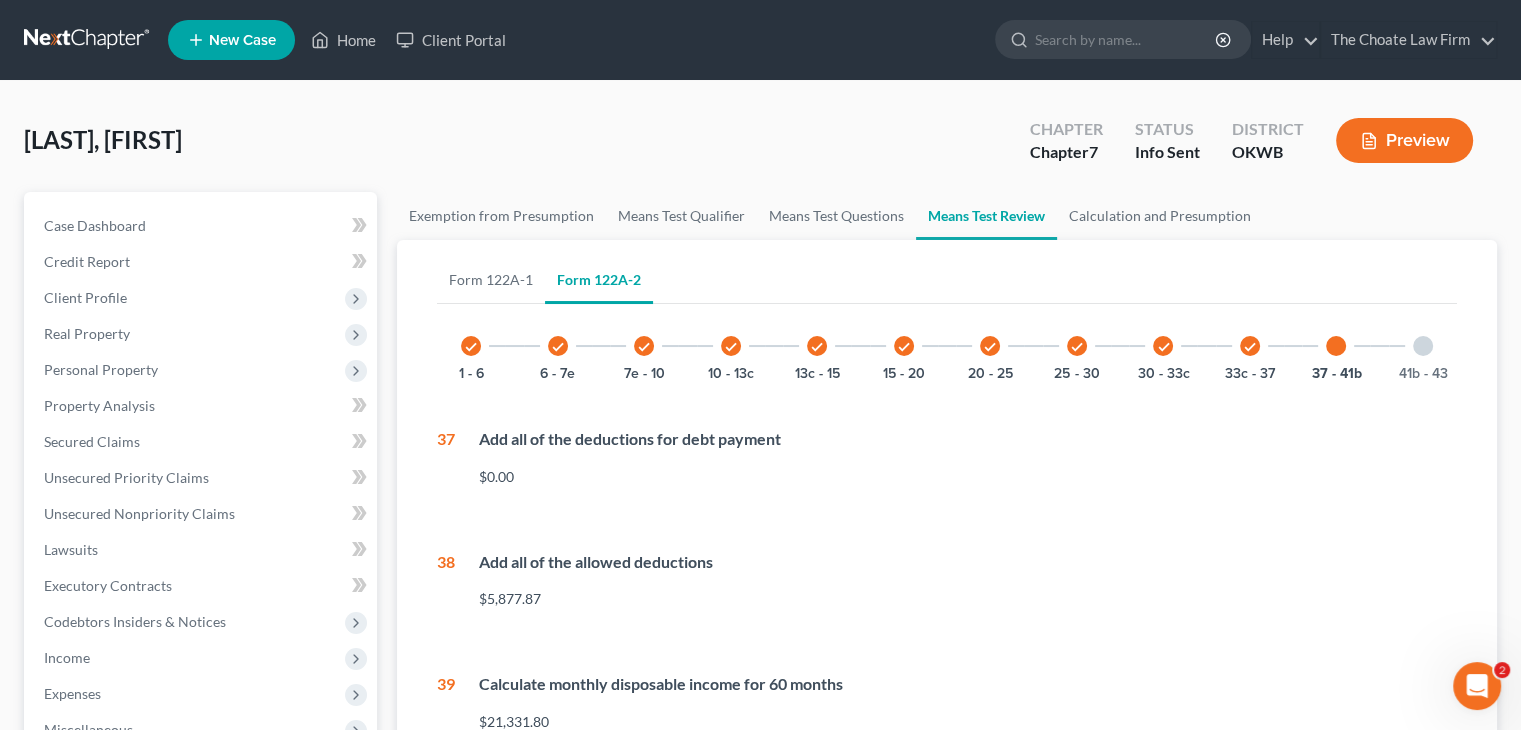 click at bounding box center (1423, 346) 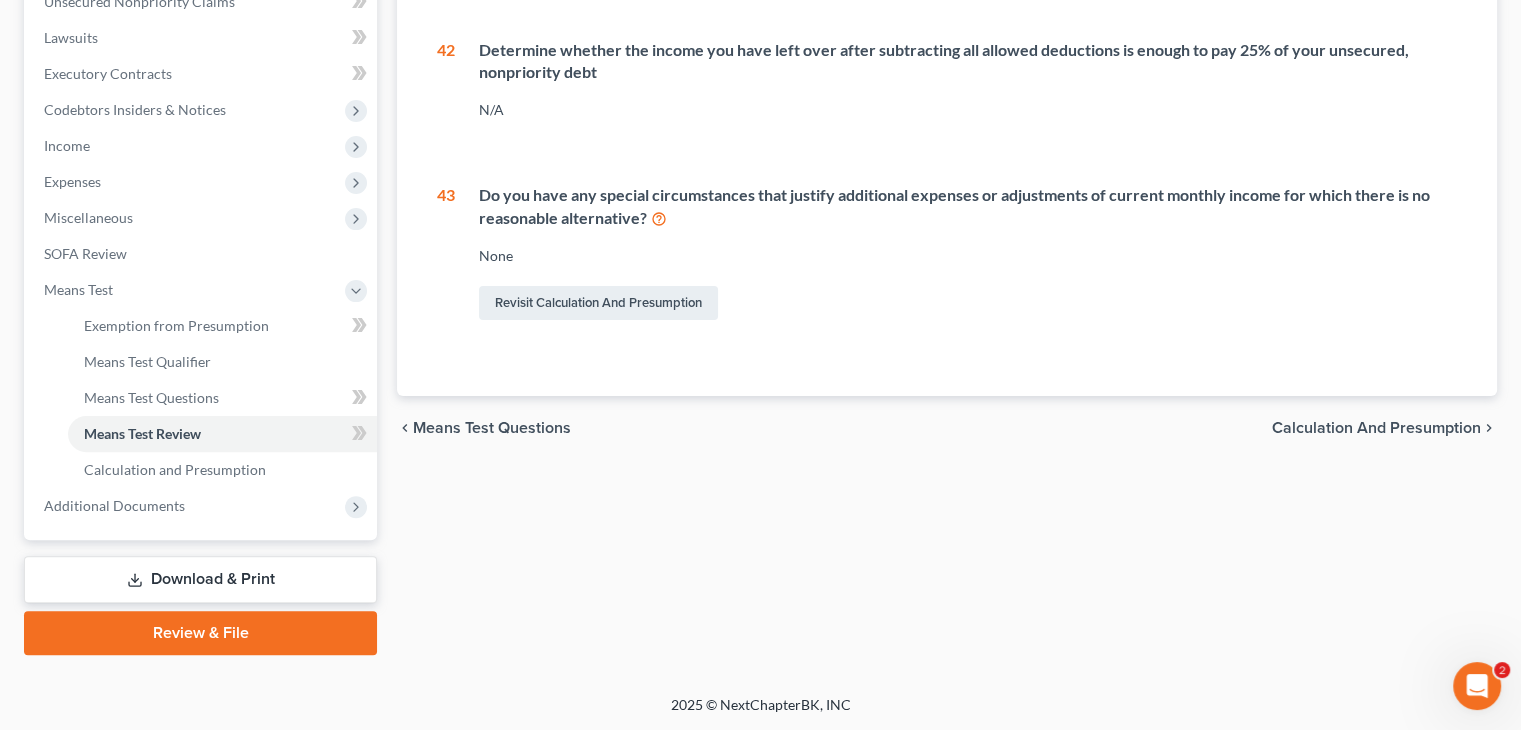 scroll, scrollTop: 0, scrollLeft: 0, axis: both 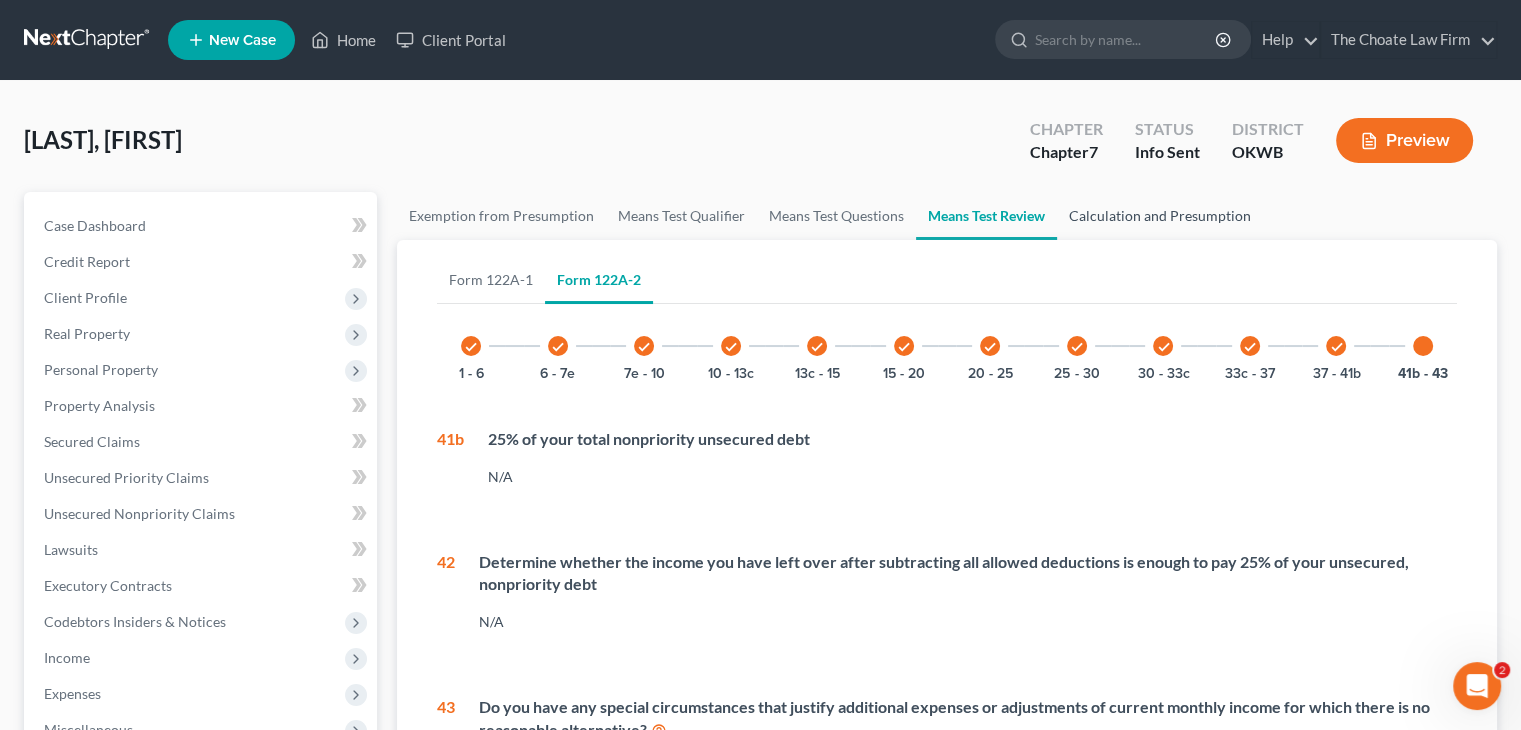 click on "Calculation and Presumption" at bounding box center [1160, 216] 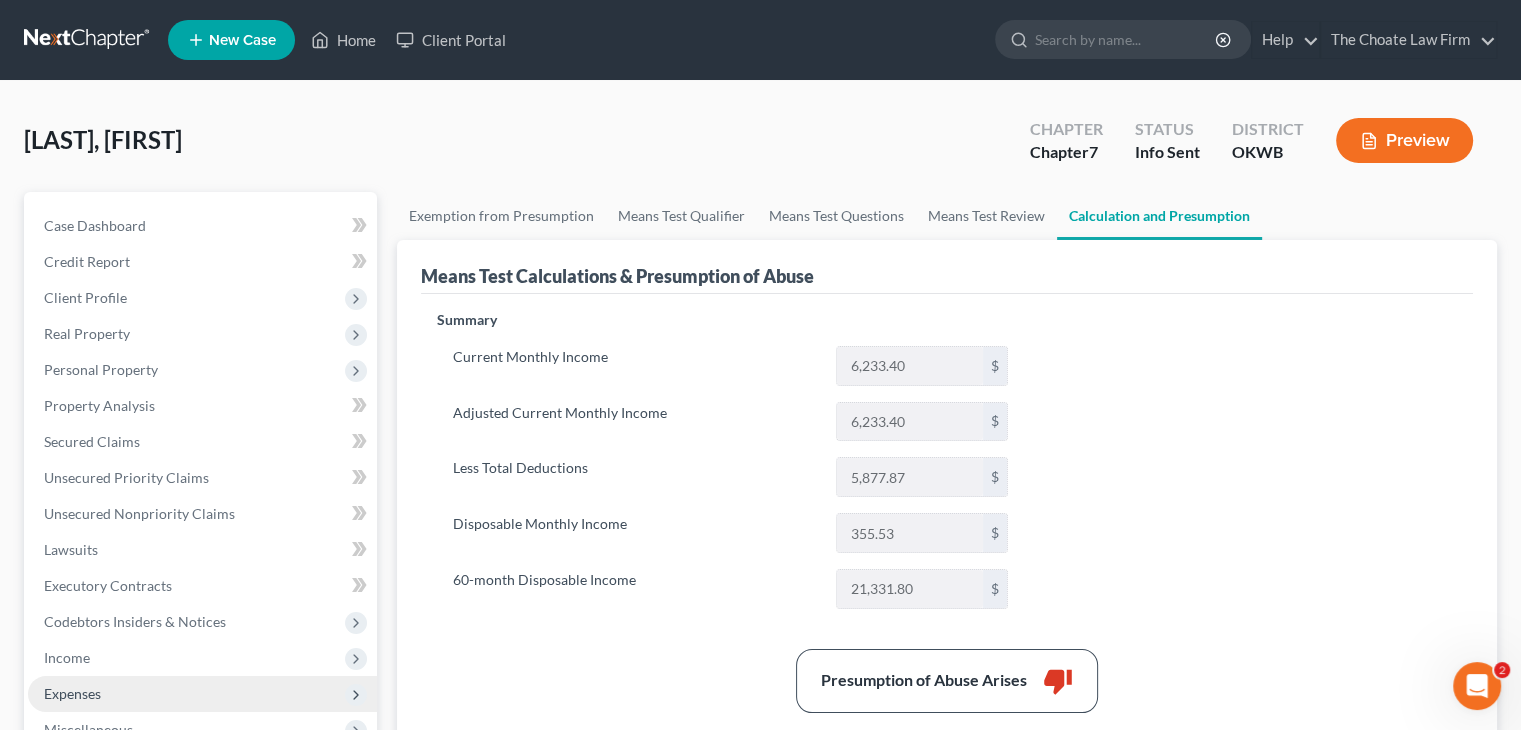 click on "Expenses" at bounding box center [72, 693] 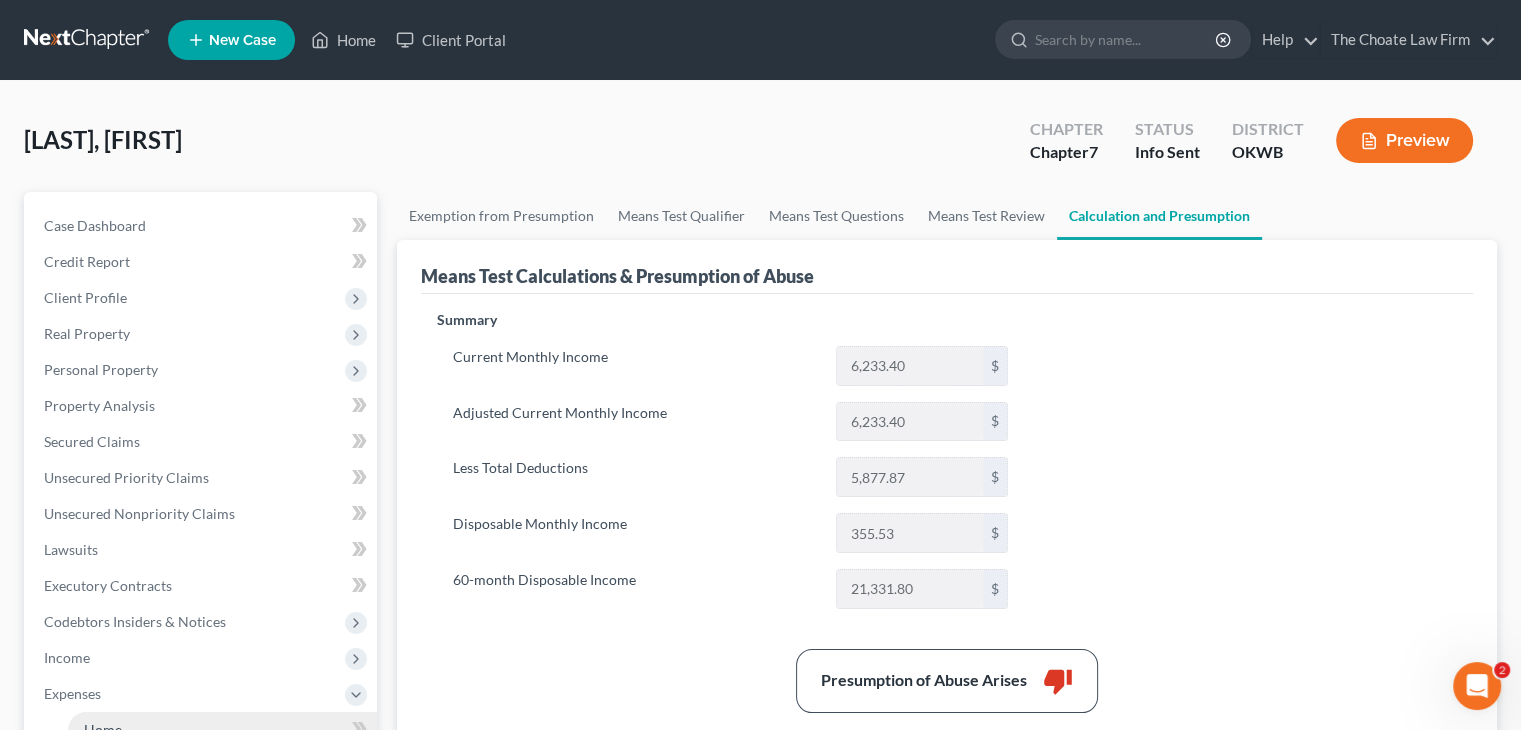 click on "Home" at bounding box center (103, 729) 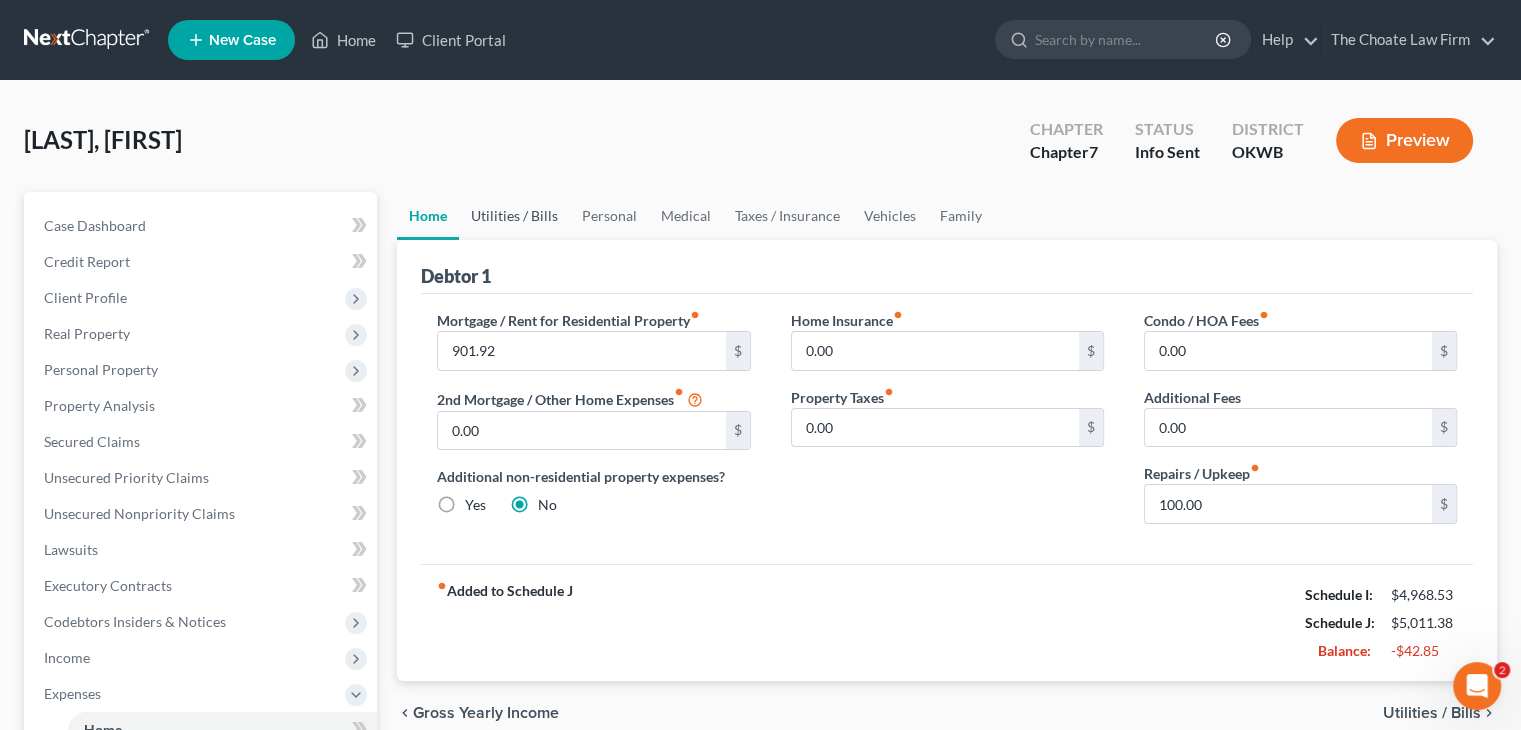 click on "Utilities / Bills" at bounding box center (514, 216) 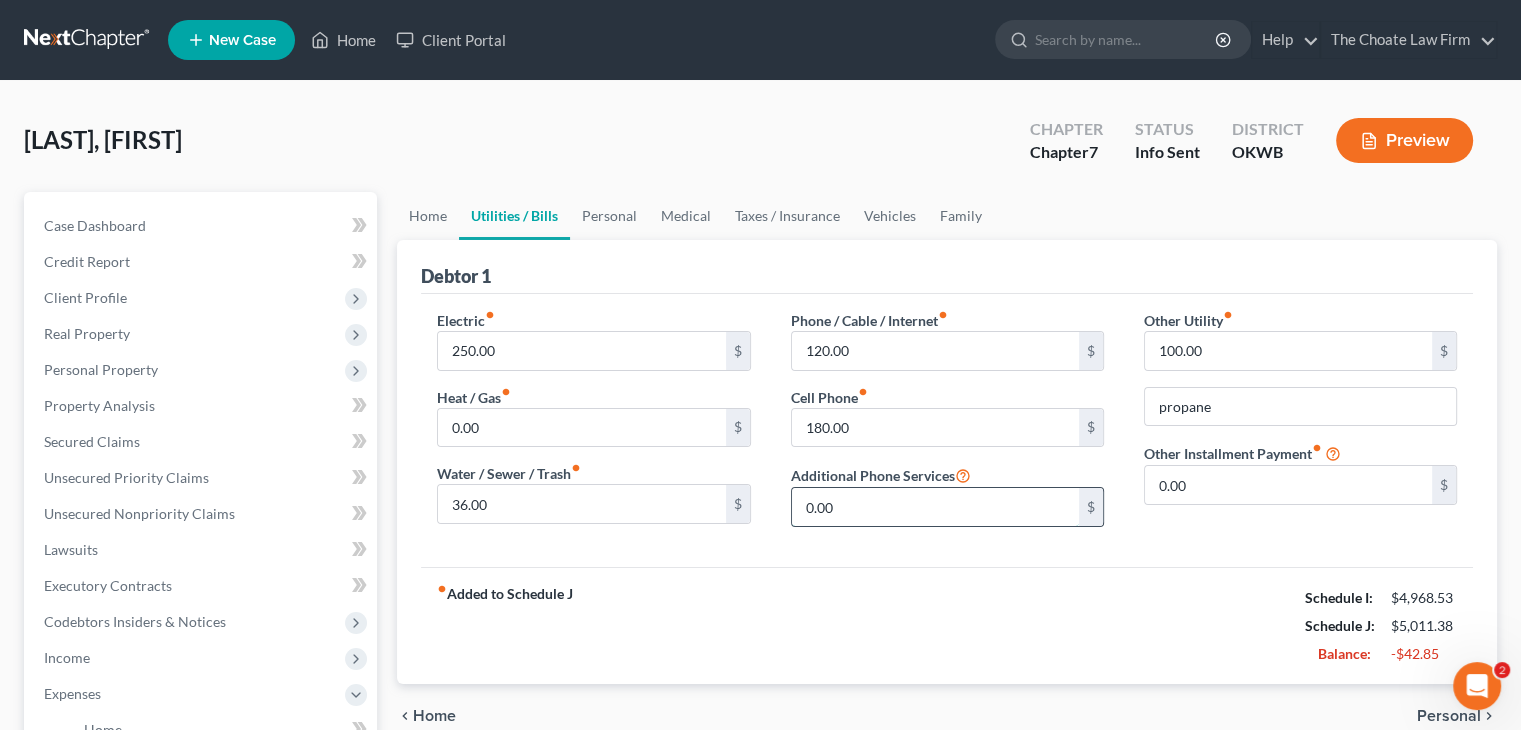 click on "0.00" at bounding box center [935, 507] 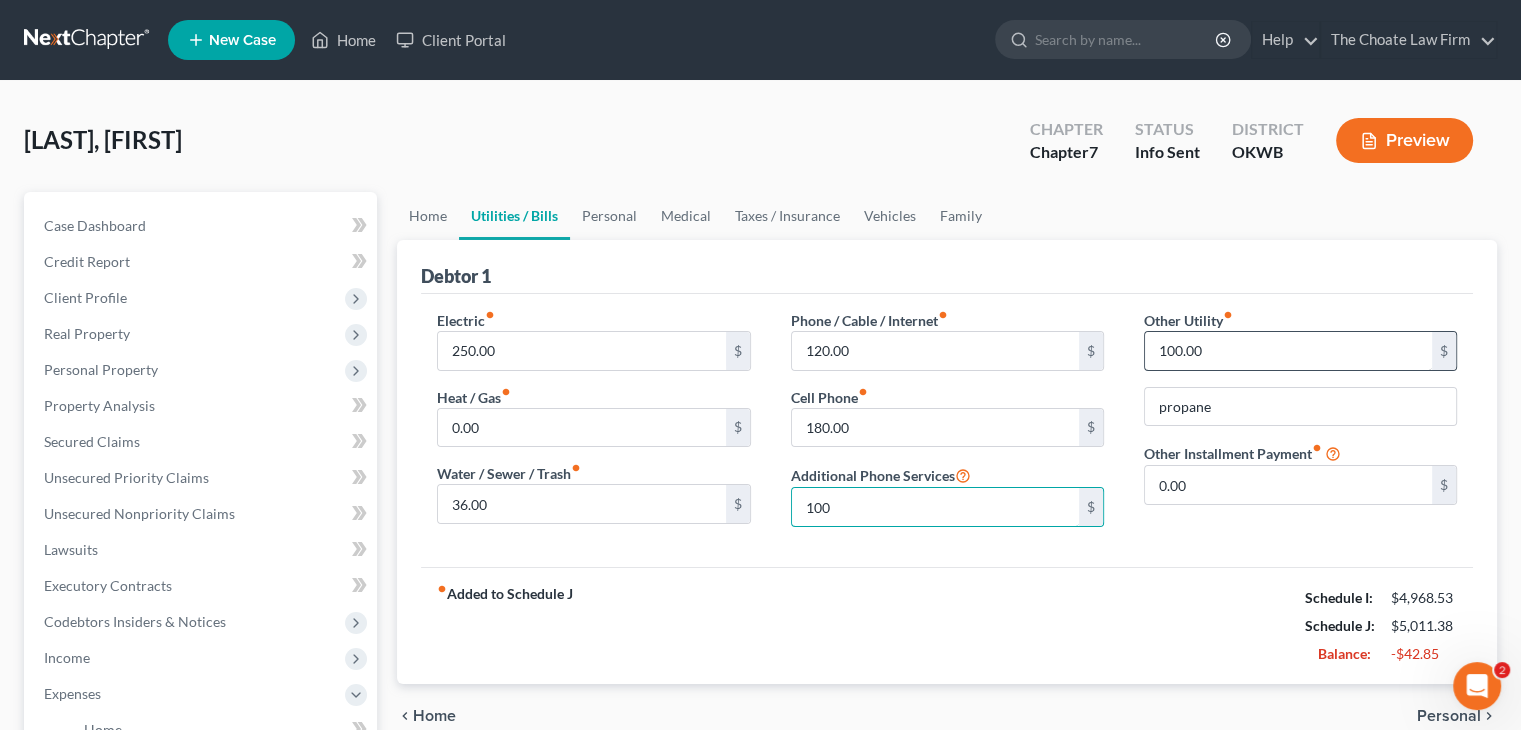 type on "100" 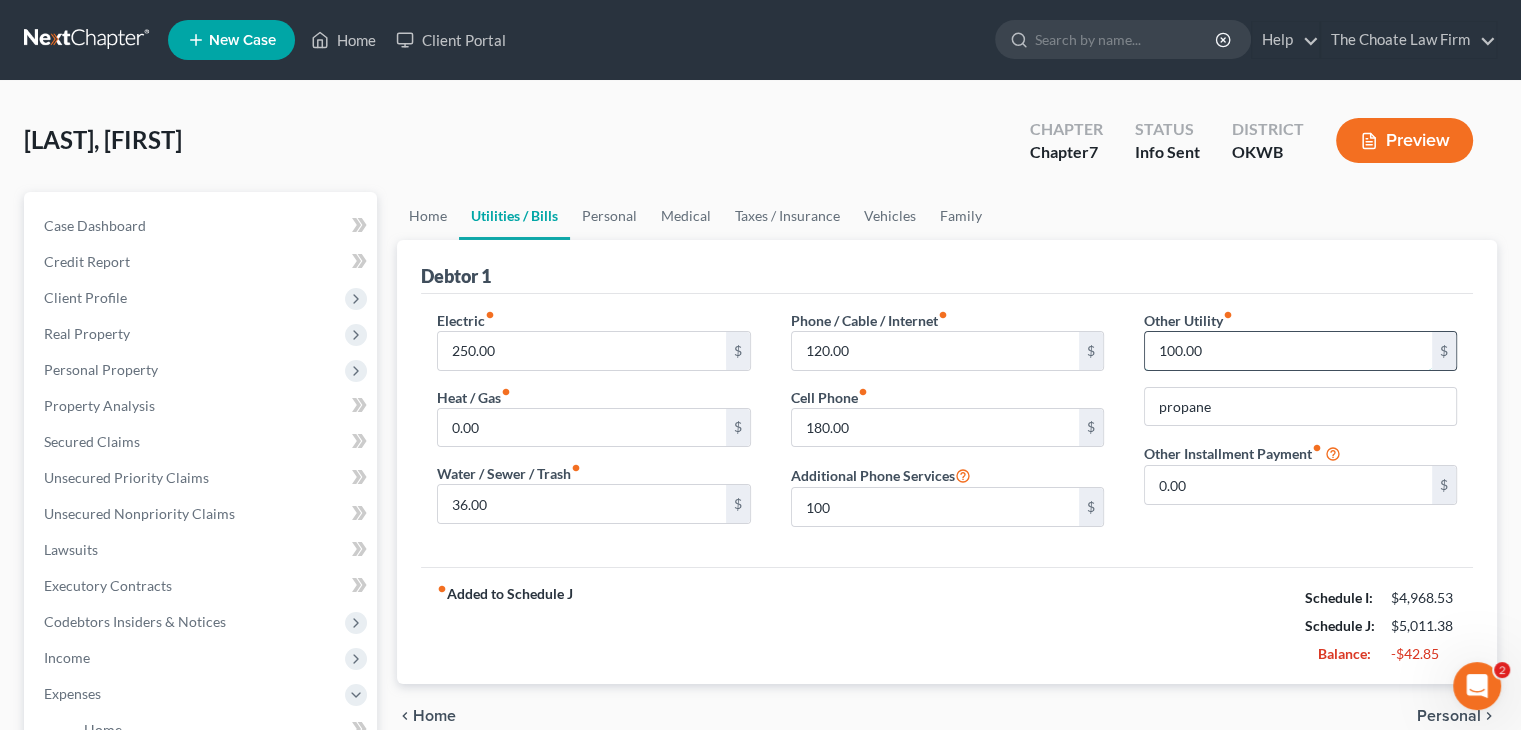 click on "100.00" at bounding box center [1288, 351] 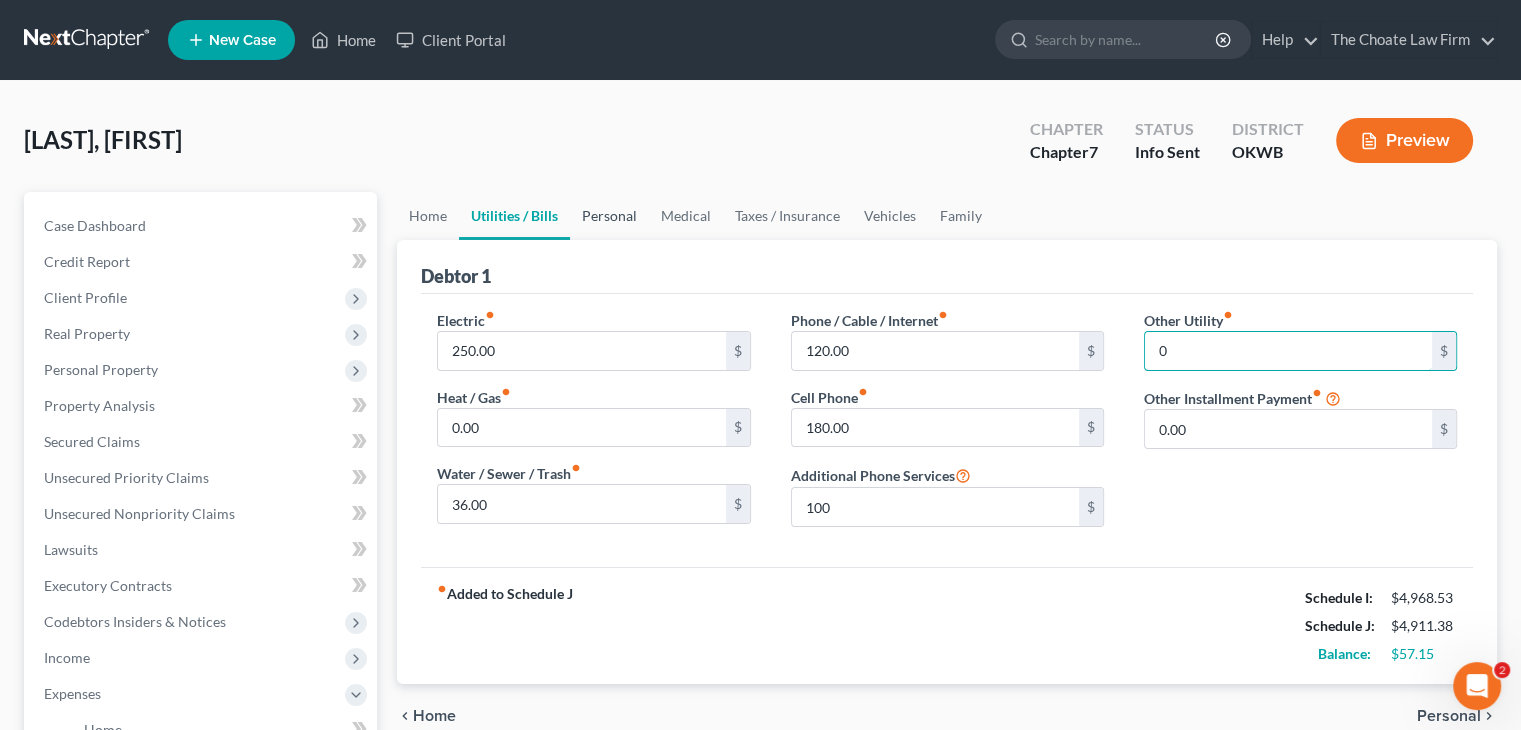 type on "0" 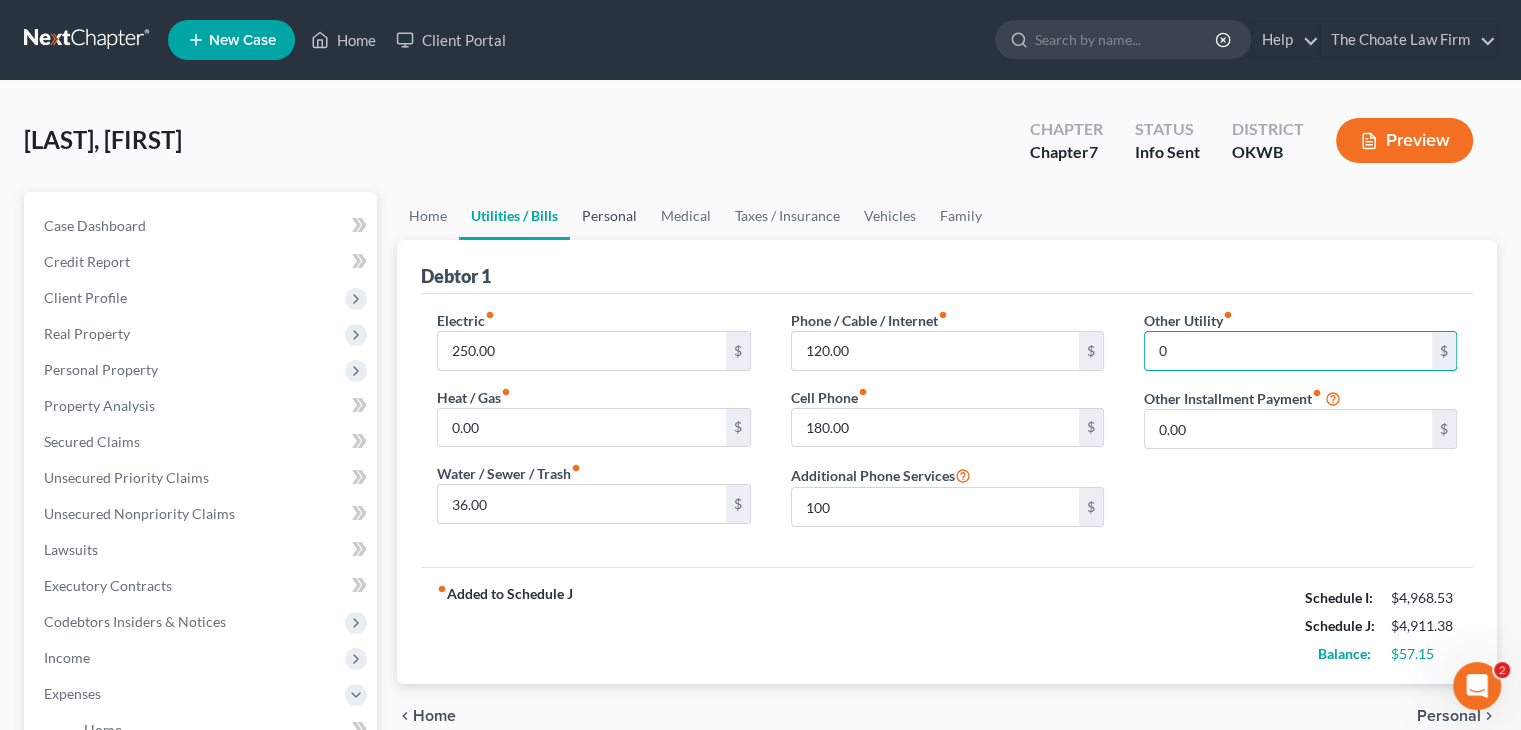 click on "Personal" at bounding box center (609, 216) 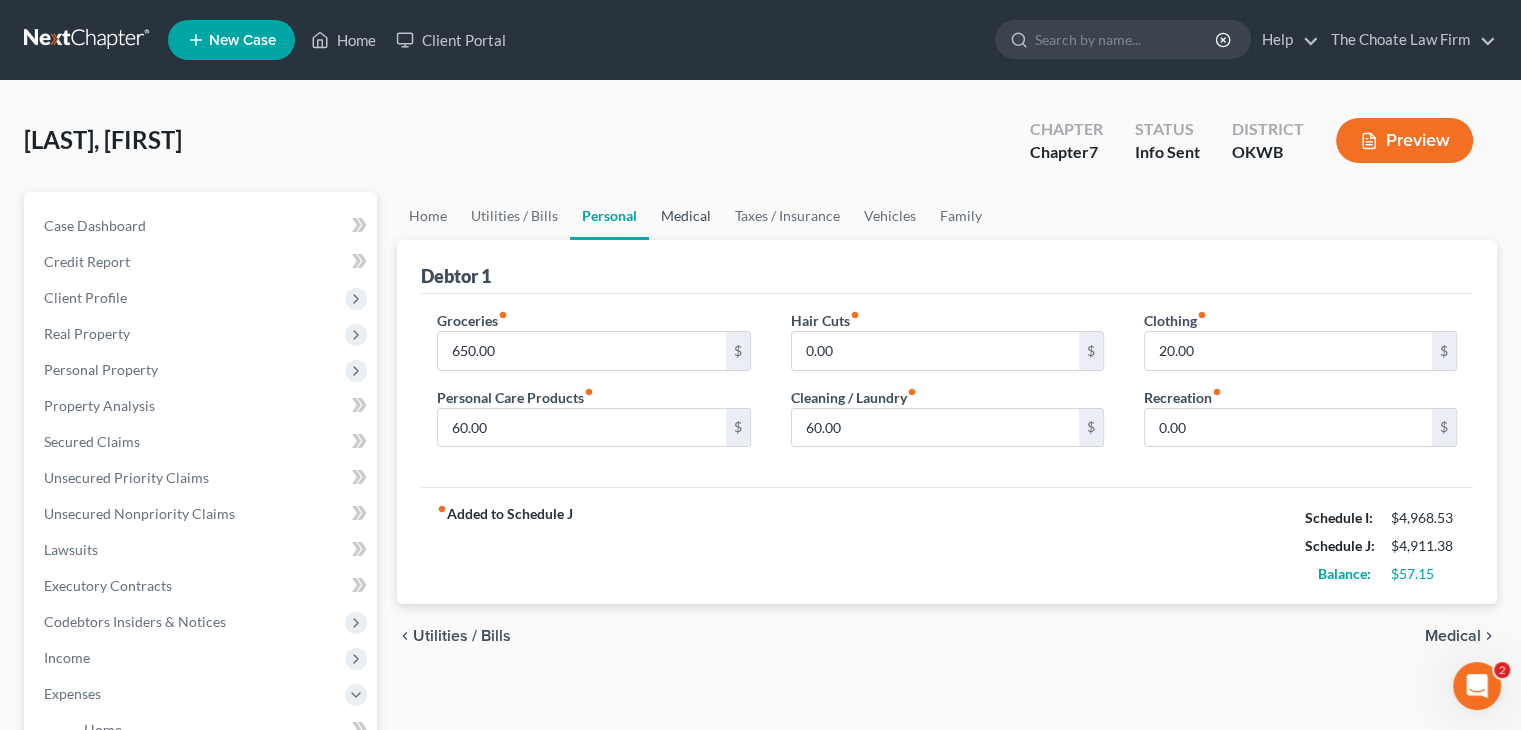 click on "Medical" at bounding box center [686, 216] 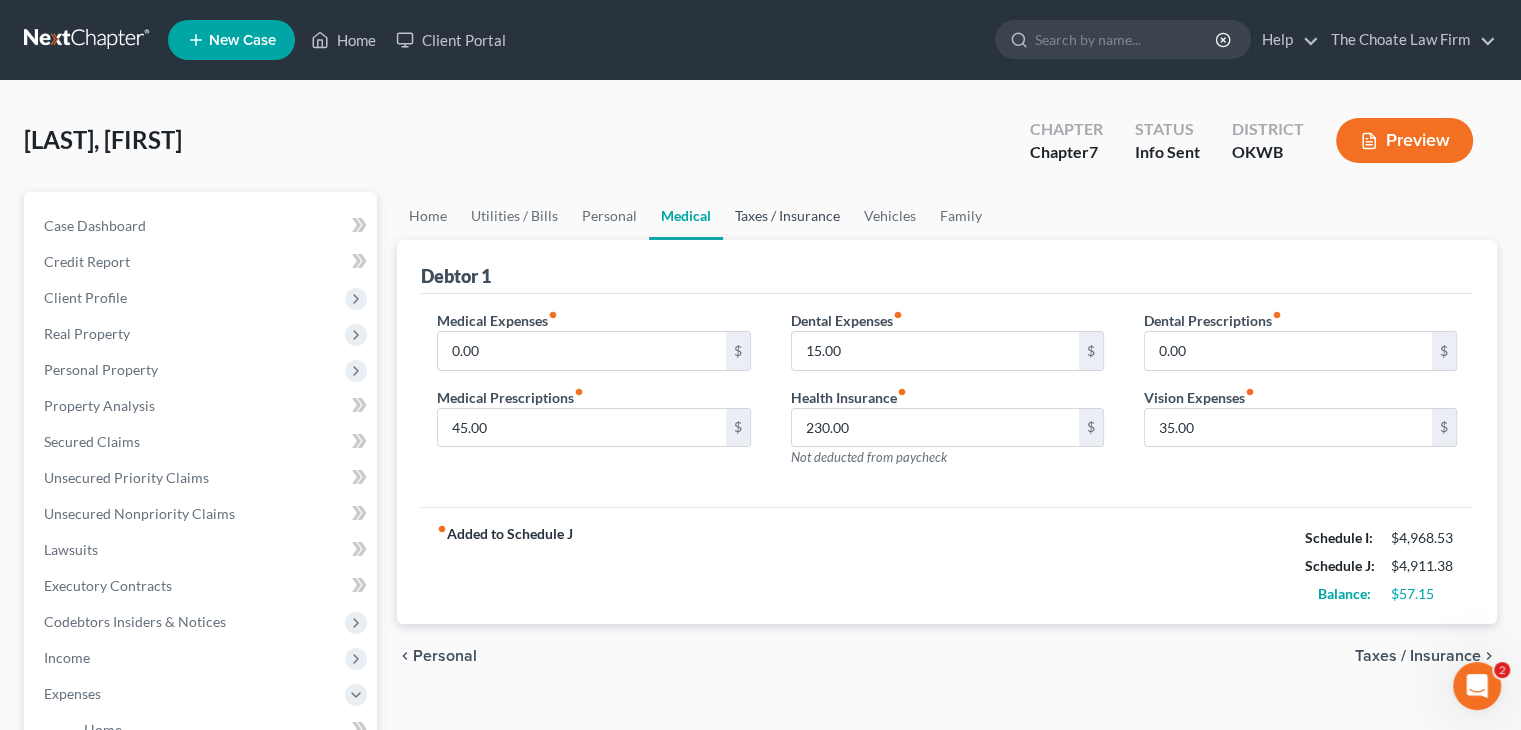 click on "Taxes / Insurance" at bounding box center [787, 216] 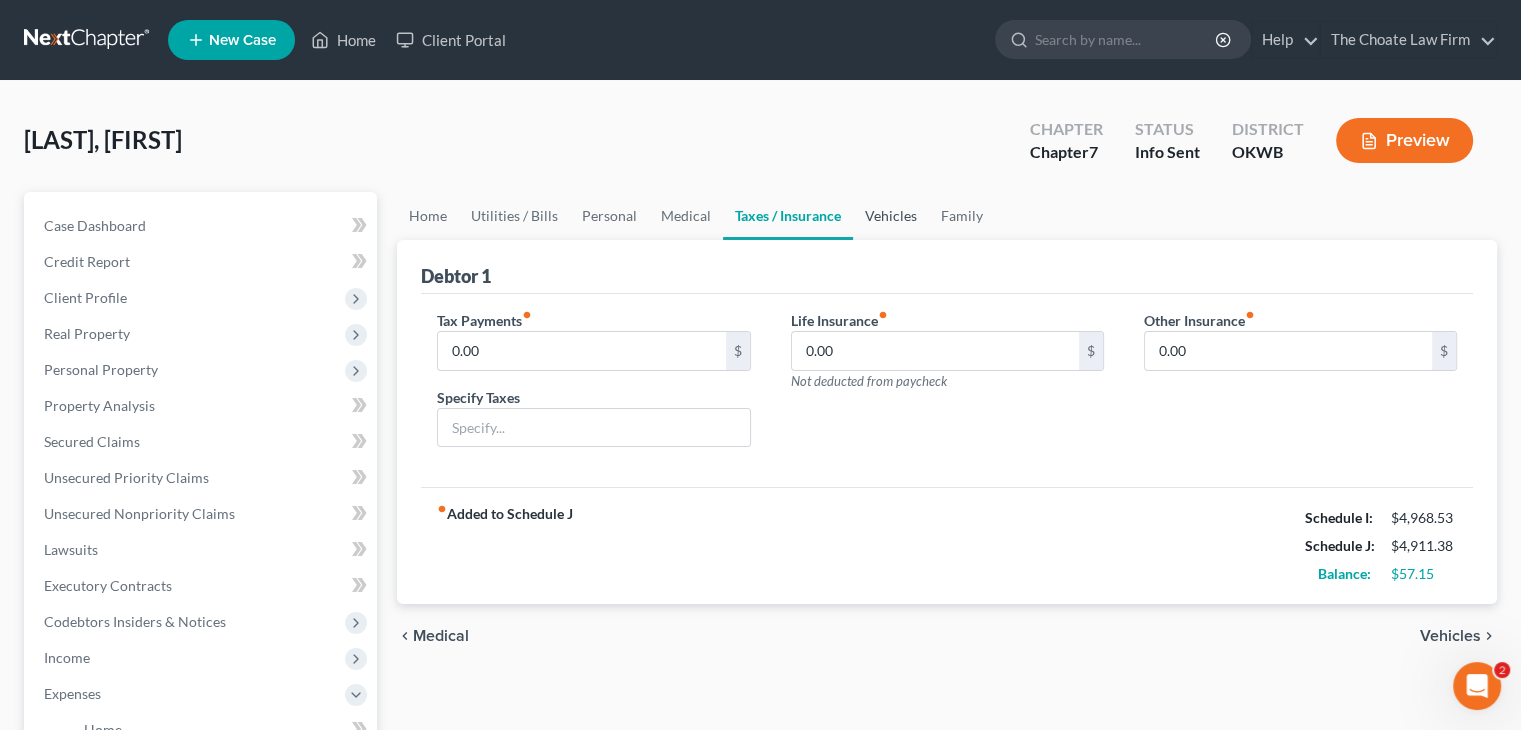 click on "Vehicles" at bounding box center [891, 216] 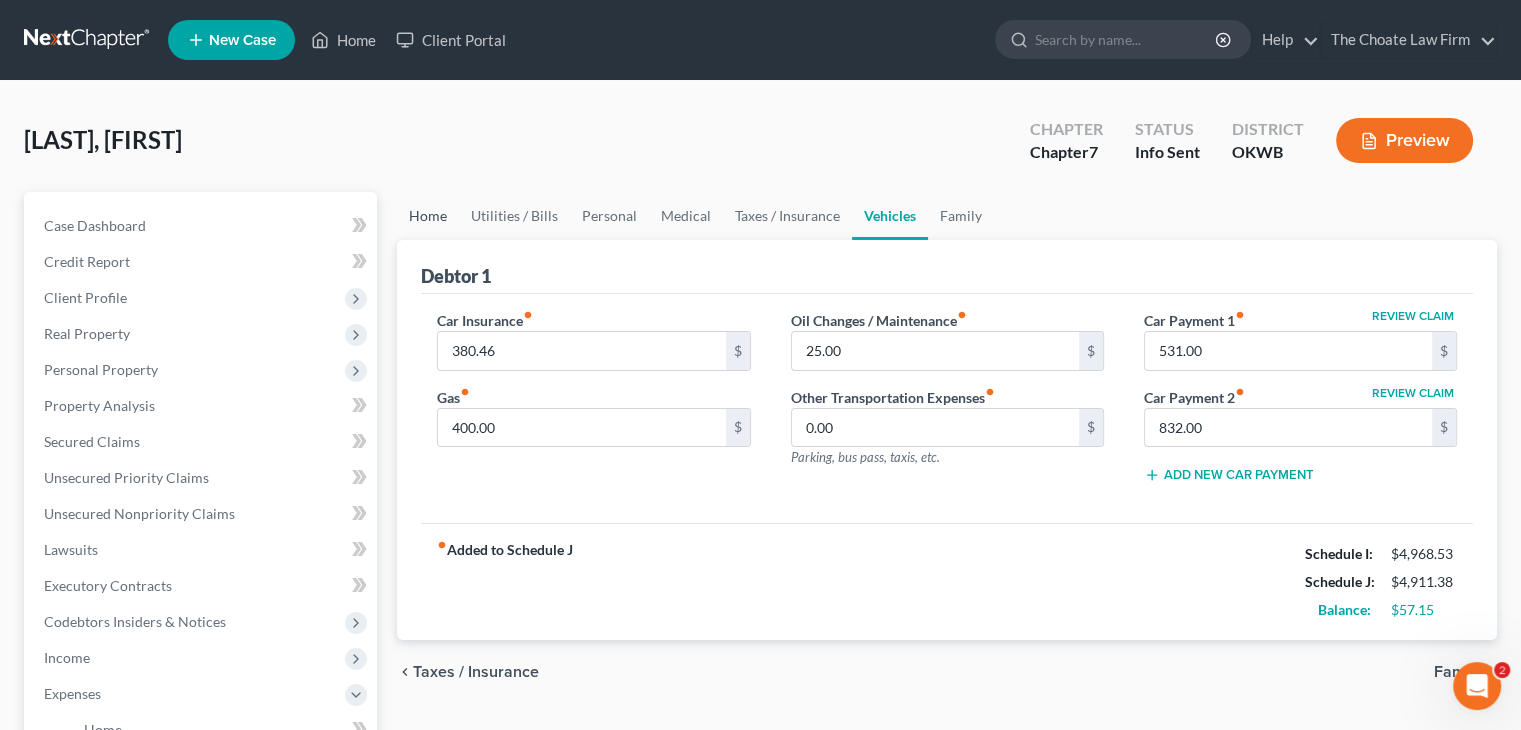 click on "Home" at bounding box center [428, 216] 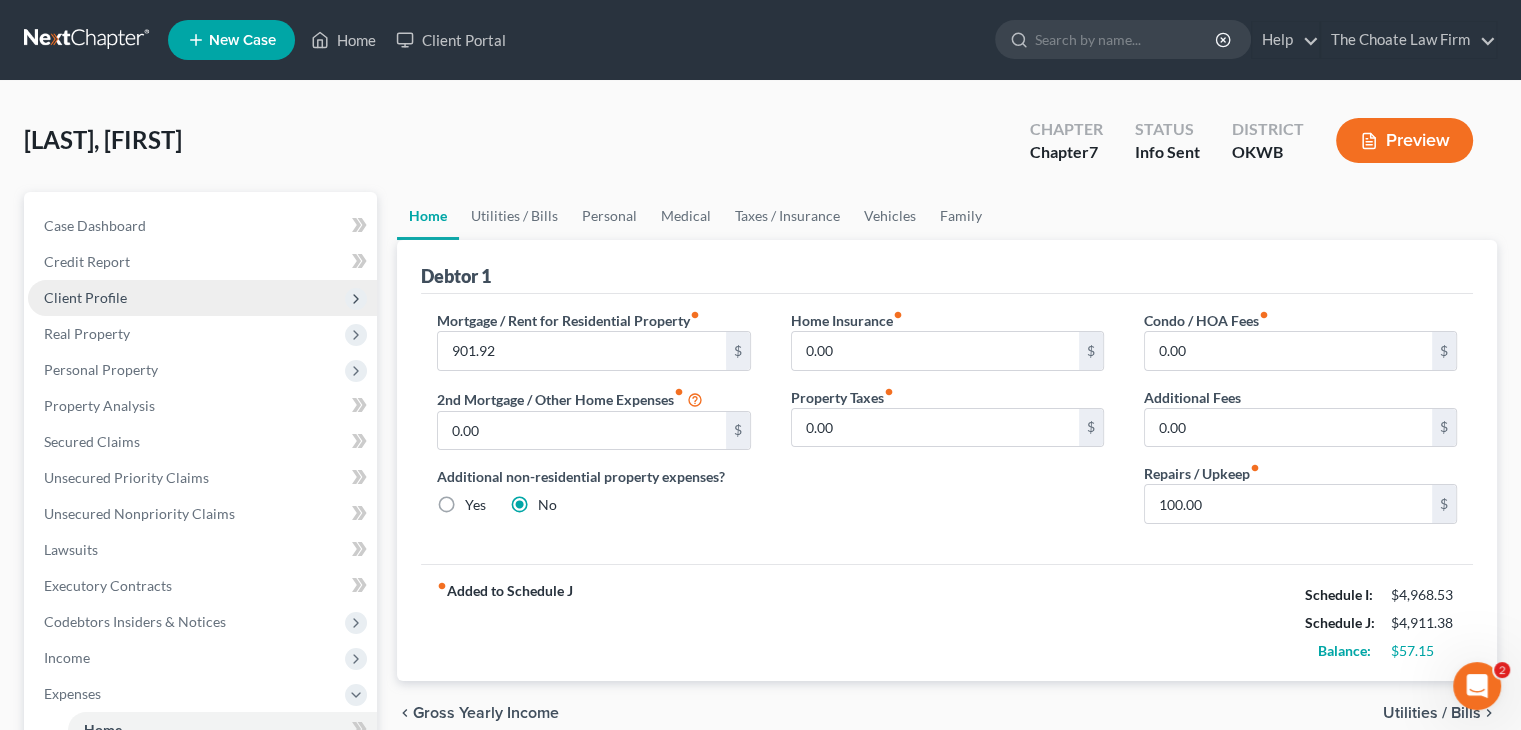 click on "Client Profile" at bounding box center (202, 298) 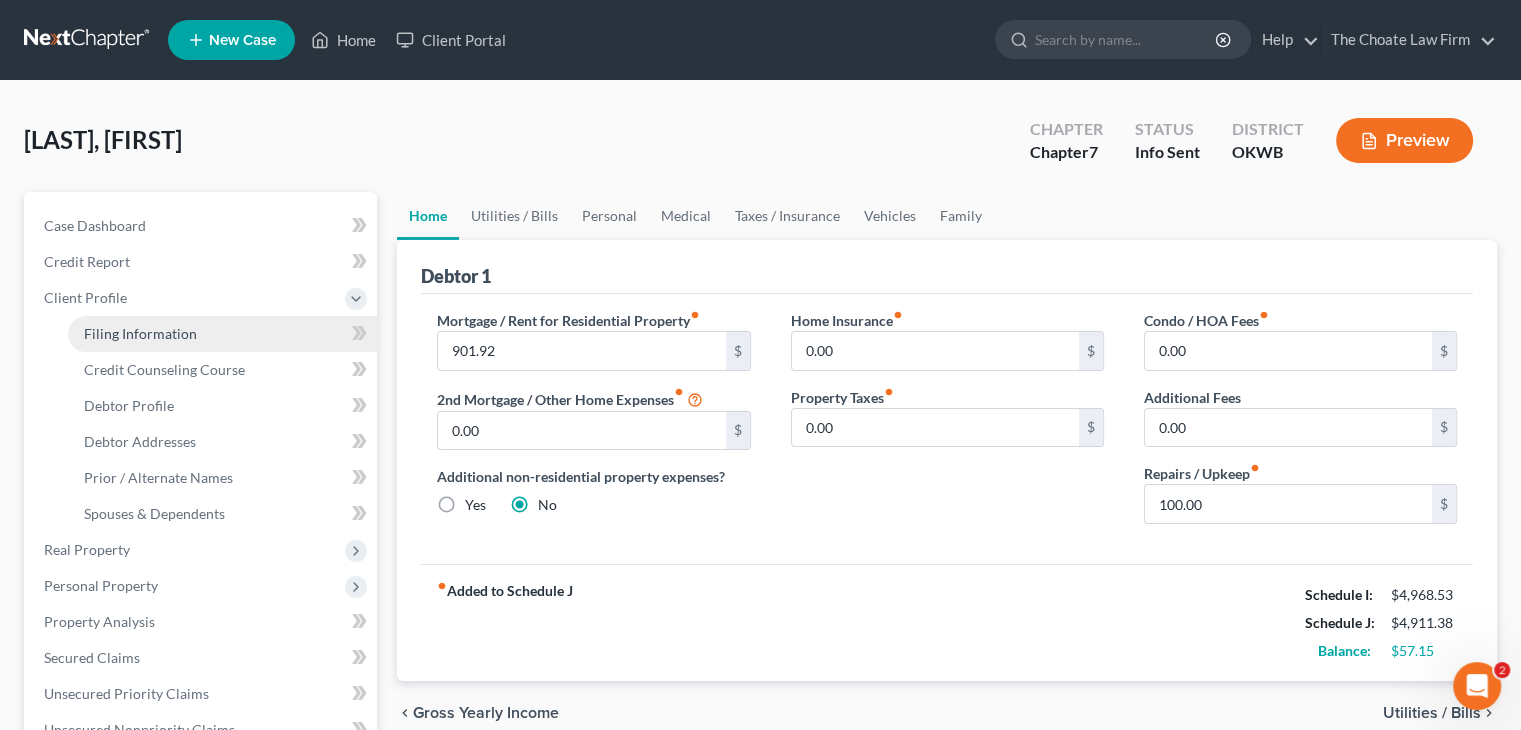 click on "Filing Information" at bounding box center [222, 334] 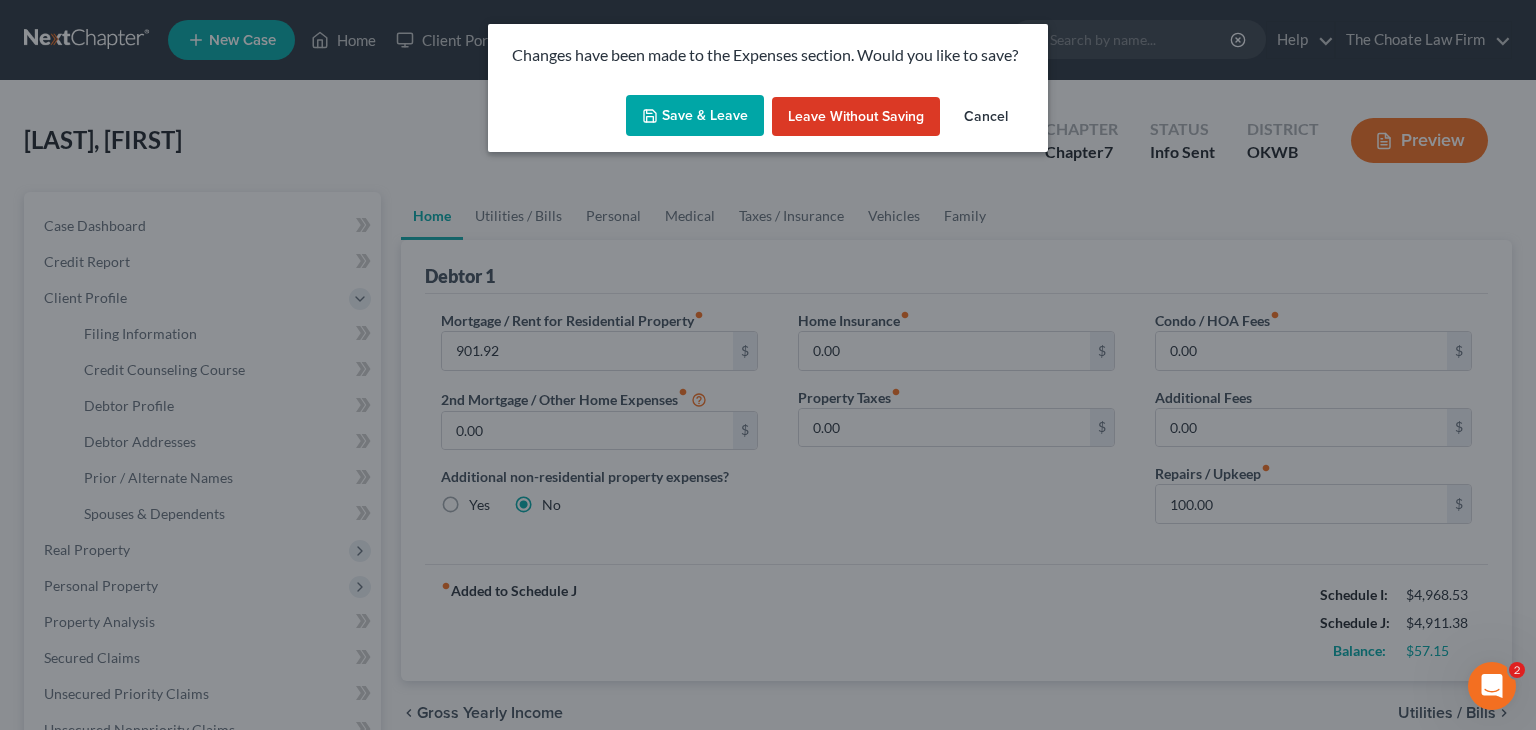 click on "Save & Leave" at bounding box center [695, 116] 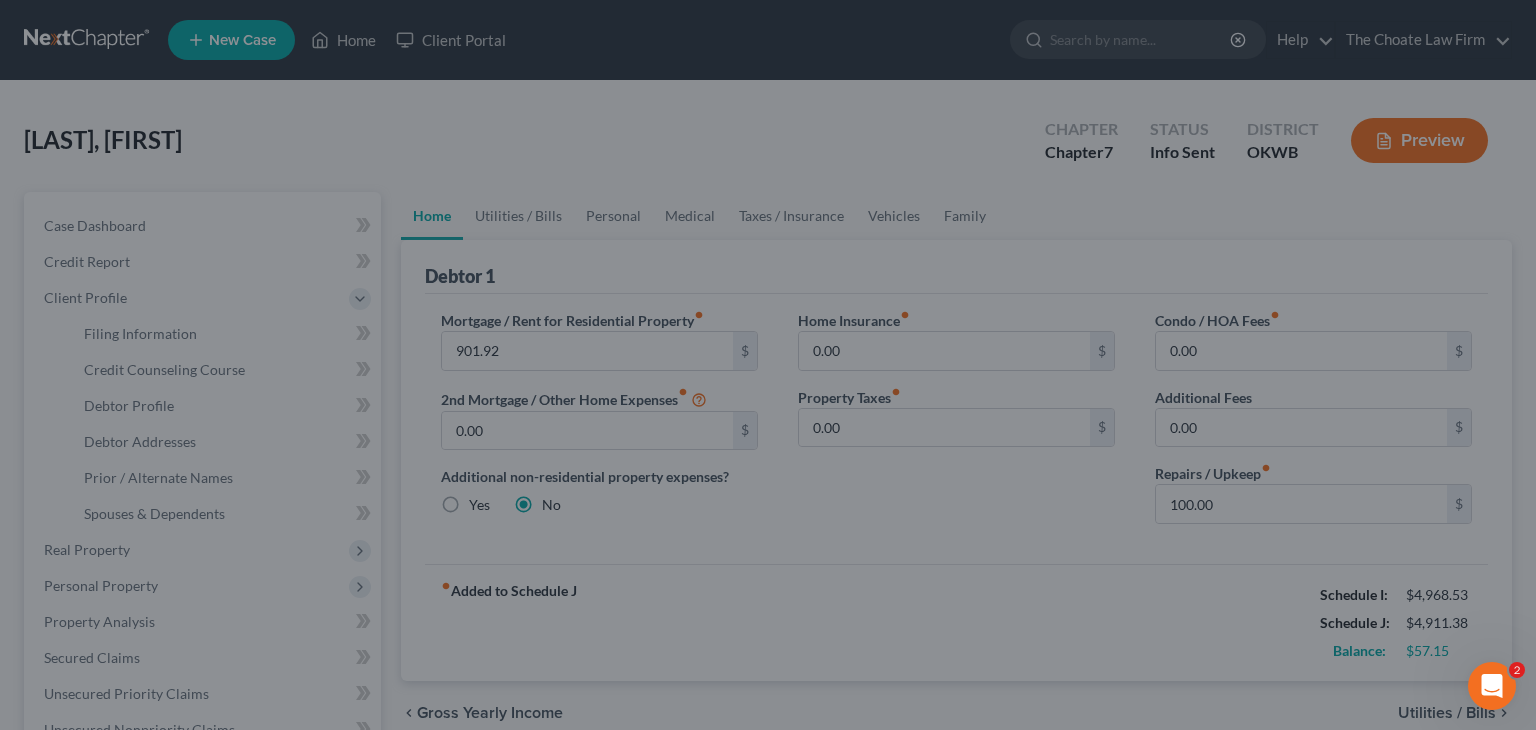 select on "1" 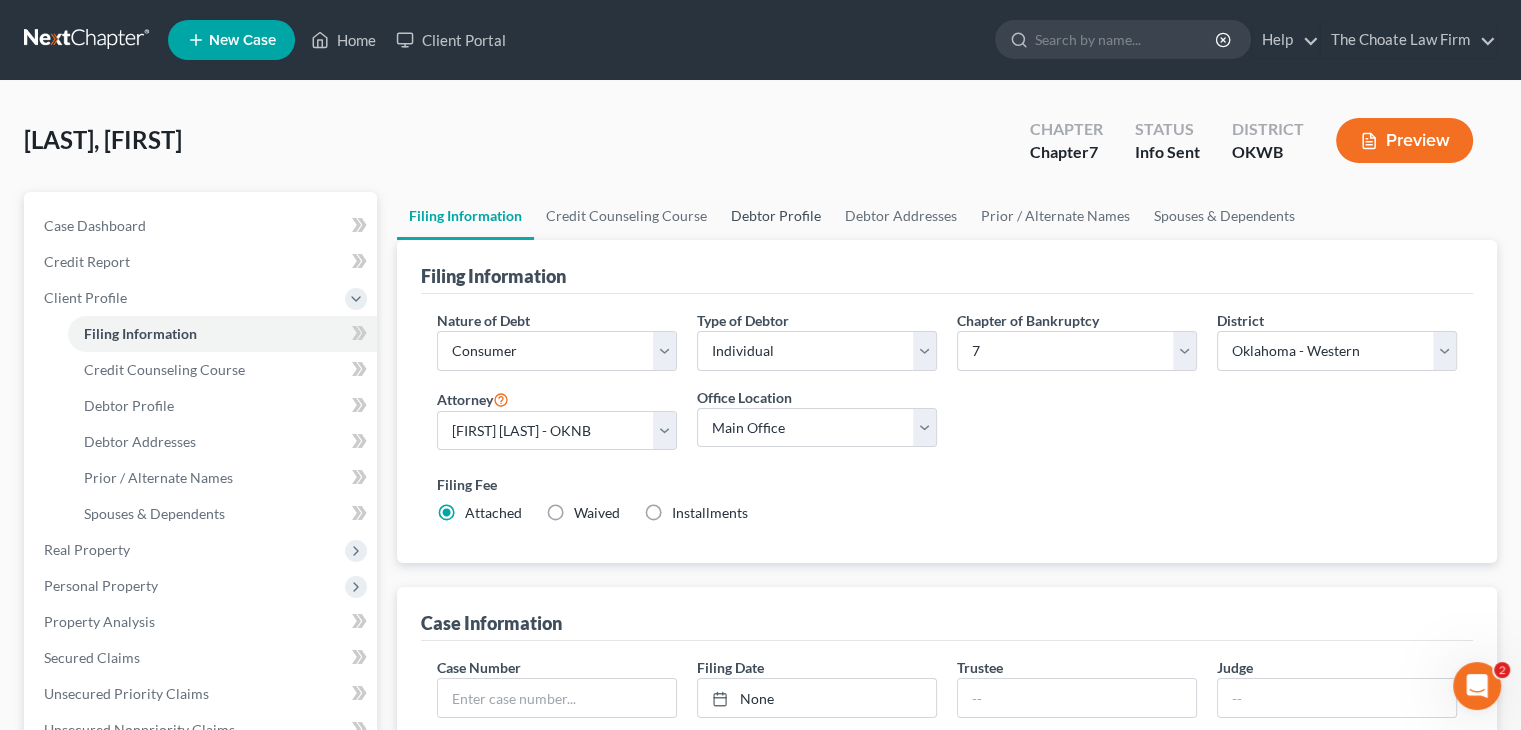 click on "Debtor Profile" at bounding box center [776, 216] 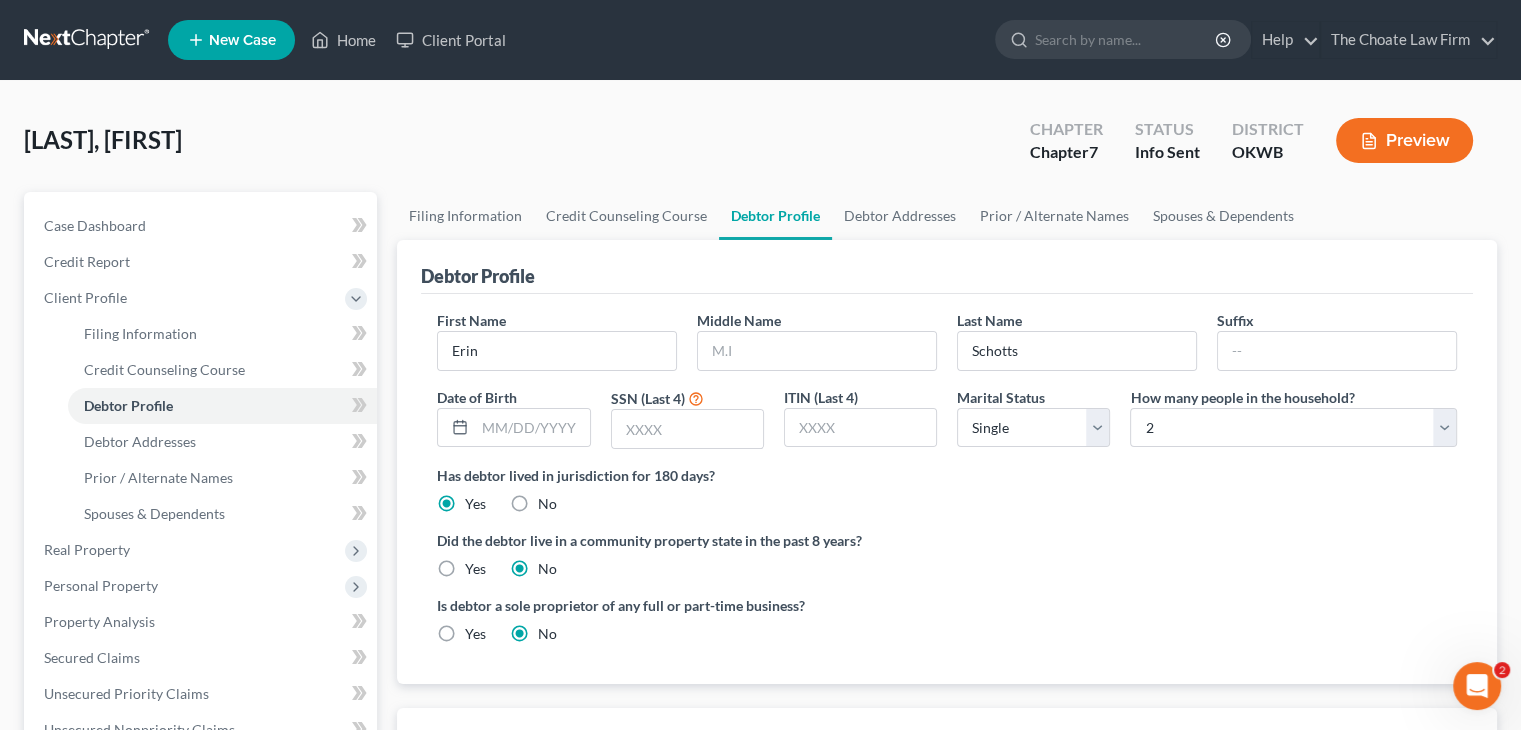 click on "First Name Erin Middle Name Last Name Schotts Suffix Date of Birth         SSN (Last 4)   ITIN (Last 4) Marital Status Select Single Married Separated Divorced Widowed How many people in the household? Select 1 2 3 4 5 6 7 8 9 10 11 12 13 14 15 16 17 18 19 20 Is debtor deceased? Yes No Has debtor lived in jurisdiction for 180 days? Yes No Debtor must reside in jurisdiction for 180 prior to filing bankruptcy pursuant to U.S.C. 11 28 USC § 1408.   More Info Explain: Did the debtor live in a community property state in the past 8 years? Yes No Is debtor a sole proprietor of any full or part-time business? Yes No" at bounding box center (947, 485) 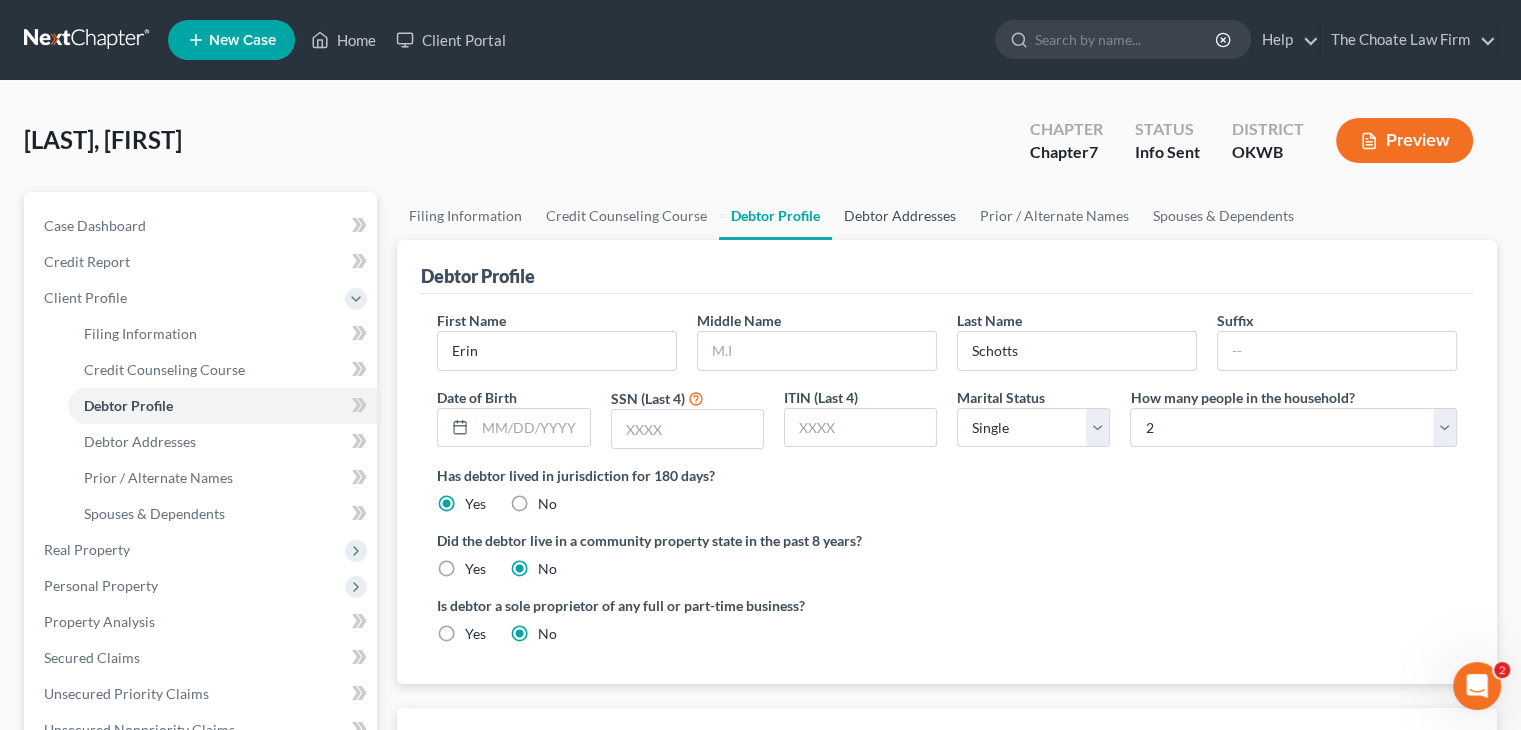 click on "Debtor Addresses" at bounding box center (900, 216) 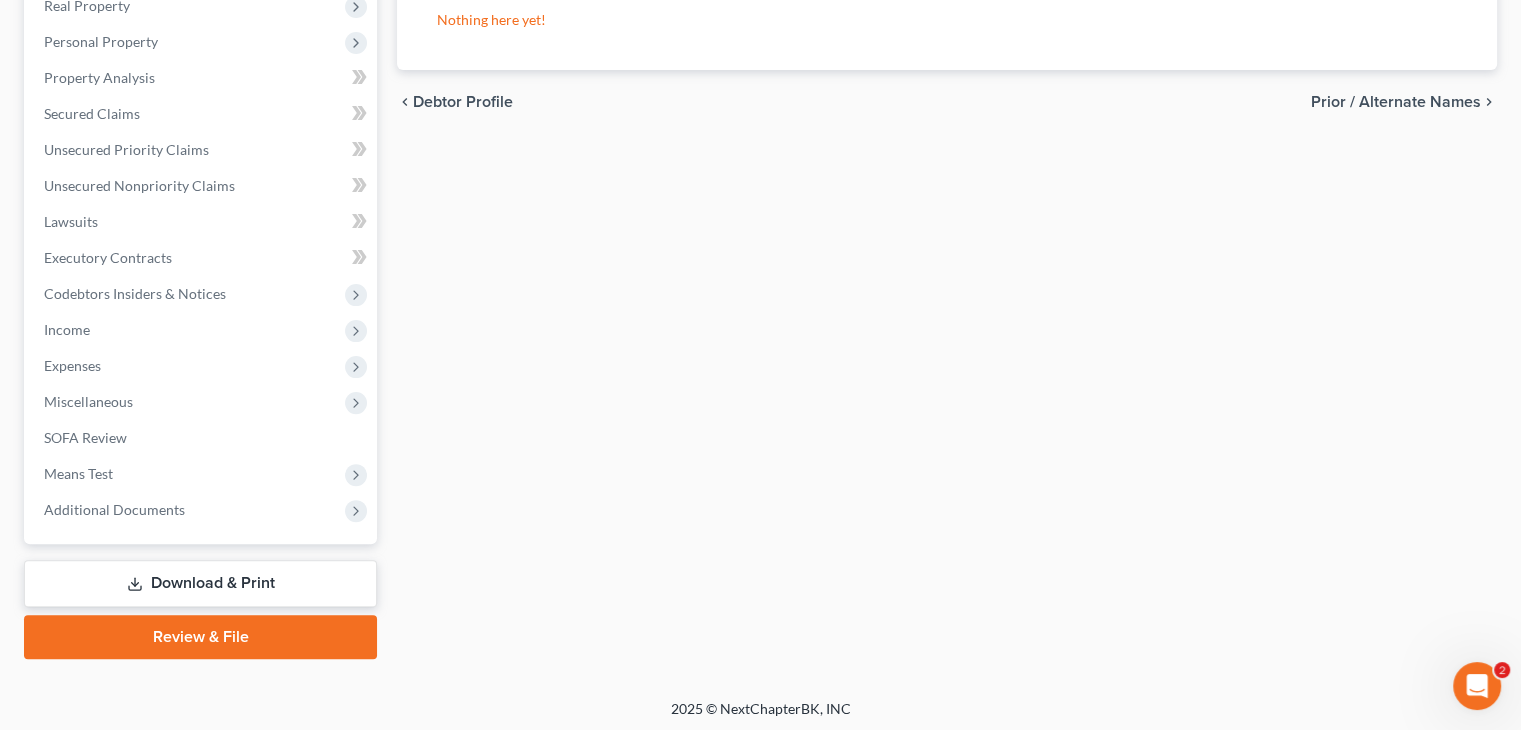 scroll, scrollTop: 548, scrollLeft: 0, axis: vertical 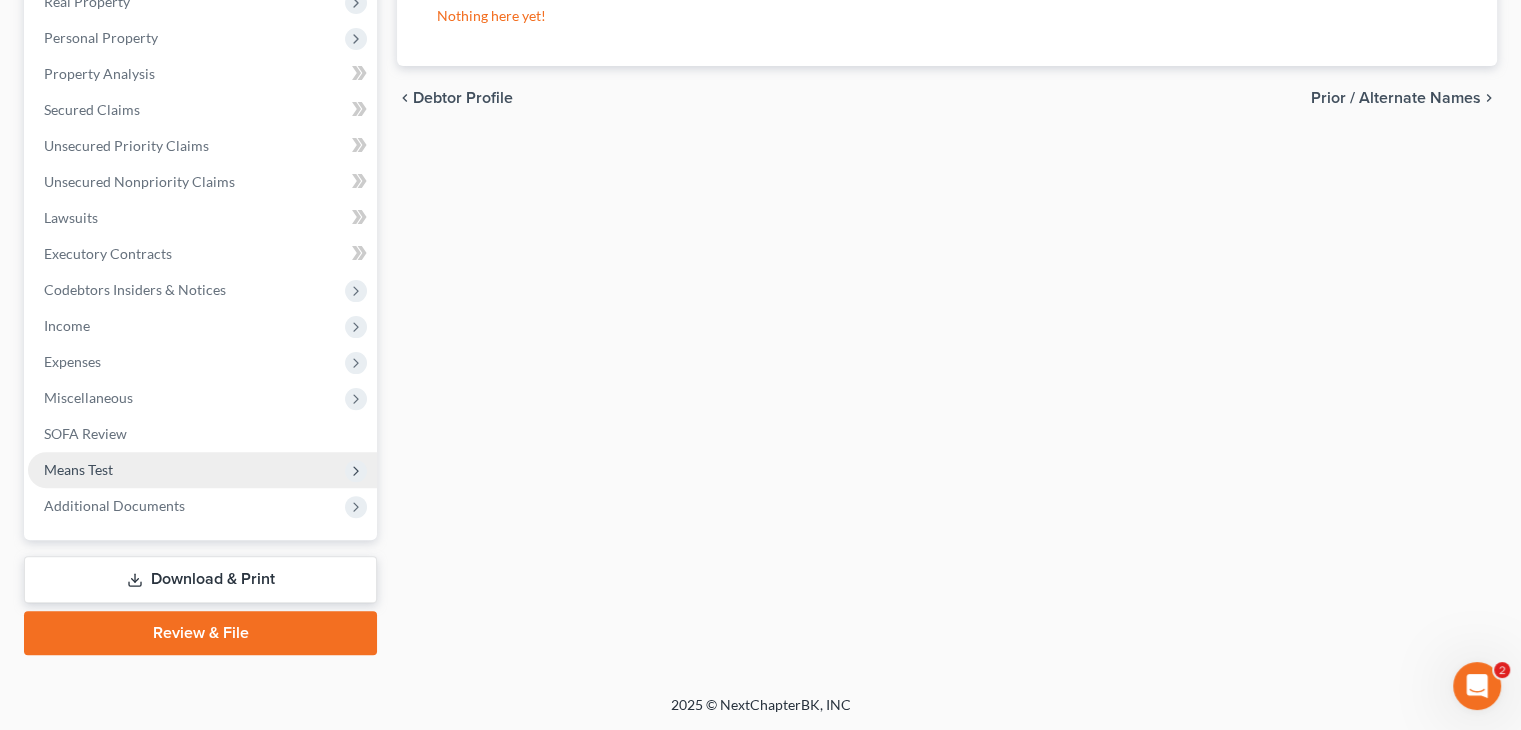 click on "Means Test" at bounding box center (78, 469) 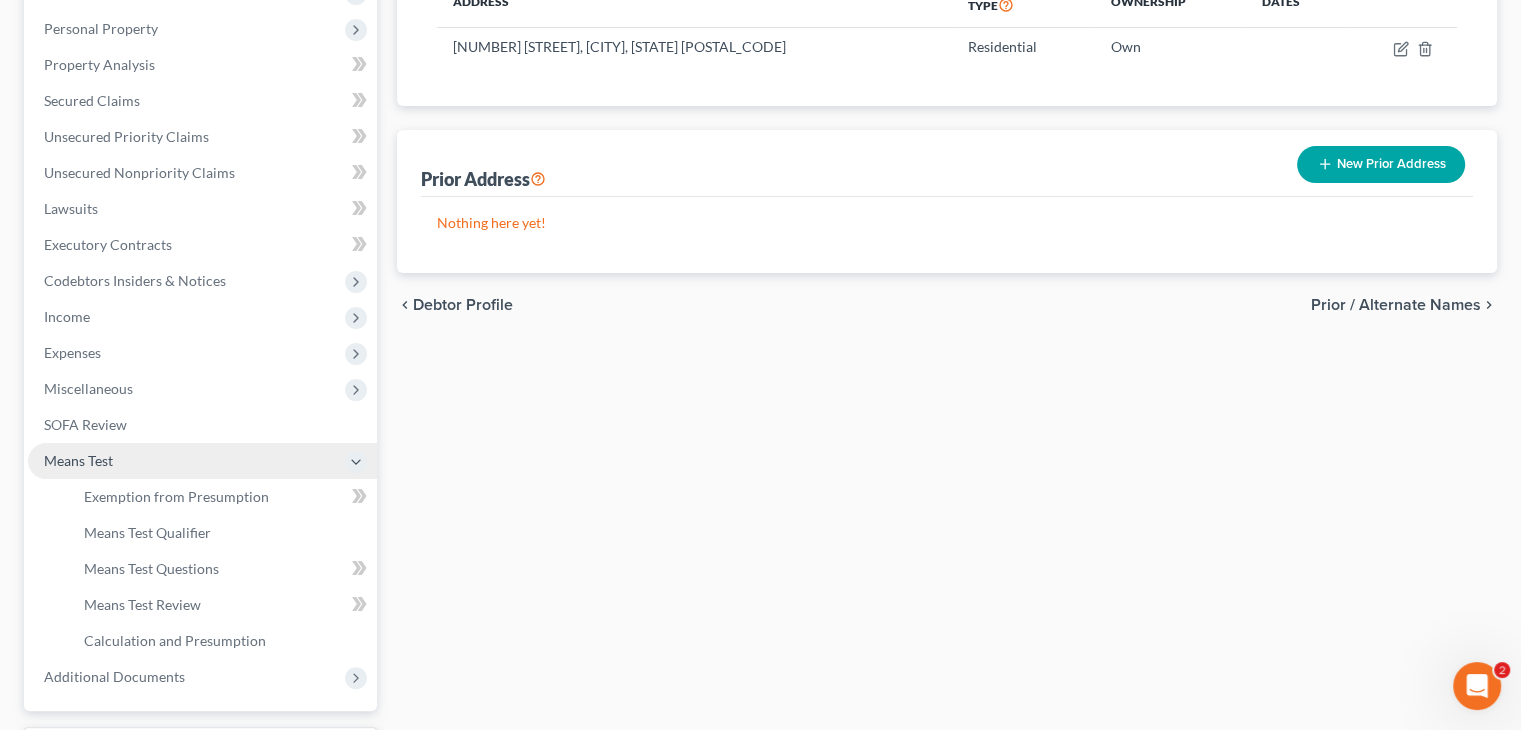 scroll, scrollTop: 332, scrollLeft: 0, axis: vertical 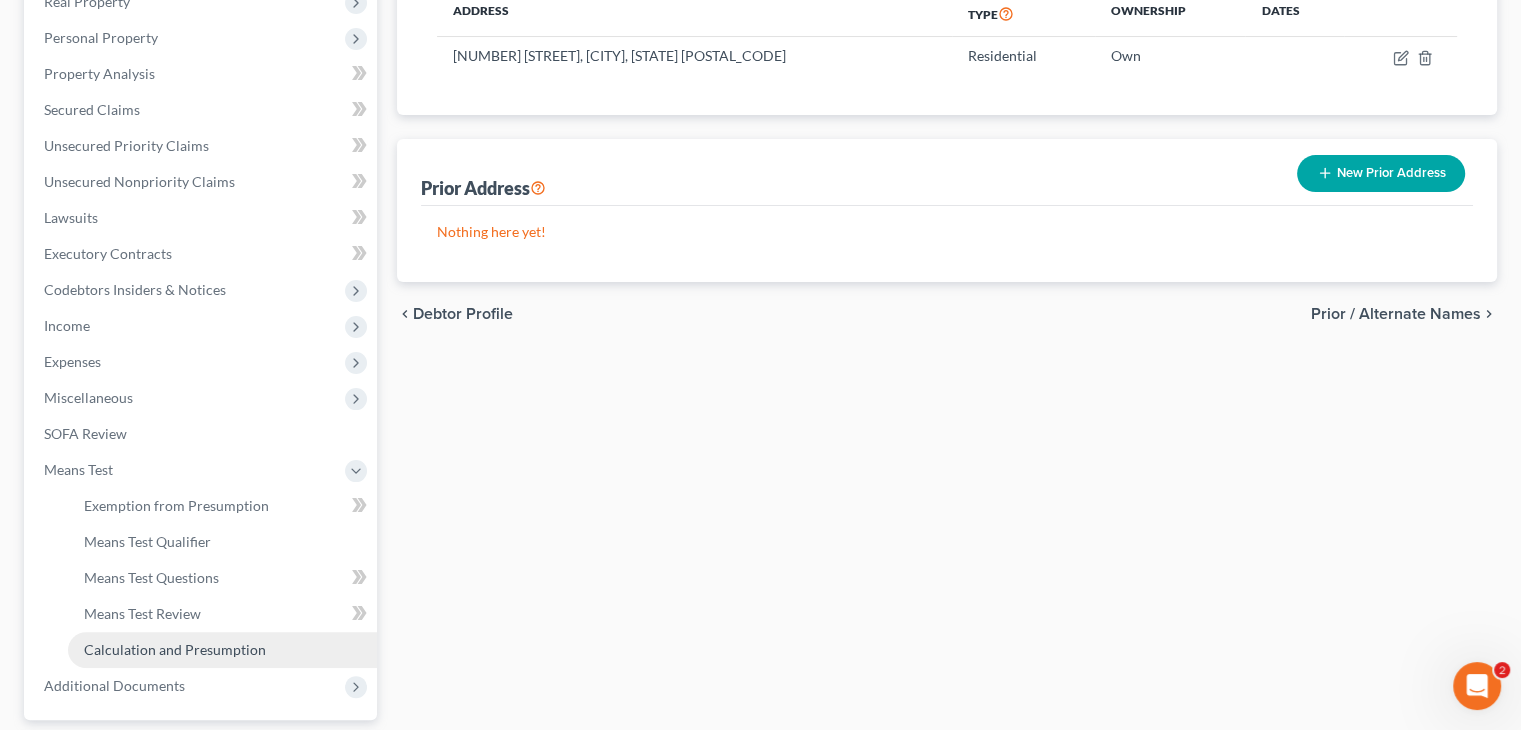 click on "Calculation and Presumption" at bounding box center [175, 649] 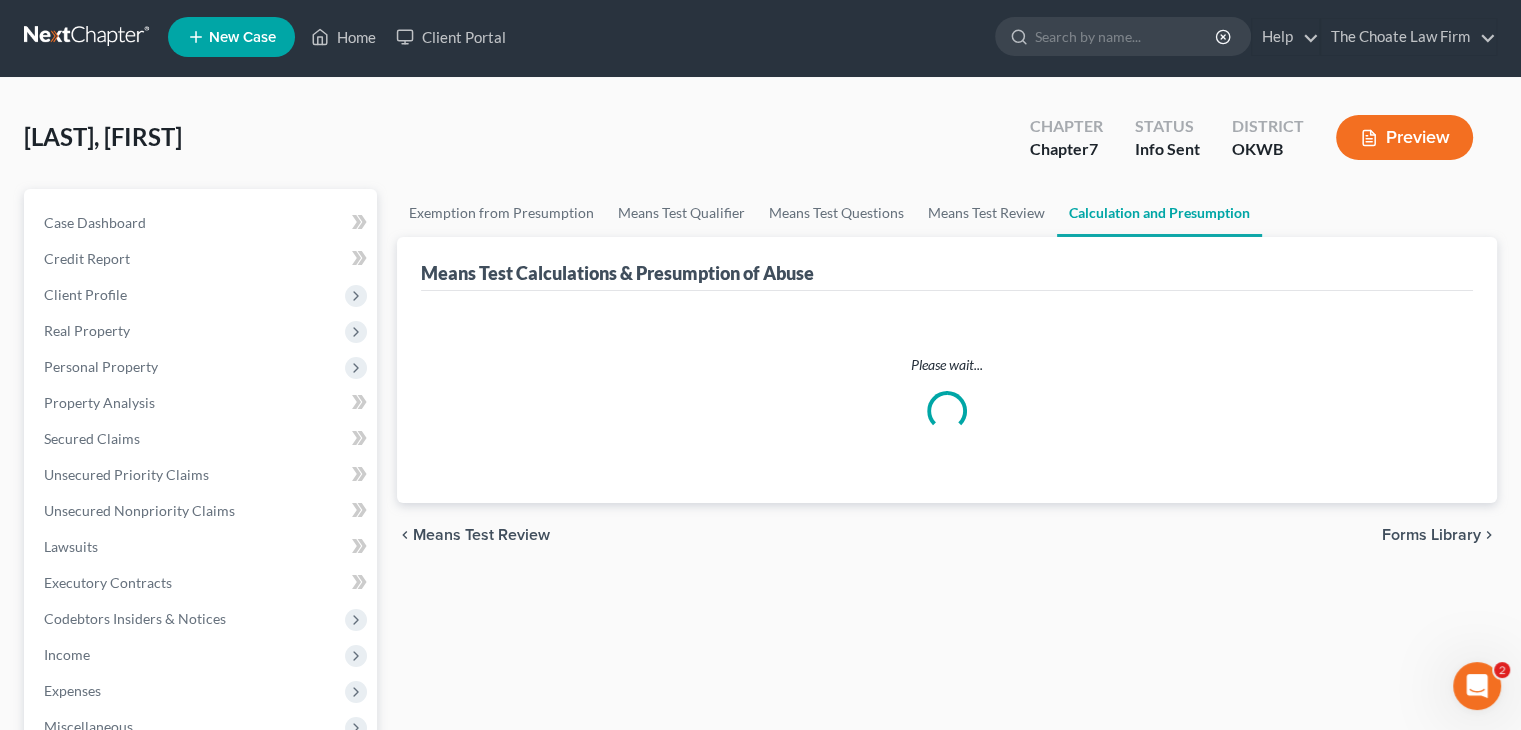 scroll, scrollTop: 0, scrollLeft: 0, axis: both 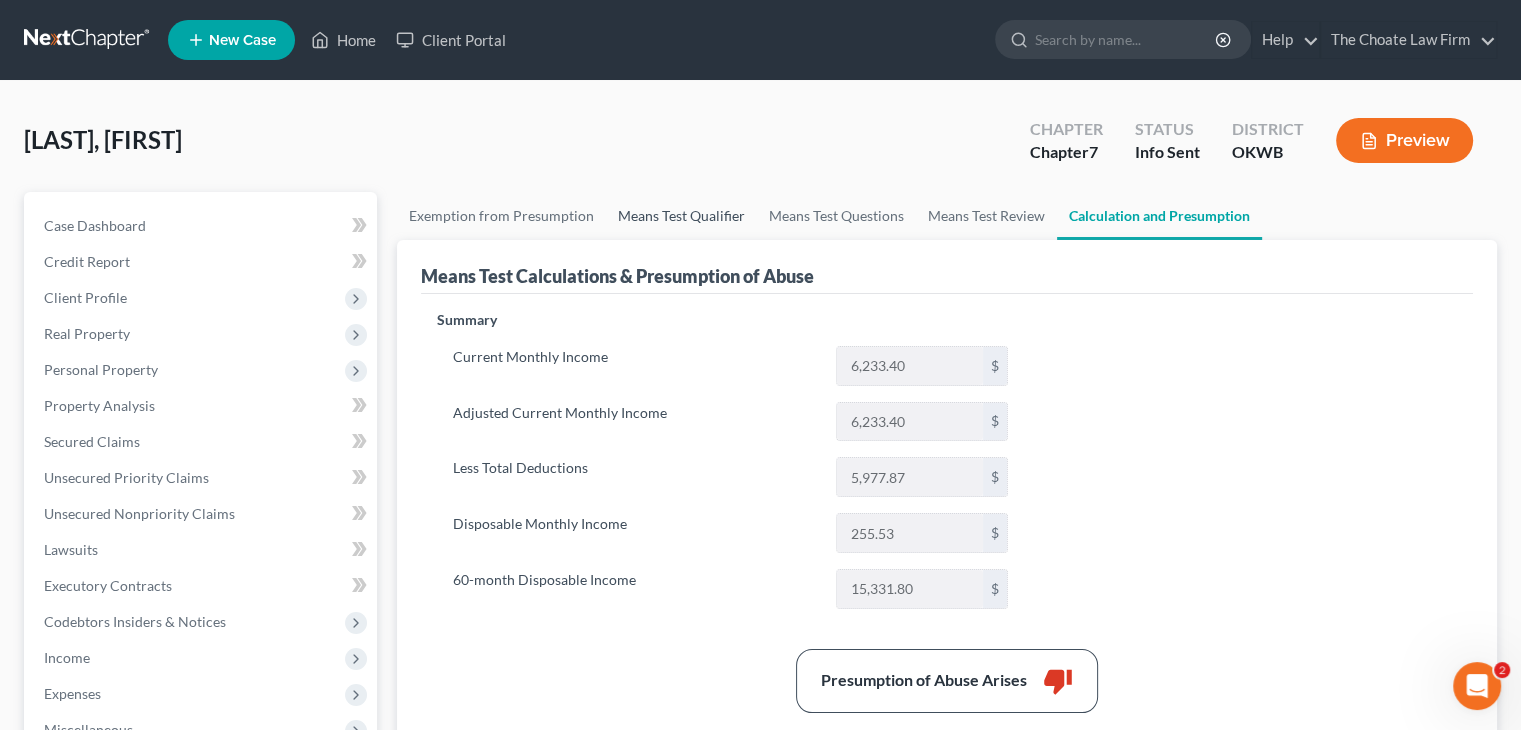 click on "Means Test Qualifier" at bounding box center (681, 216) 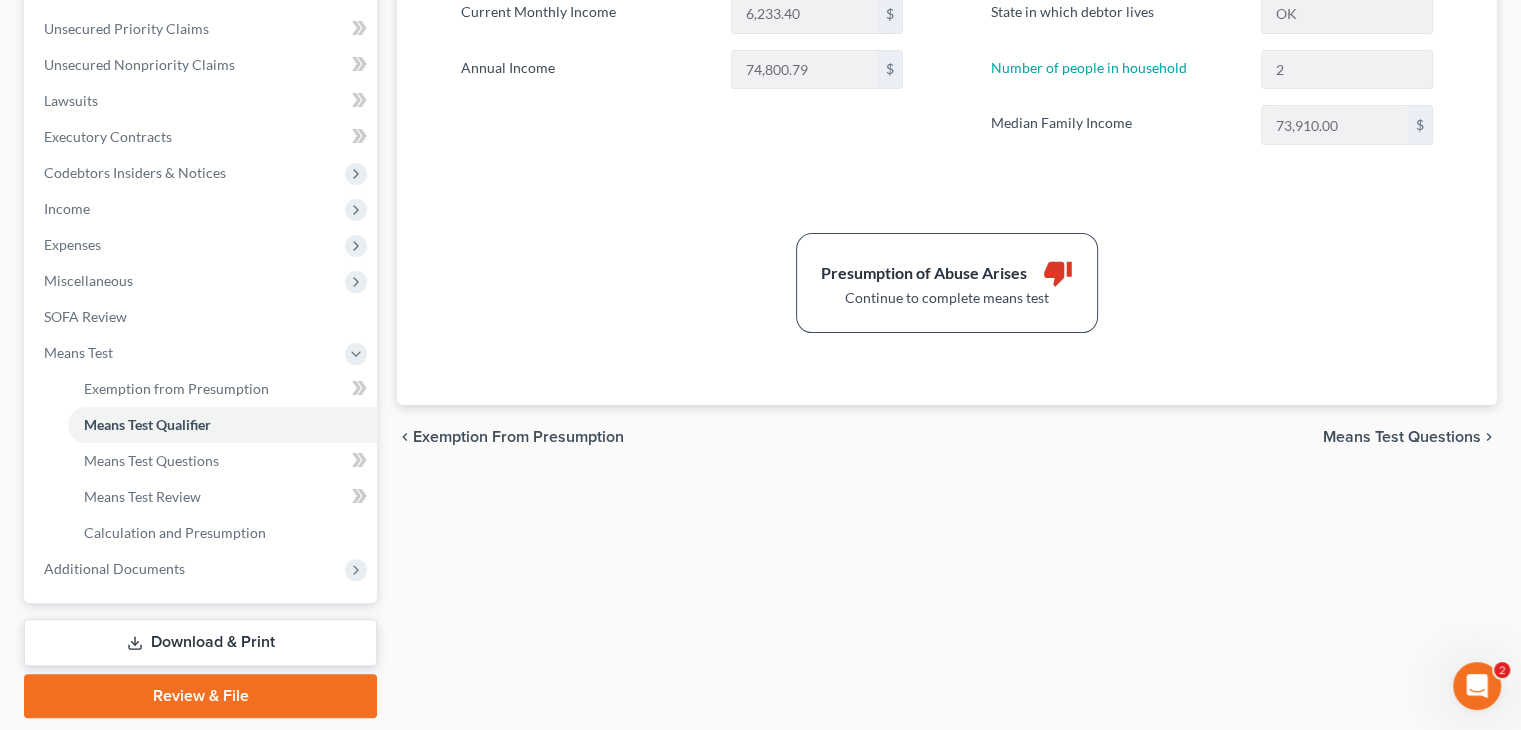 scroll, scrollTop: 0, scrollLeft: 0, axis: both 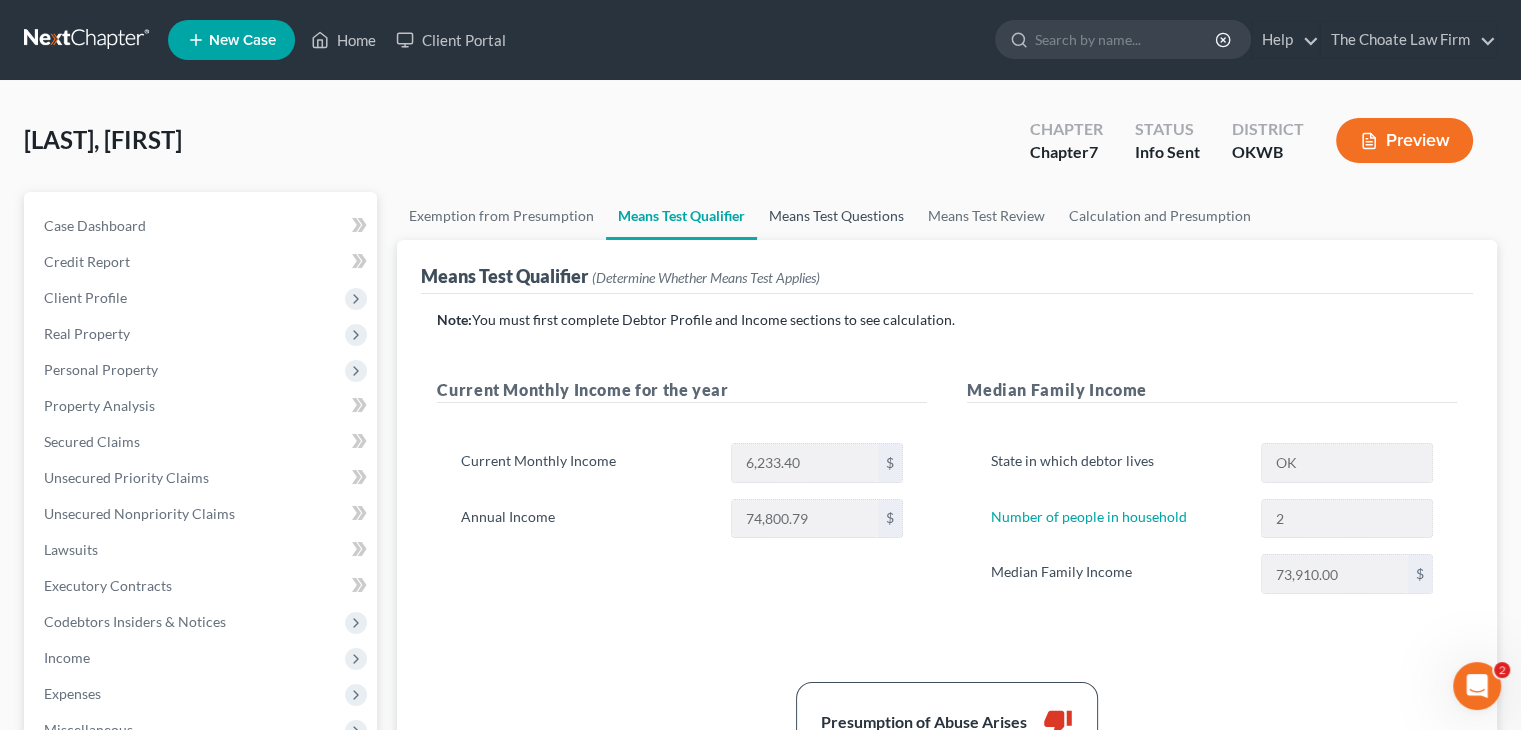 click on "Means Test Questions" at bounding box center [836, 216] 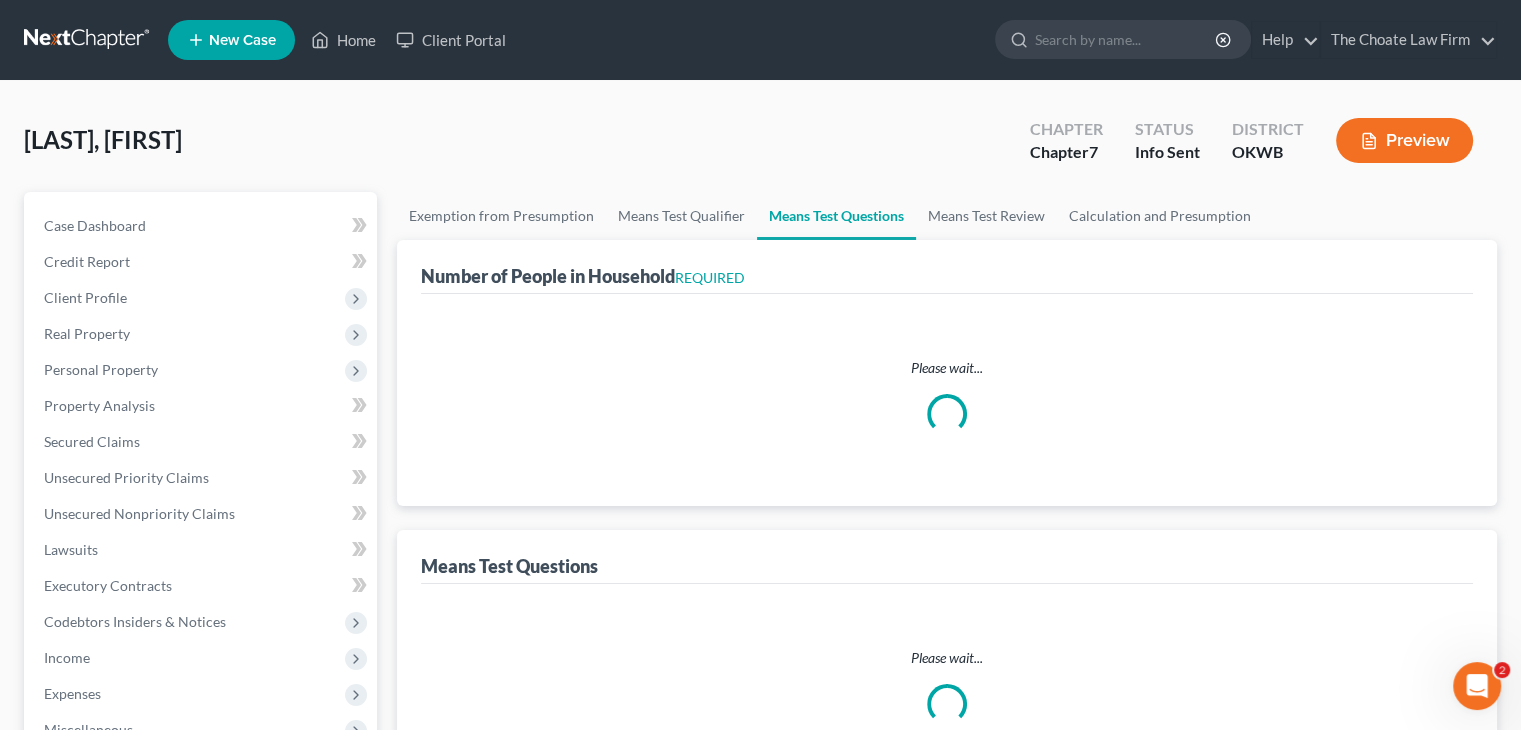 drag, startPoint x: 665, startPoint y: 421, endPoint x: 901, endPoint y: 370, distance: 241.44772 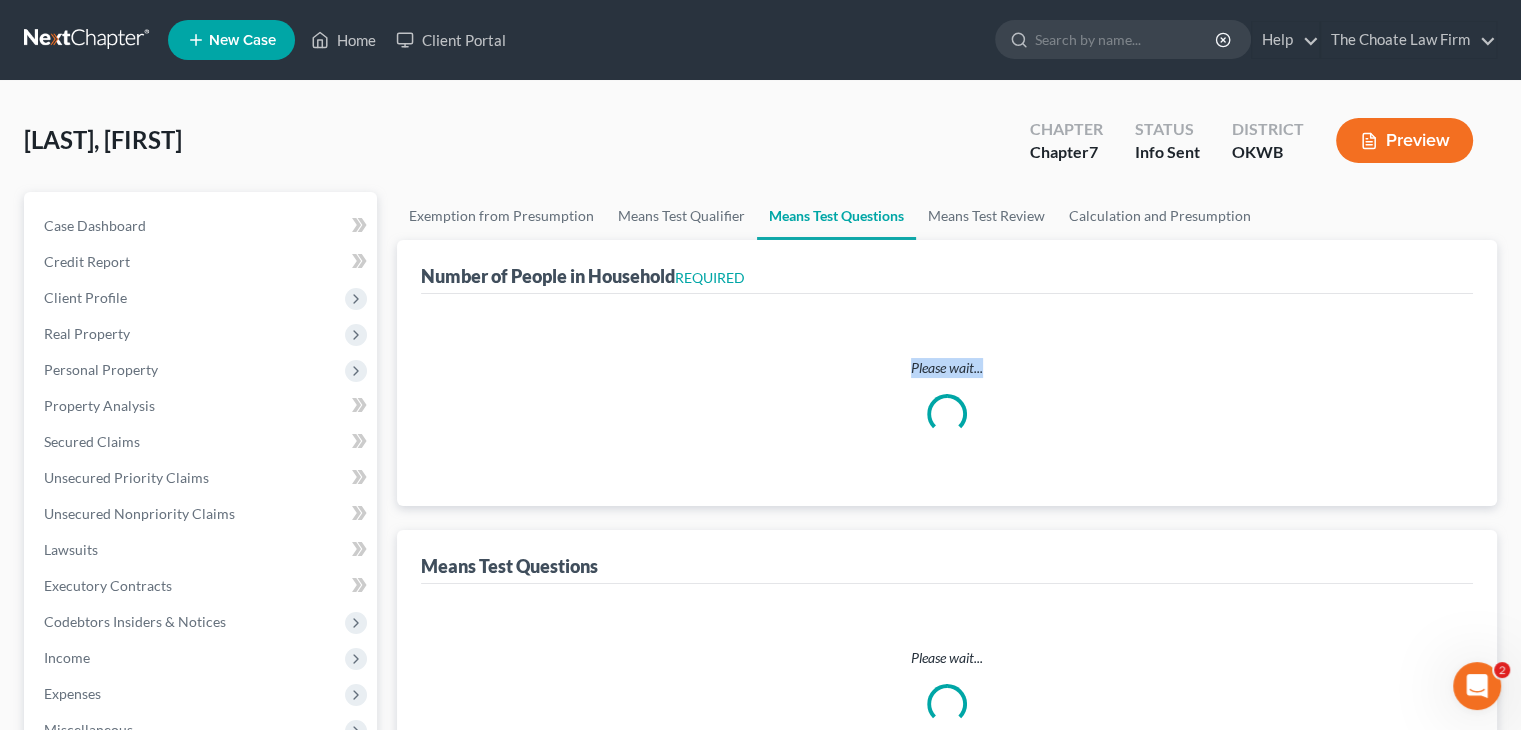 select on "0" 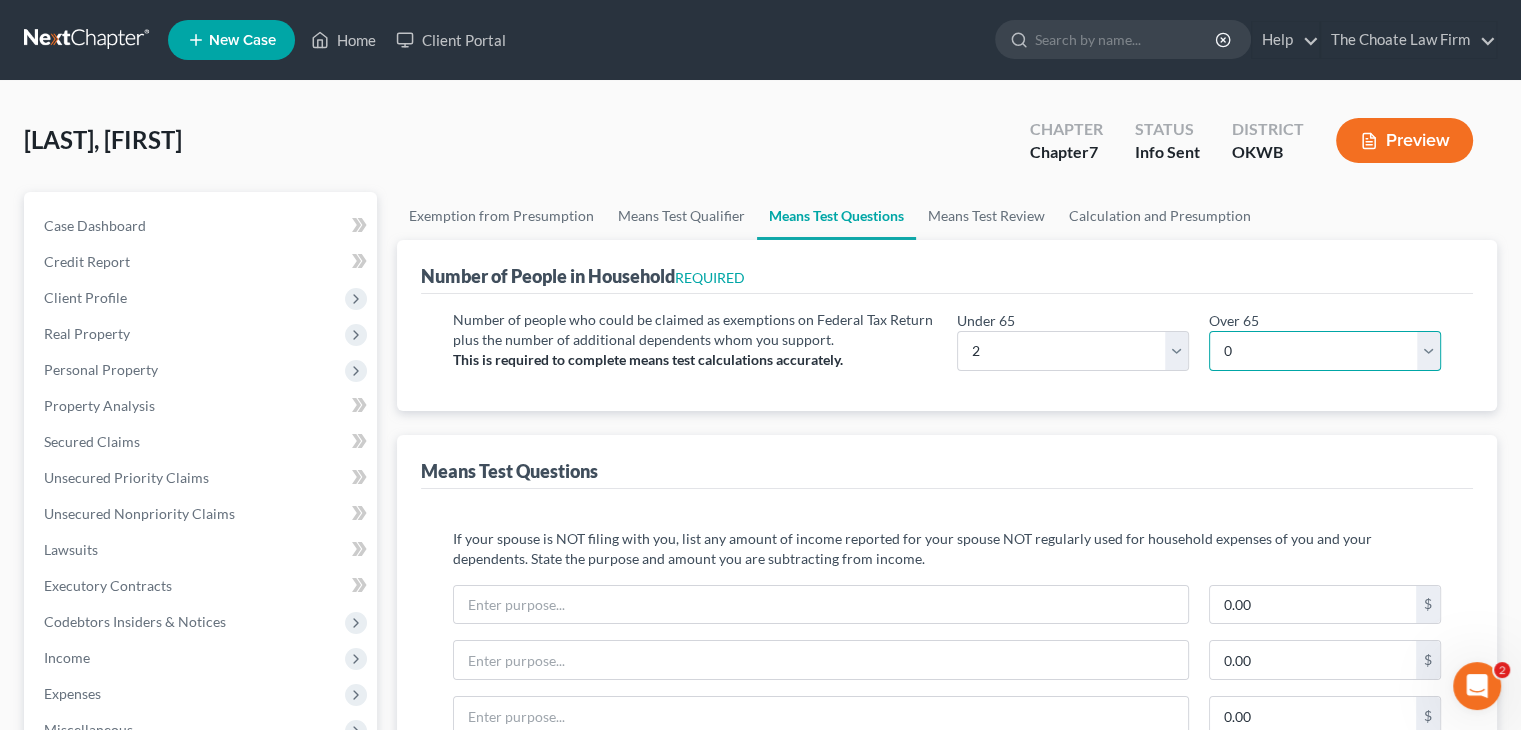 click on "# 0 1 2 3 4 5 6 7 8 9 10" at bounding box center [1325, 351] 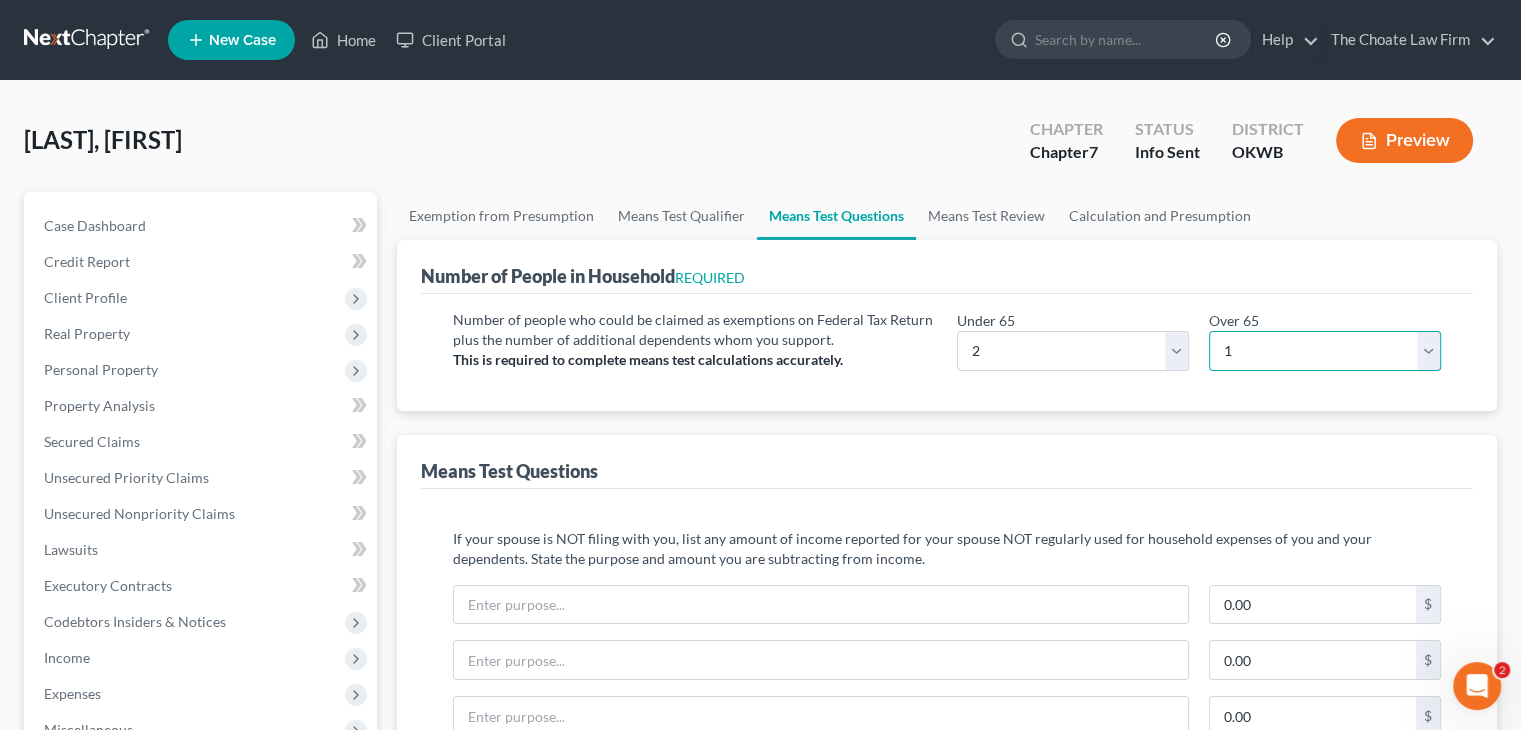 click on "# 0 1 2 3 4 5 6 7 8 9 10" at bounding box center (1325, 351) 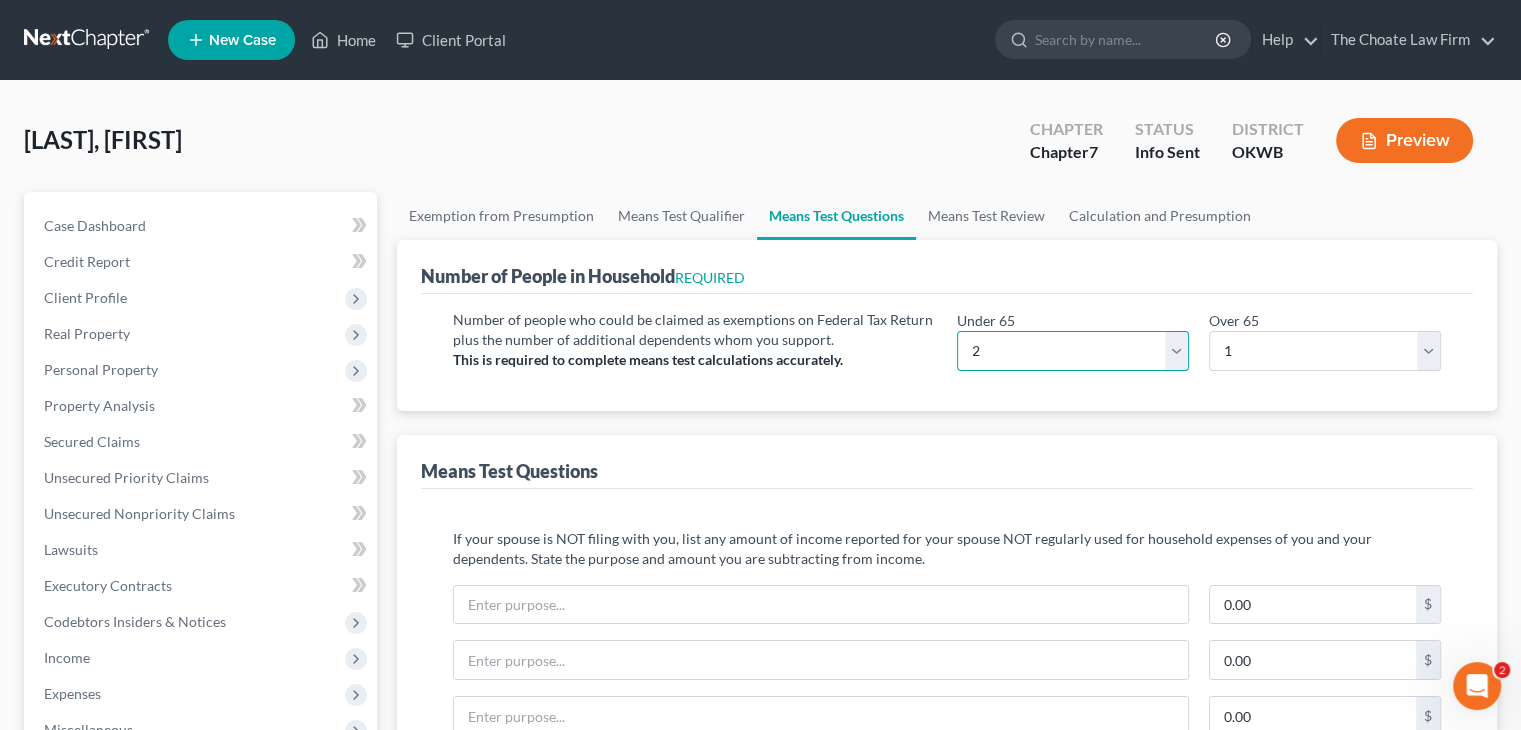 click on "# 0 1 2 3 4 5 6 7 8 9 10" at bounding box center [1073, 351] 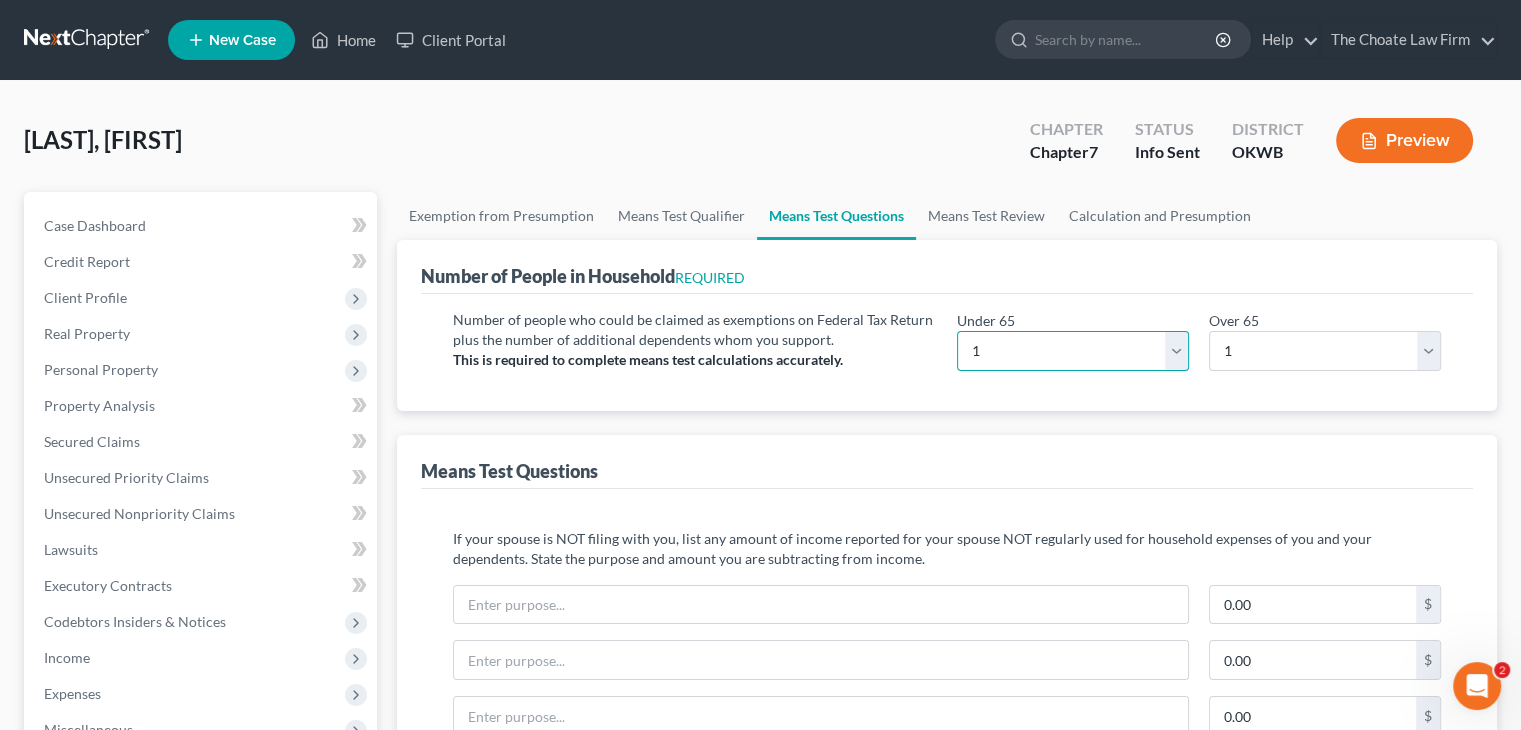 click on "# 0 1 2 3 4 5 6 7 8 9 10" at bounding box center [1073, 351] 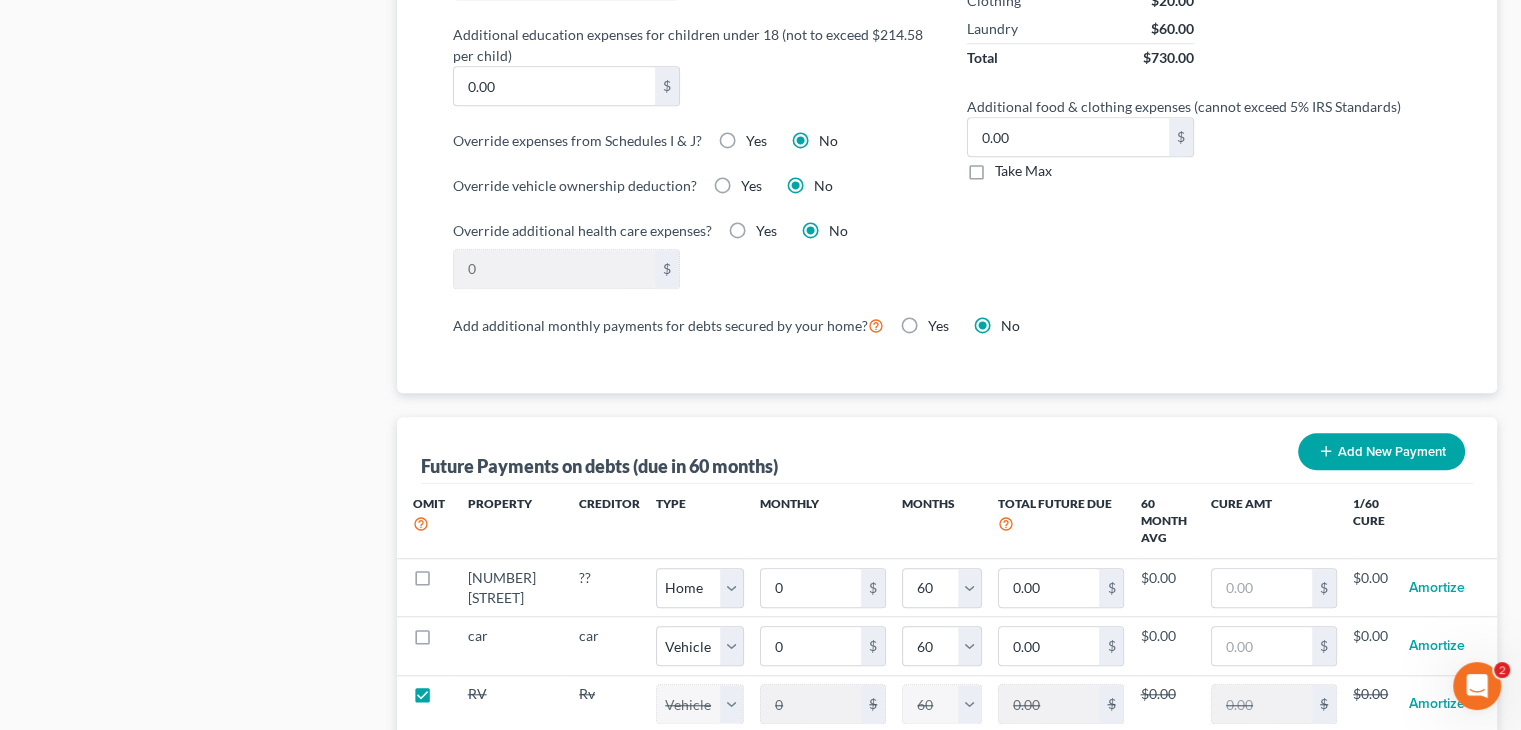 scroll, scrollTop: 1905, scrollLeft: 0, axis: vertical 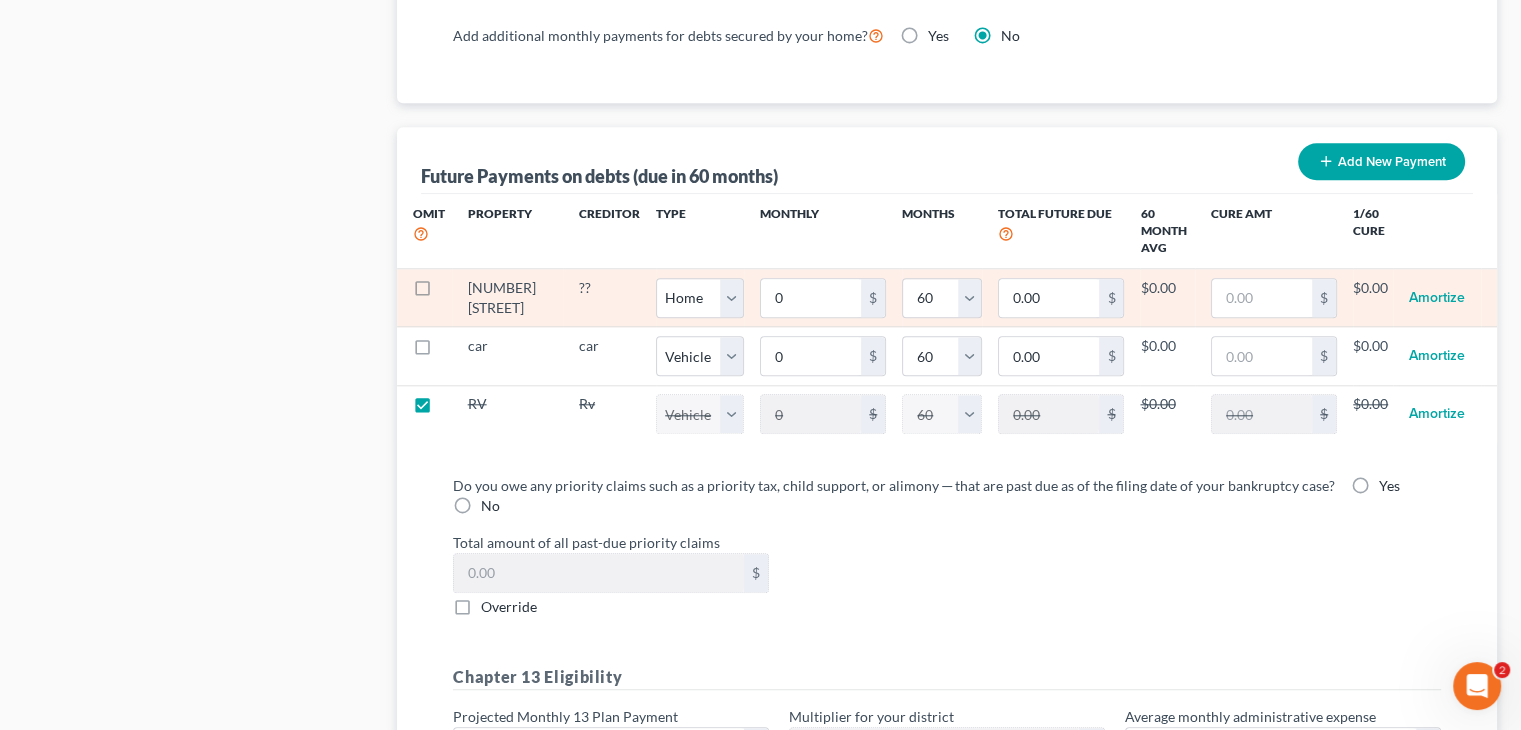 click at bounding box center [441, 293] 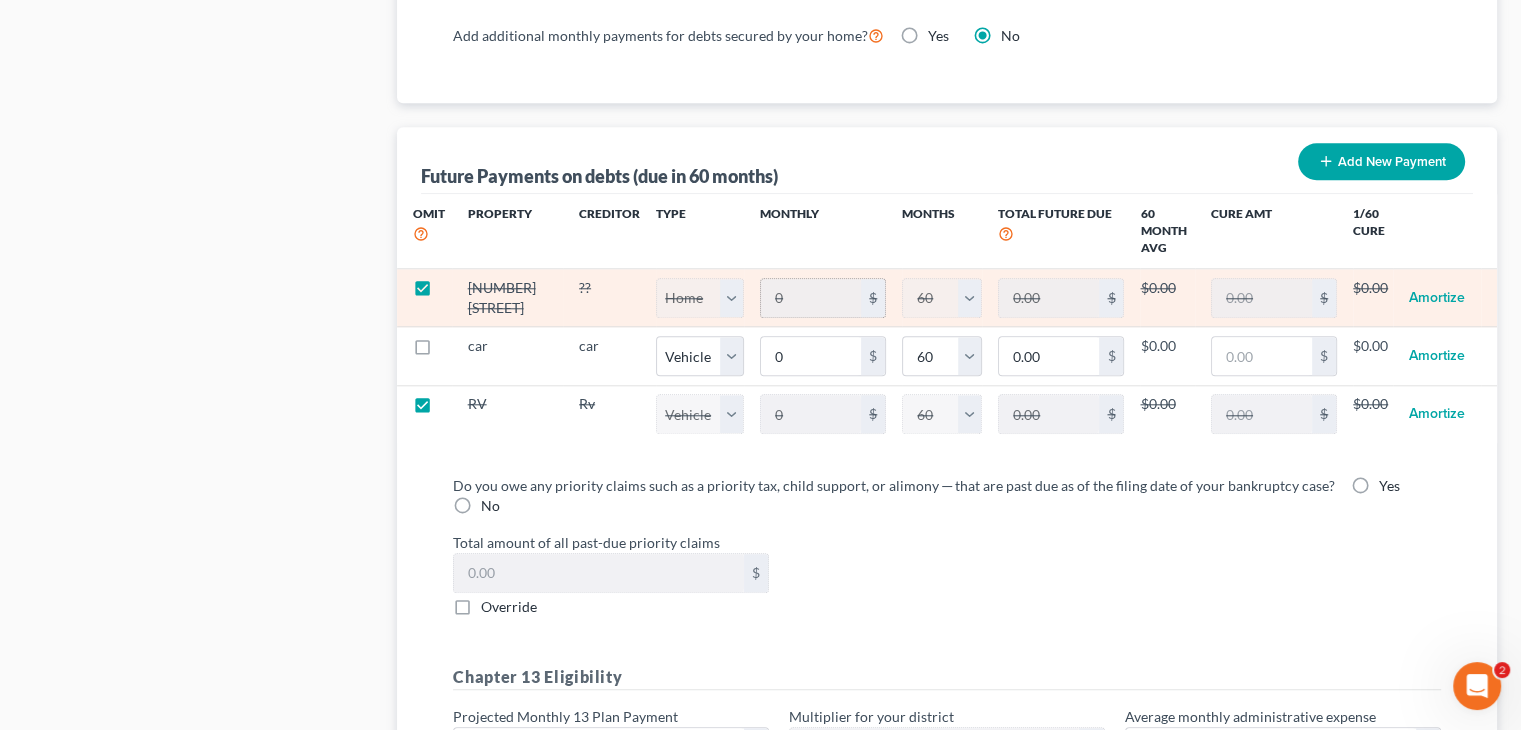 select on "0" 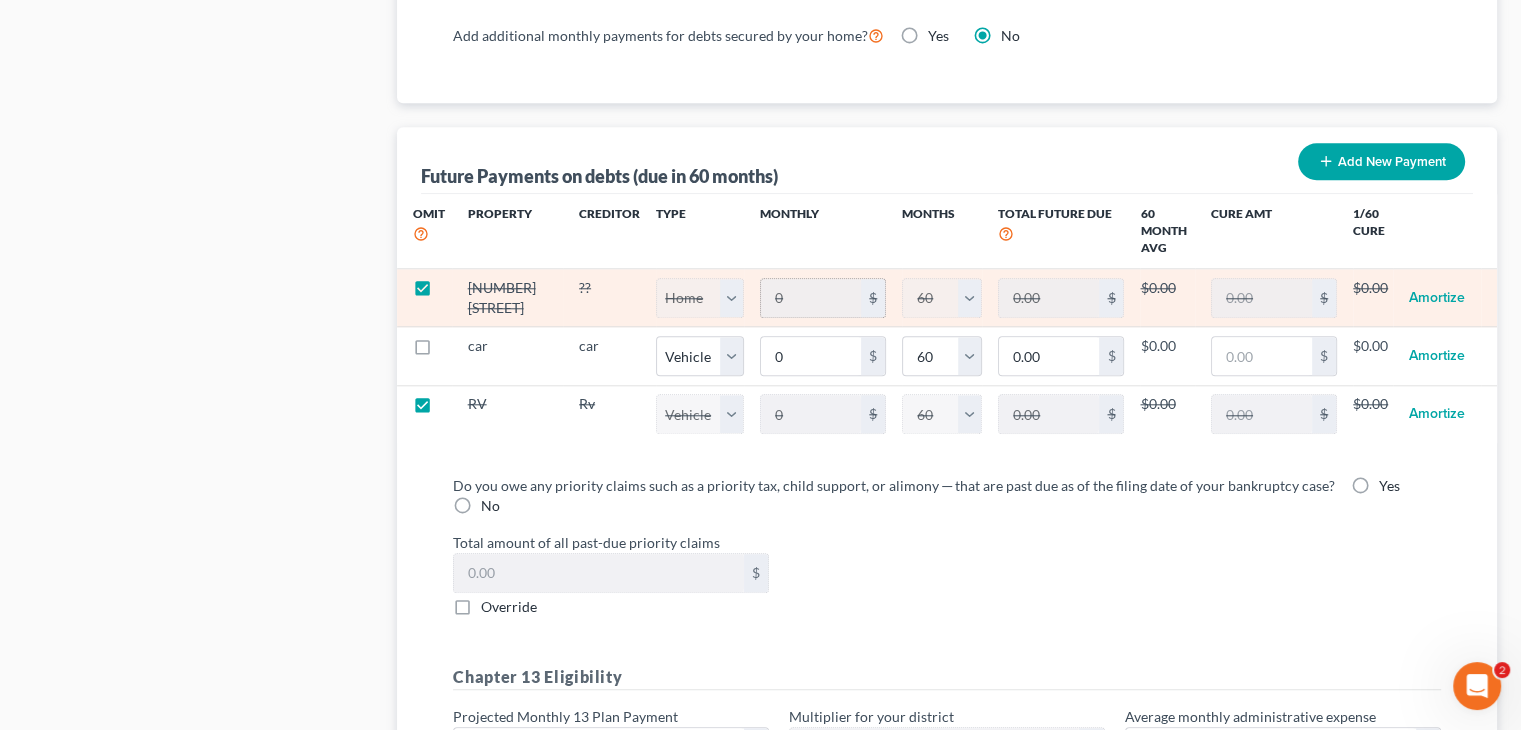 select on "60" 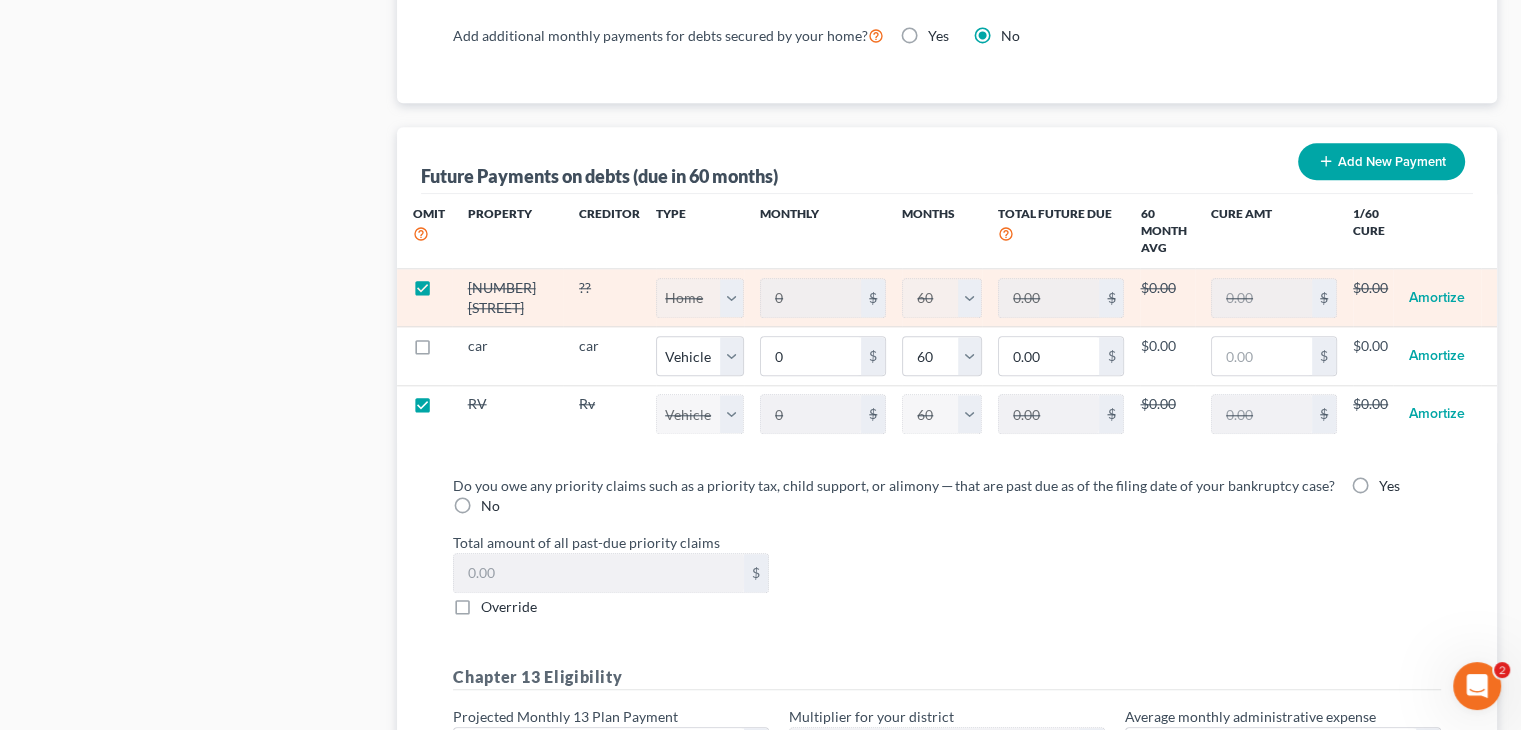 click at bounding box center [441, 293] 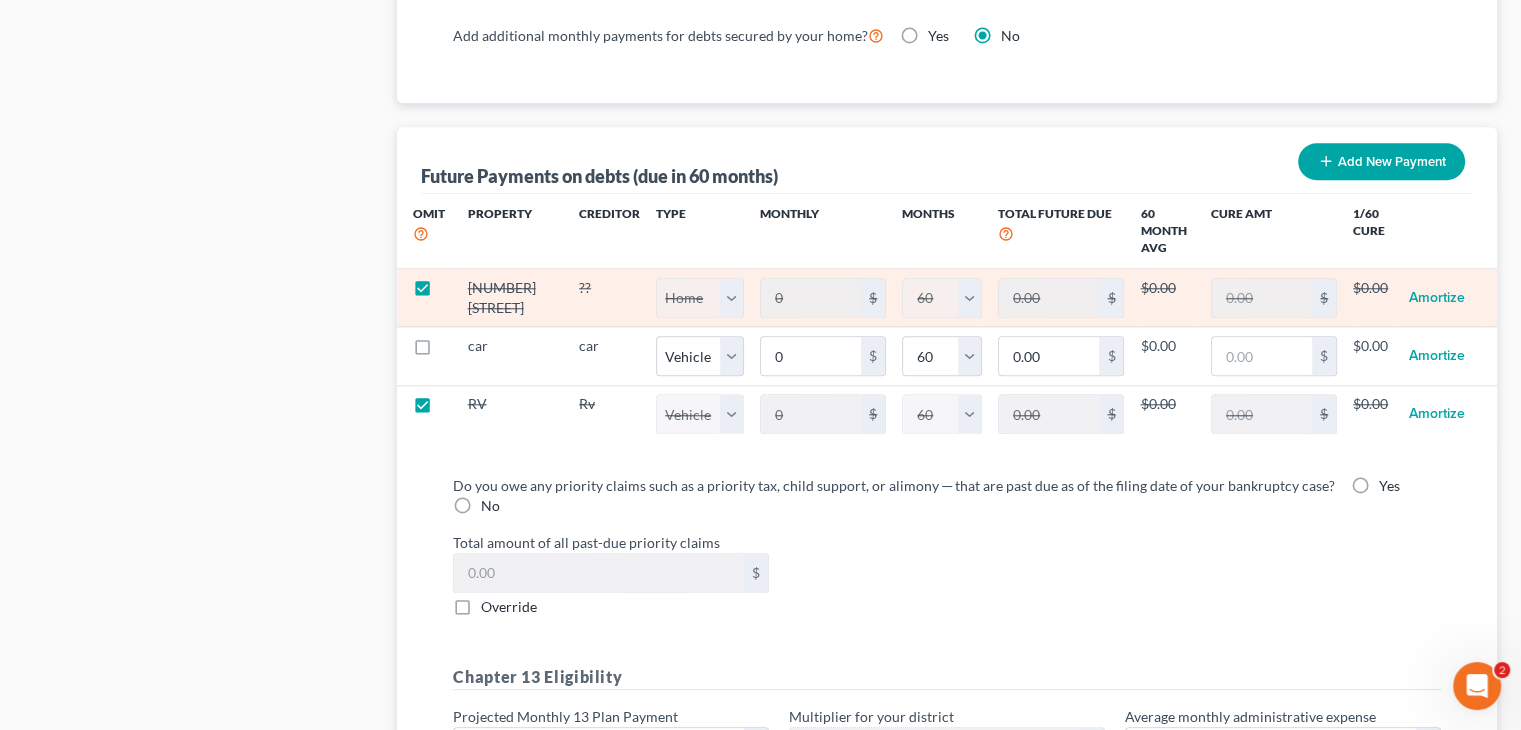 click at bounding box center [455, 284] 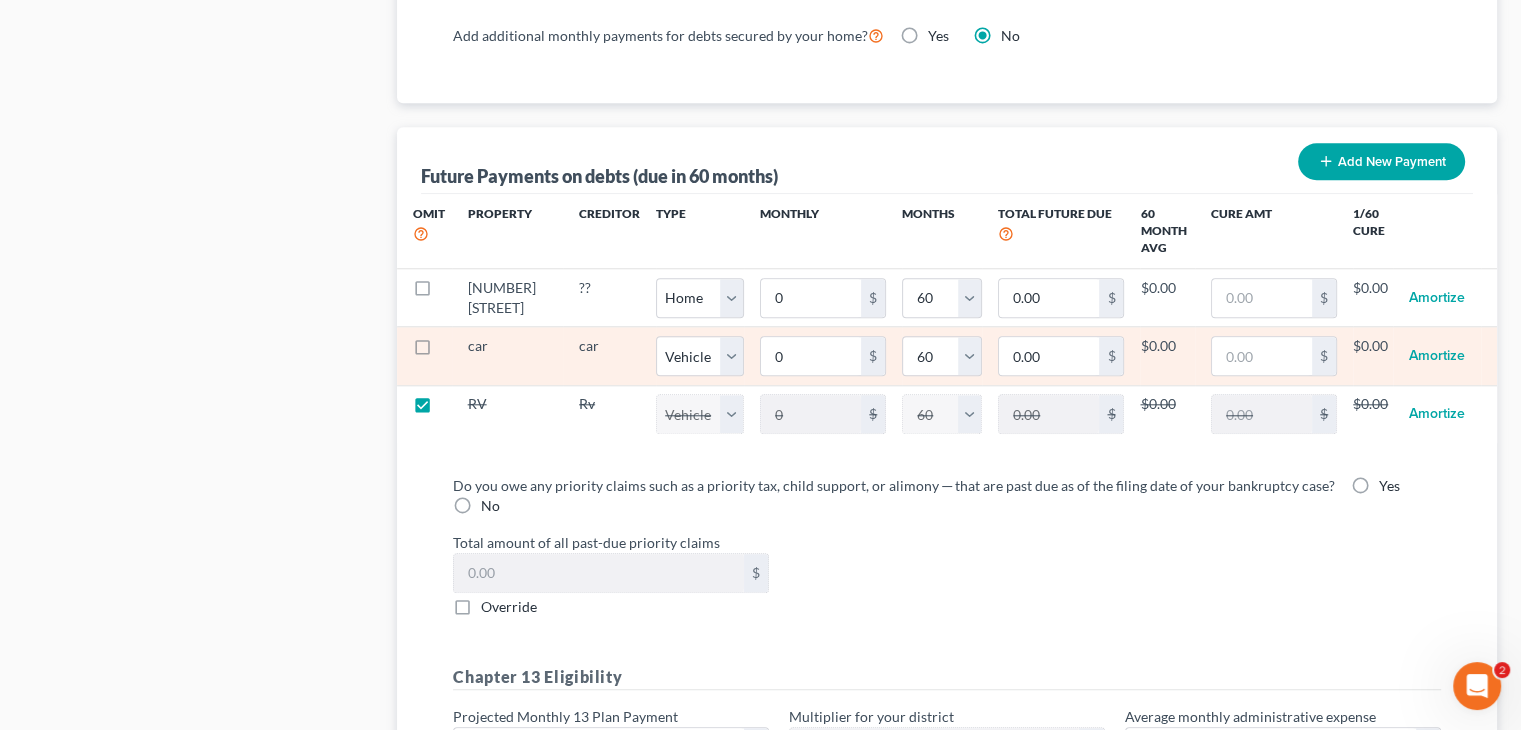 select on "0" 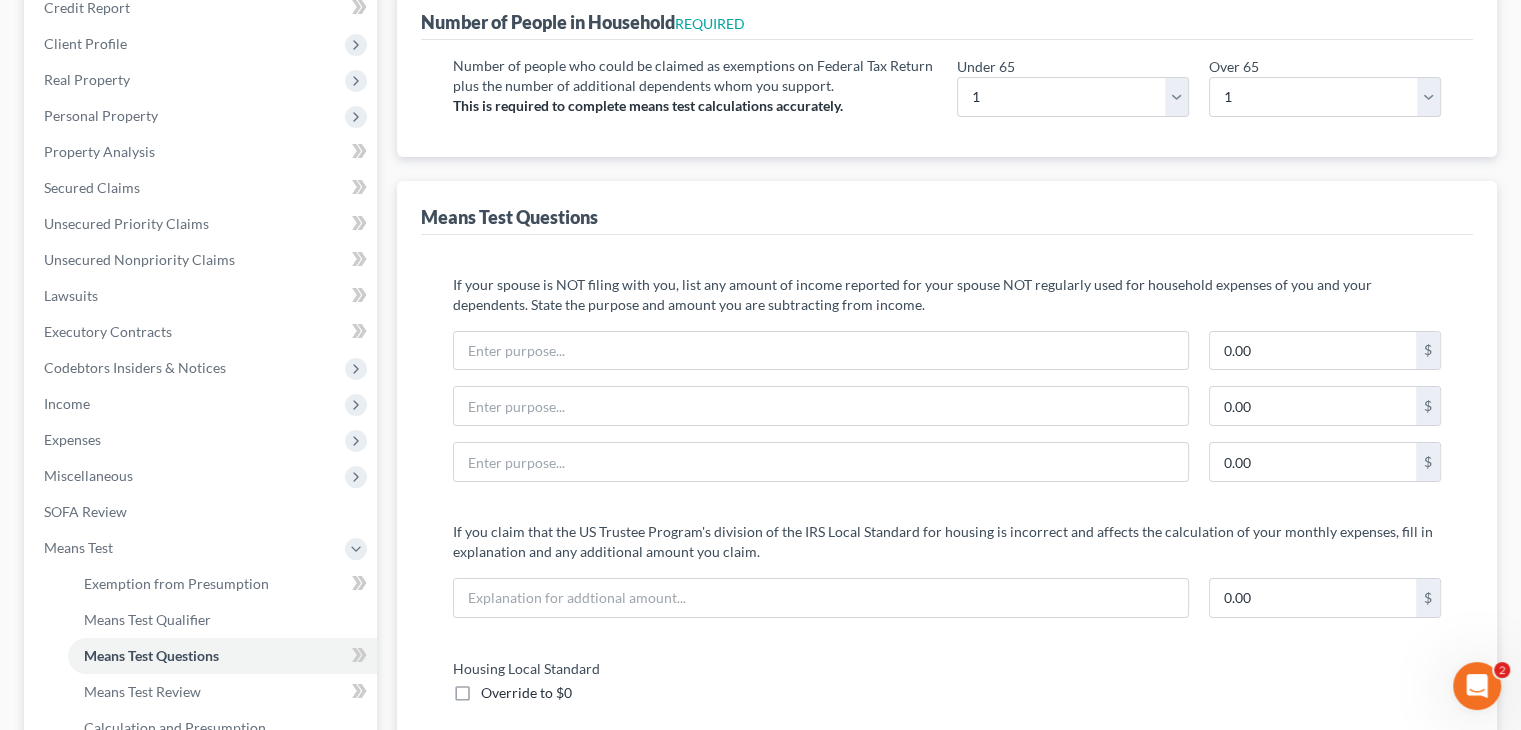 scroll, scrollTop: 0, scrollLeft: 0, axis: both 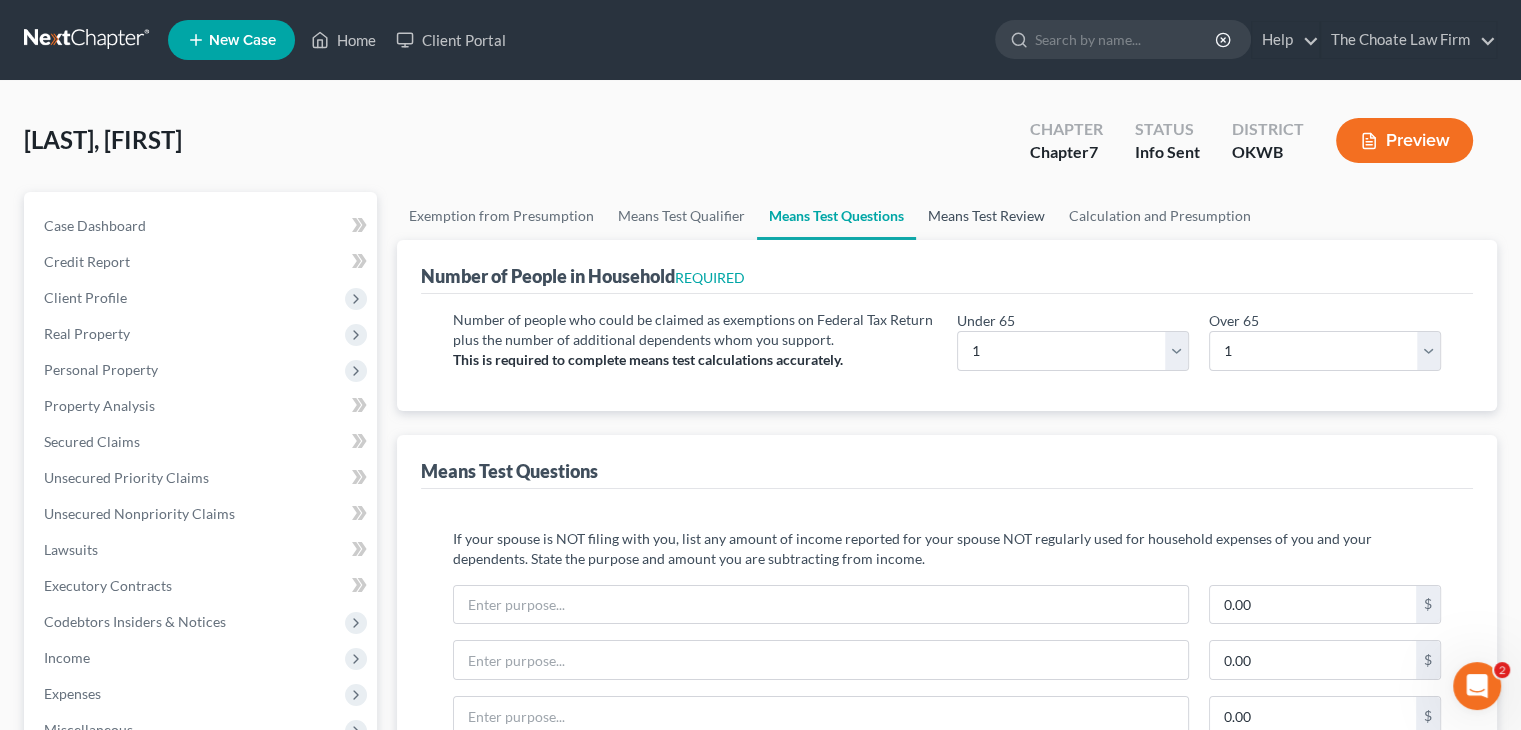 click on "Means Test Review" at bounding box center [986, 216] 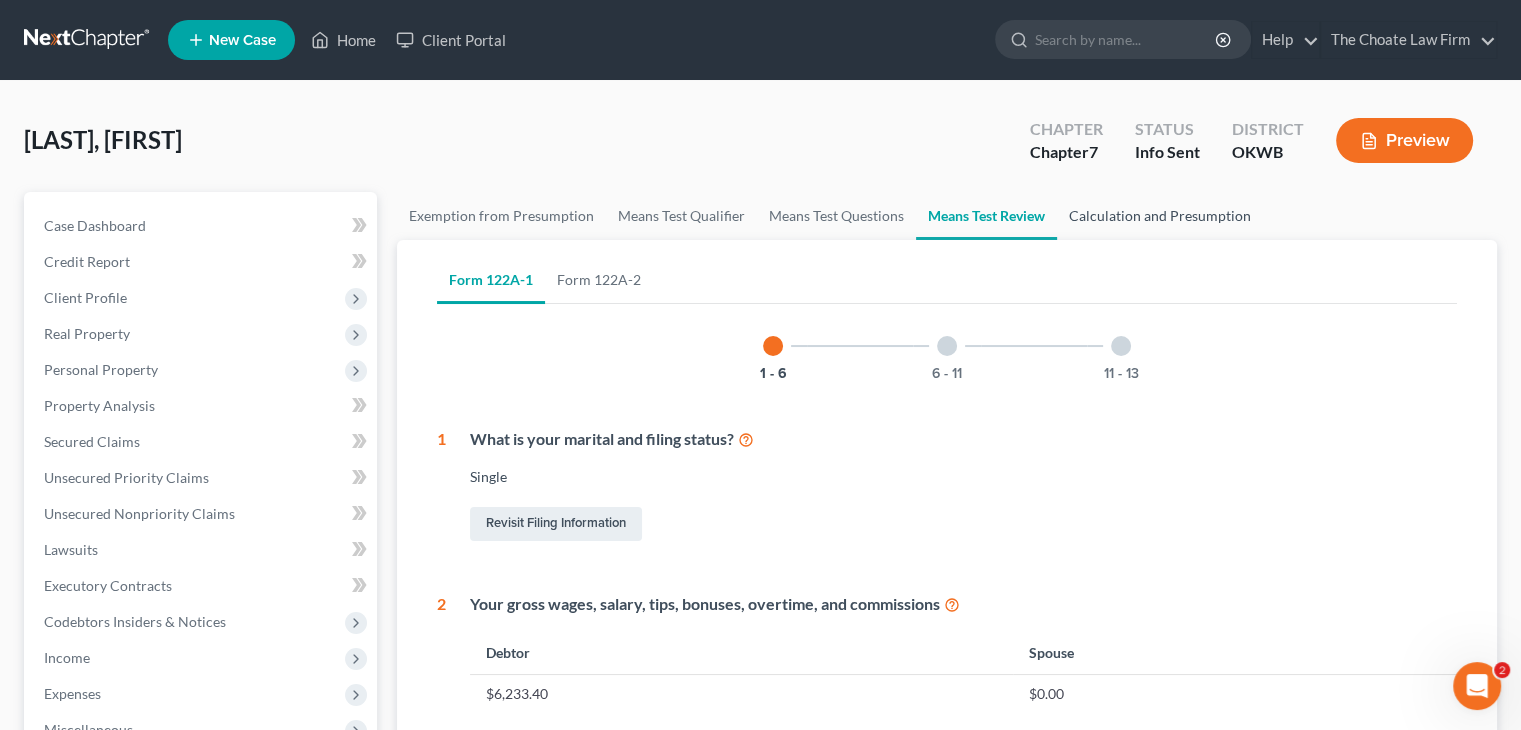 click on "Calculation and Presumption" at bounding box center (1160, 216) 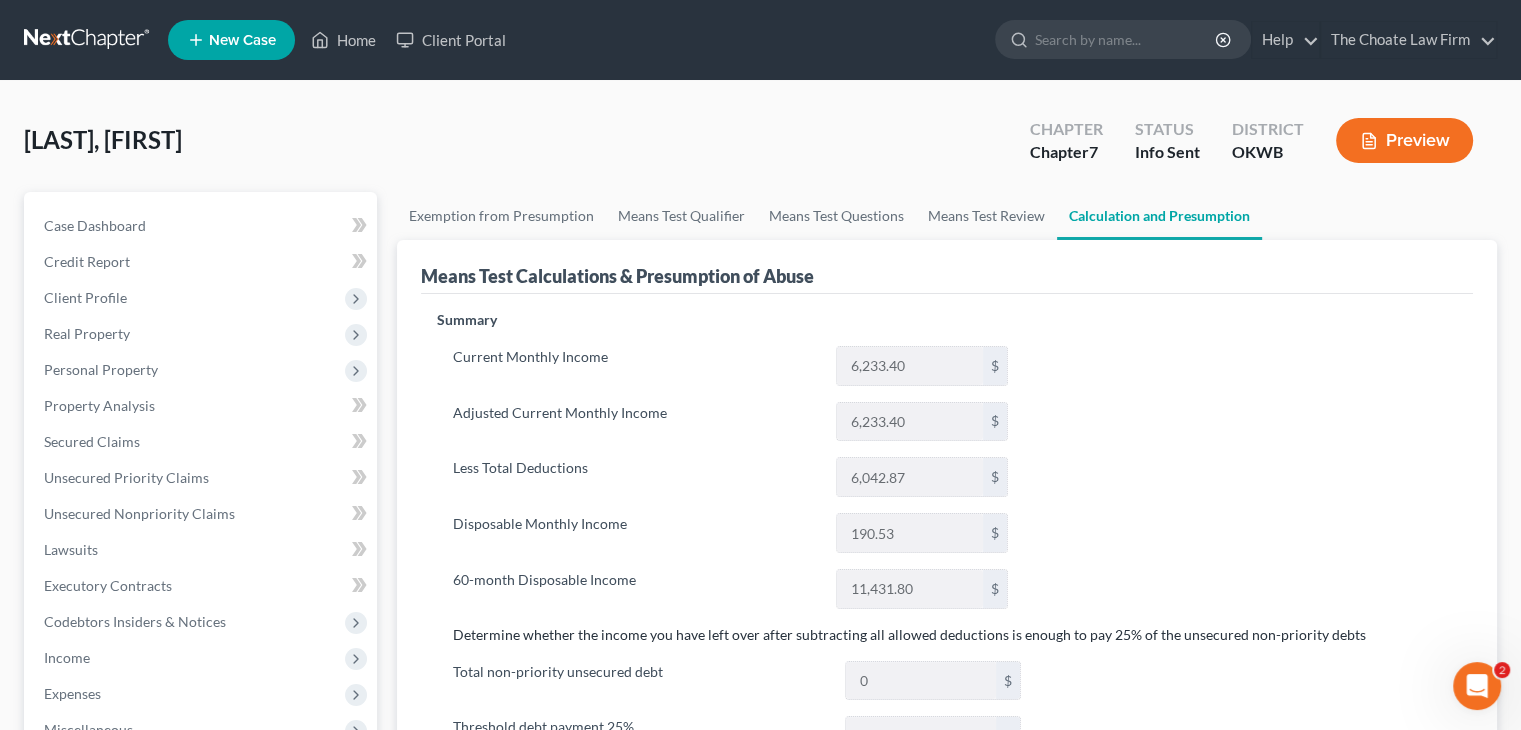 scroll, scrollTop: 0, scrollLeft: 0, axis: both 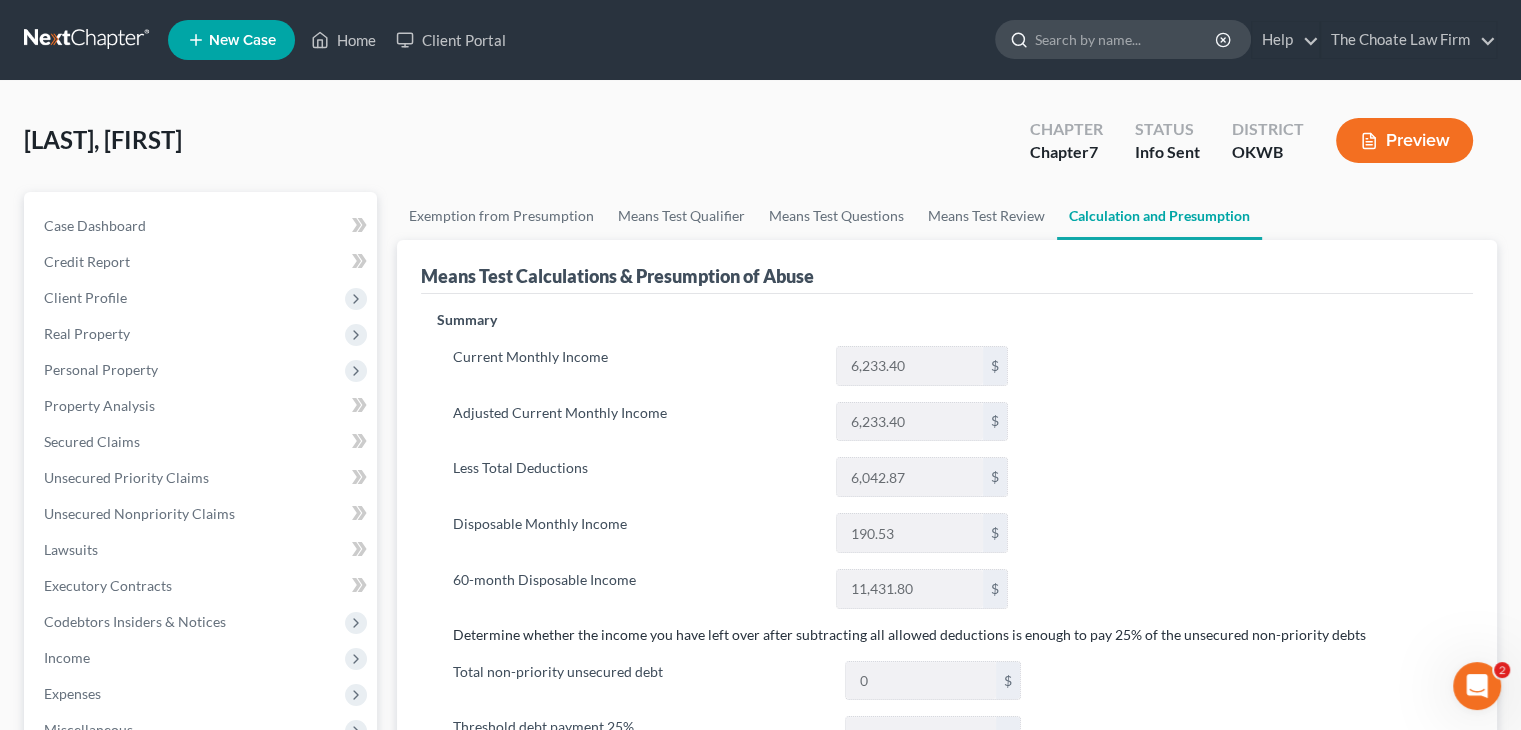 click at bounding box center (1126, 39) 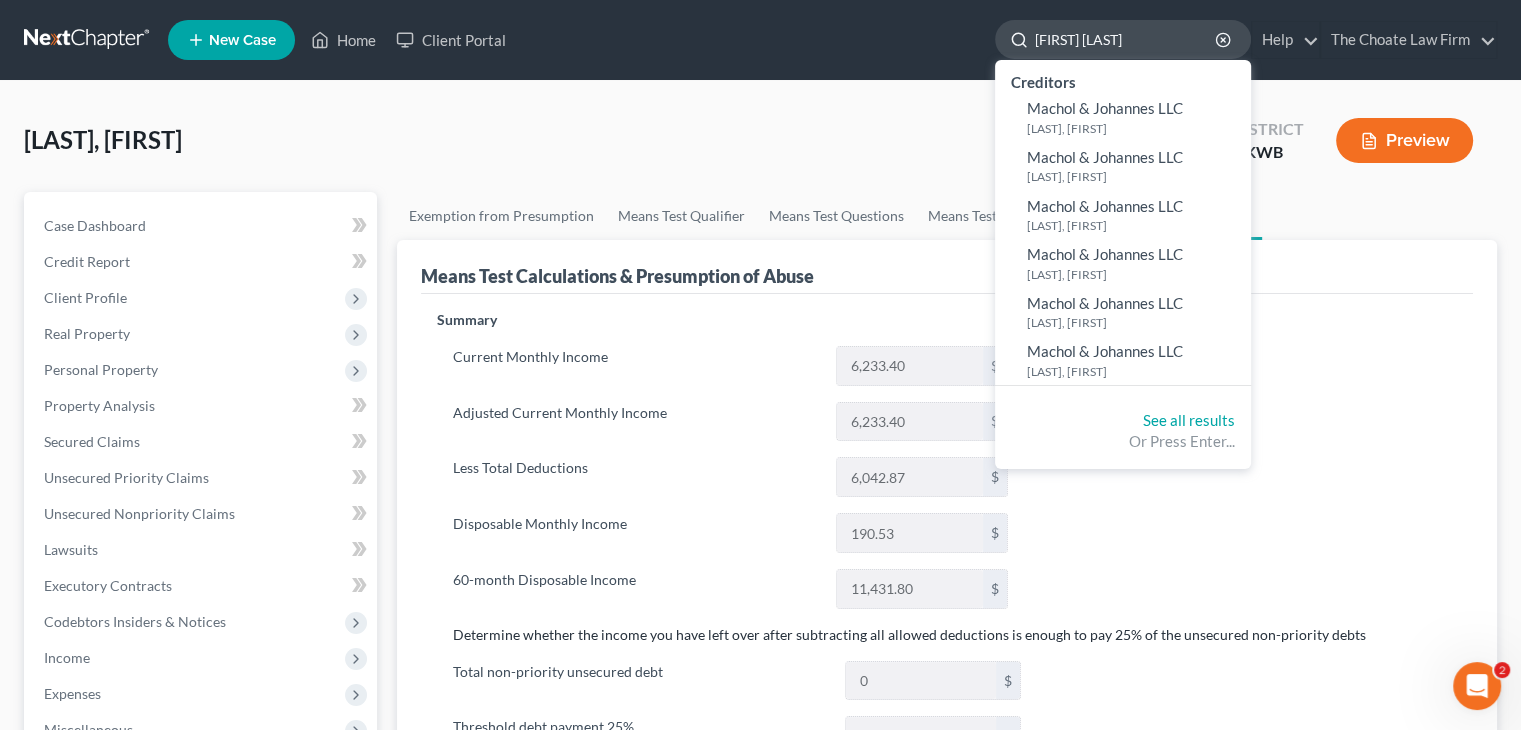 type on "mark Johnson" 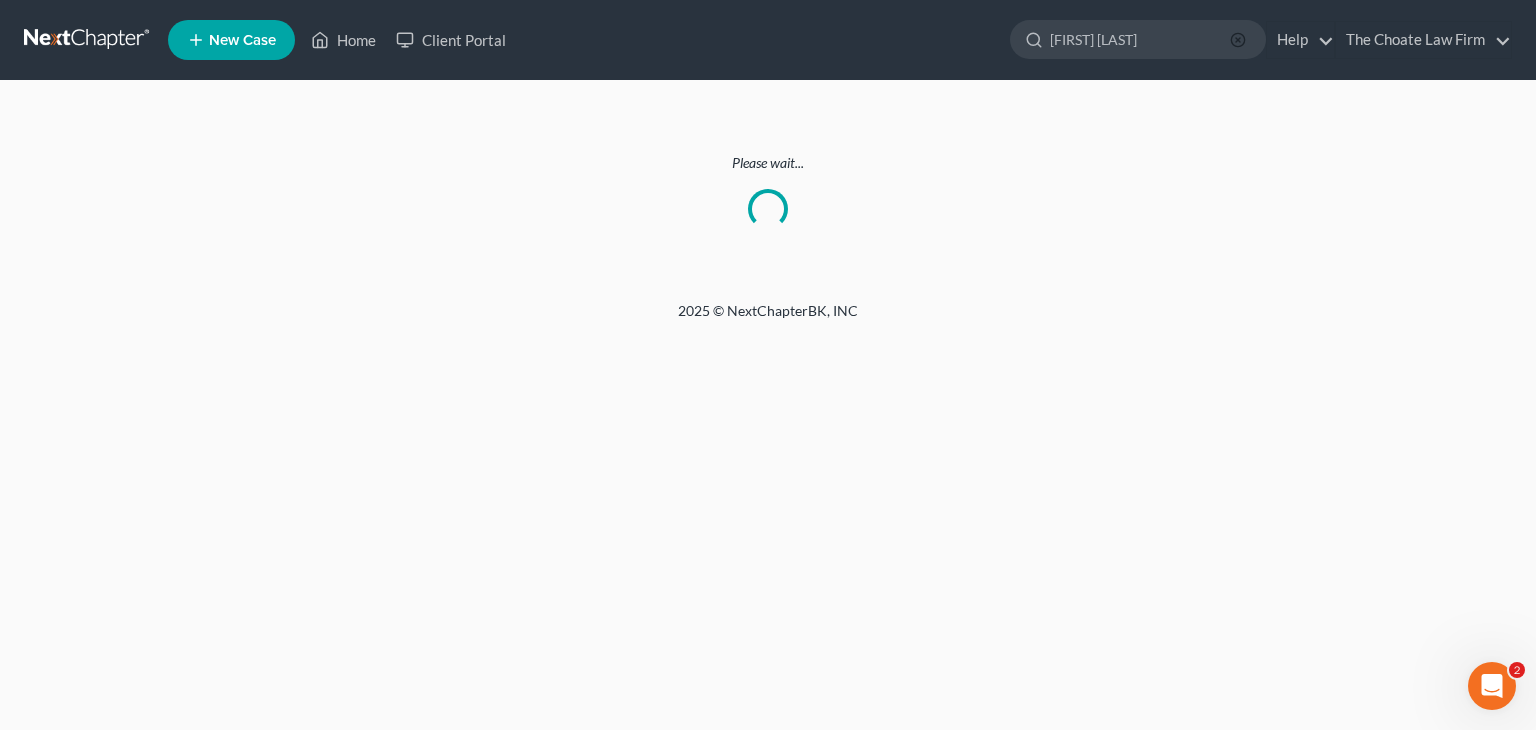 click 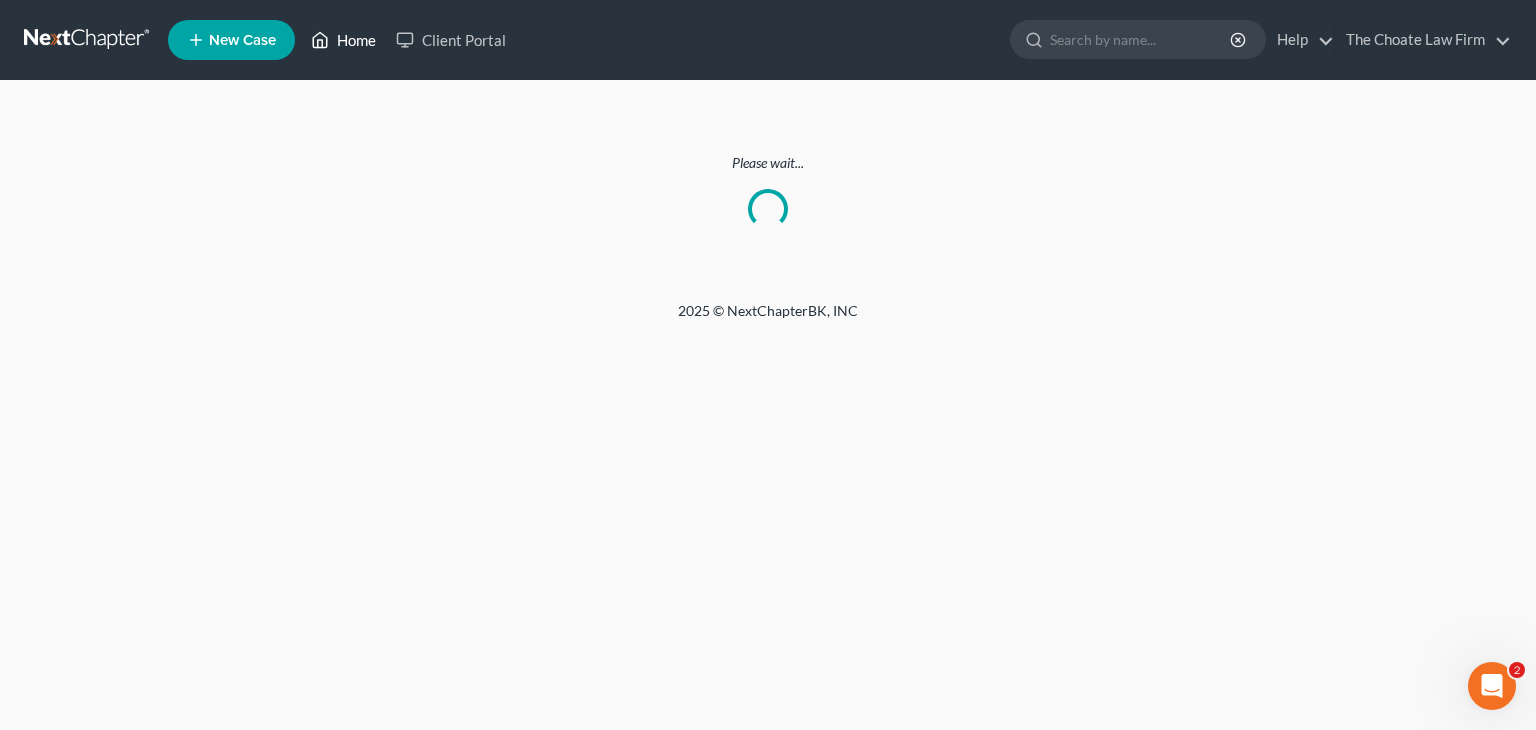 click on "Home" at bounding box center (343, 40) 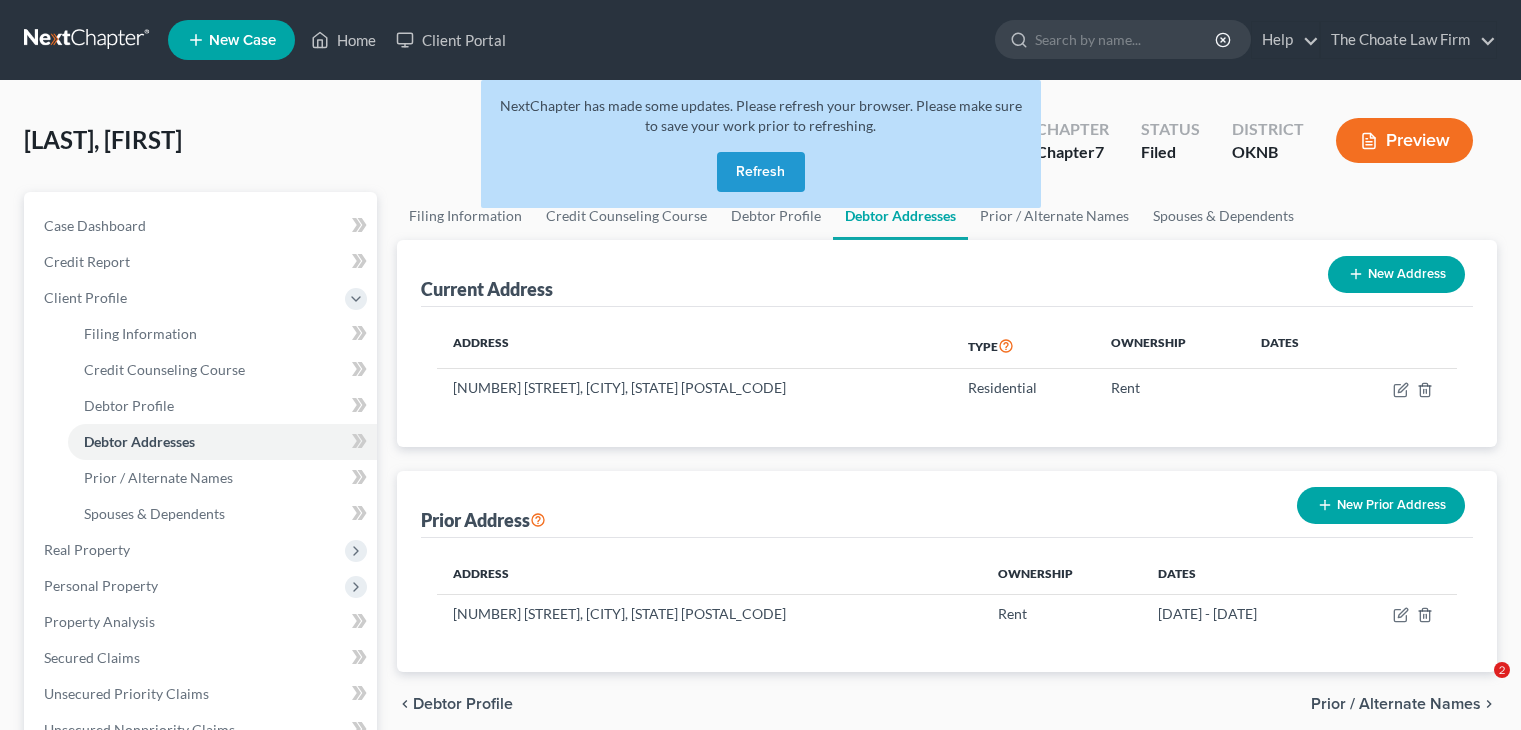 scroll, scrollTop: 0, scrollLeft: 0, axis: both 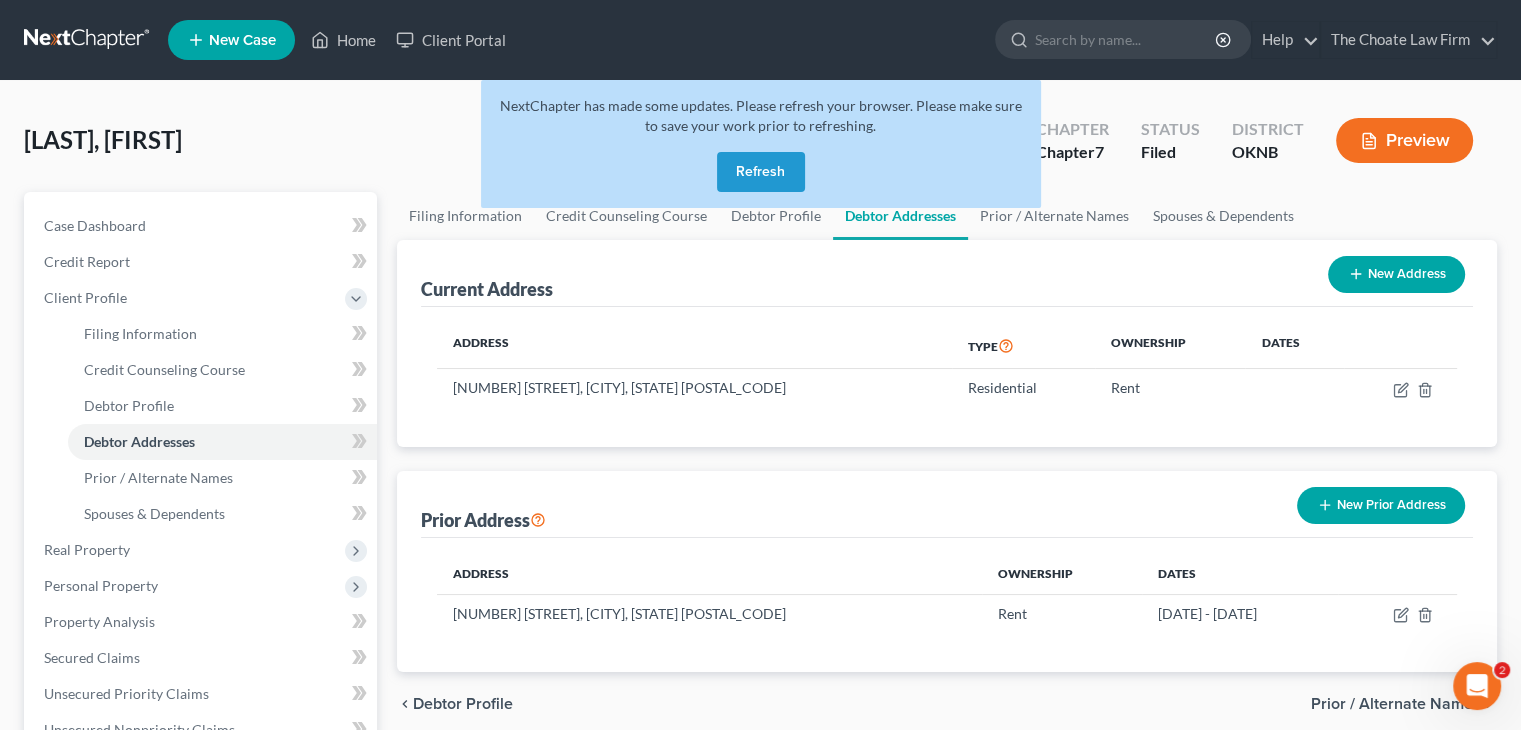 click on "Refresh" at bounding box center [761, 172] 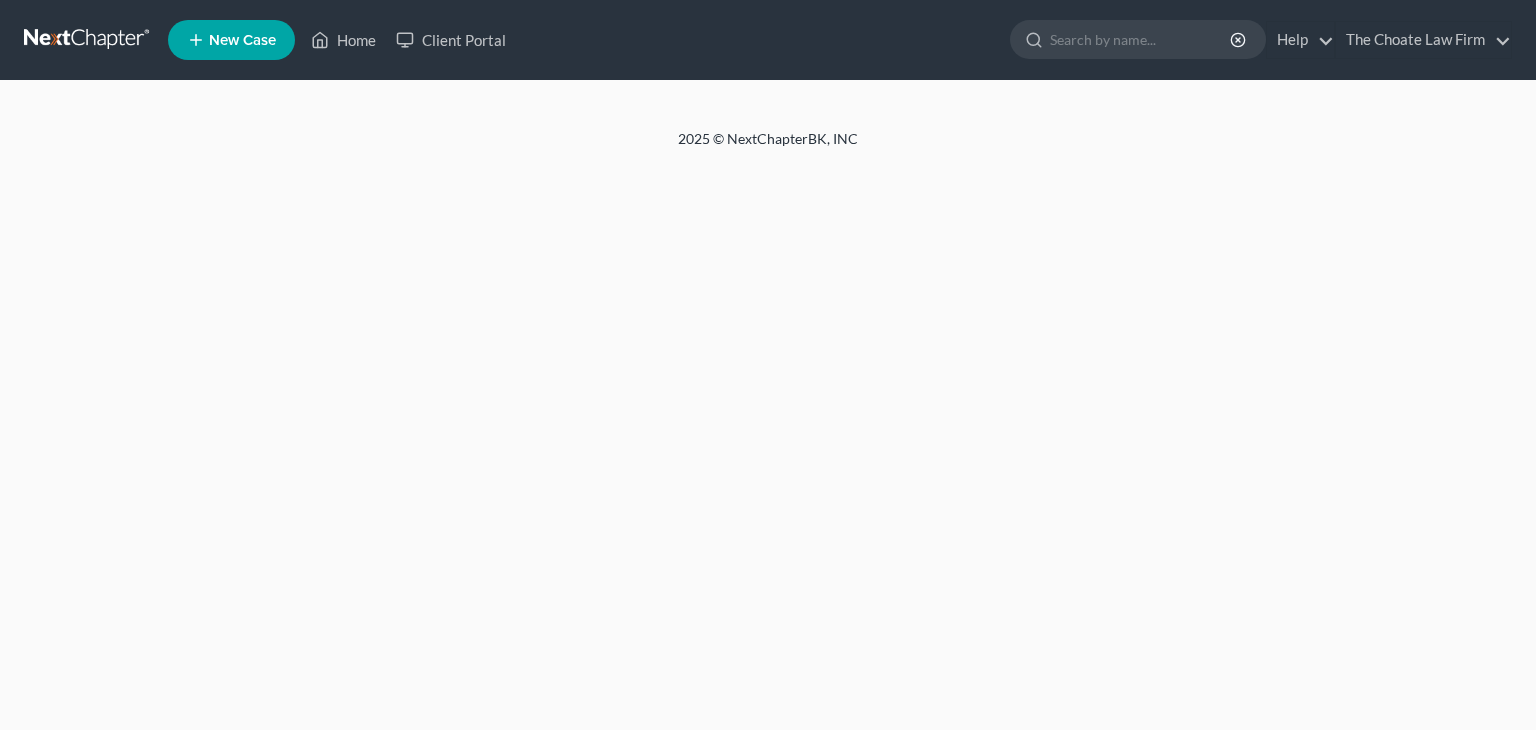 scroll, scrollTop: 0, scrollLeft: 0, axis: both 